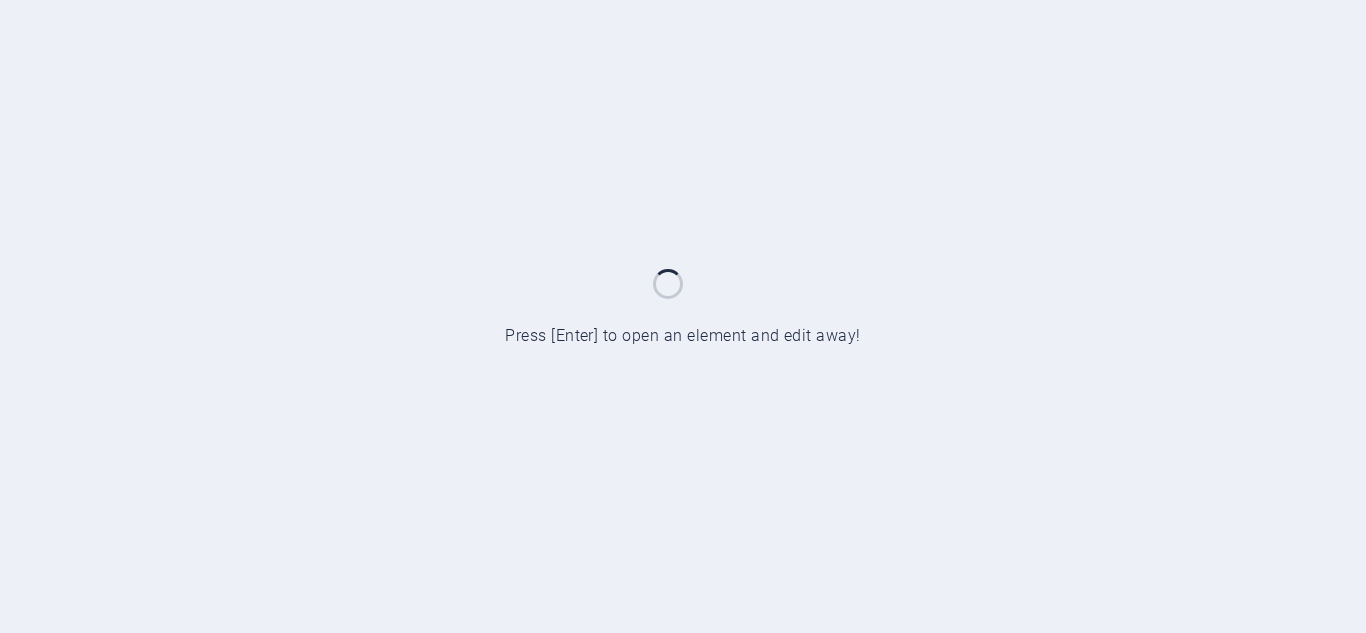scroll, scrollTop: 0, scrollLeft: 0, axis: both 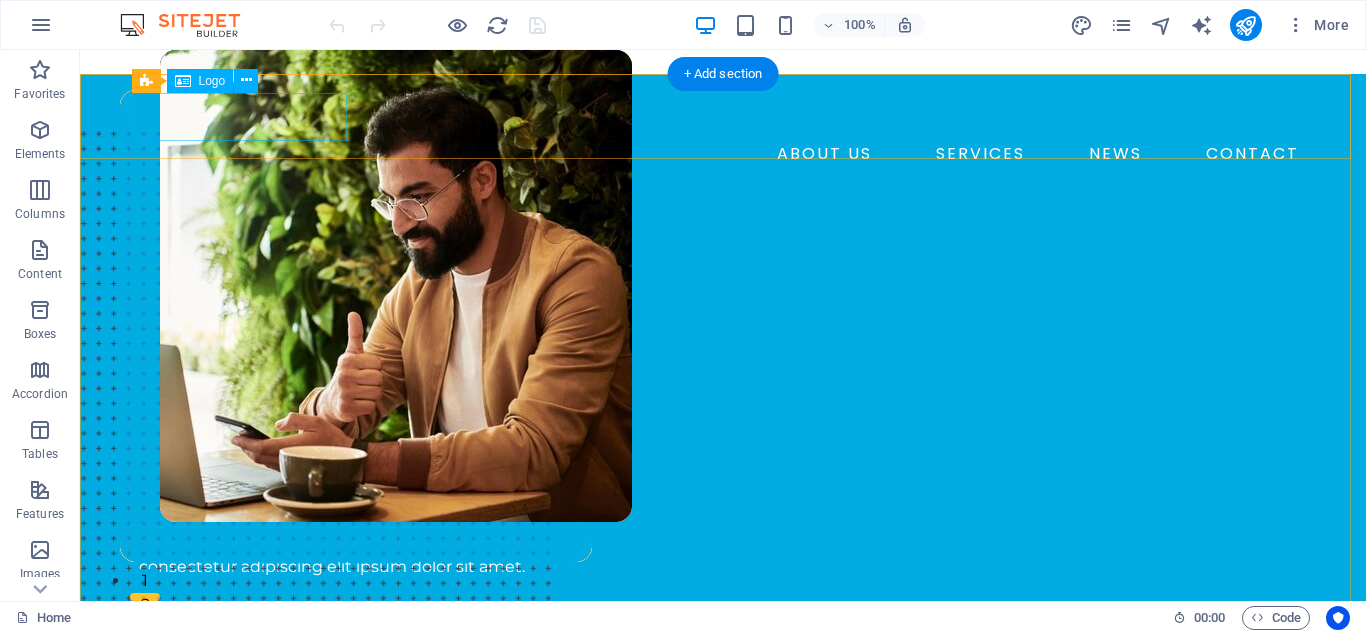 click at bounding box center [723, 114] 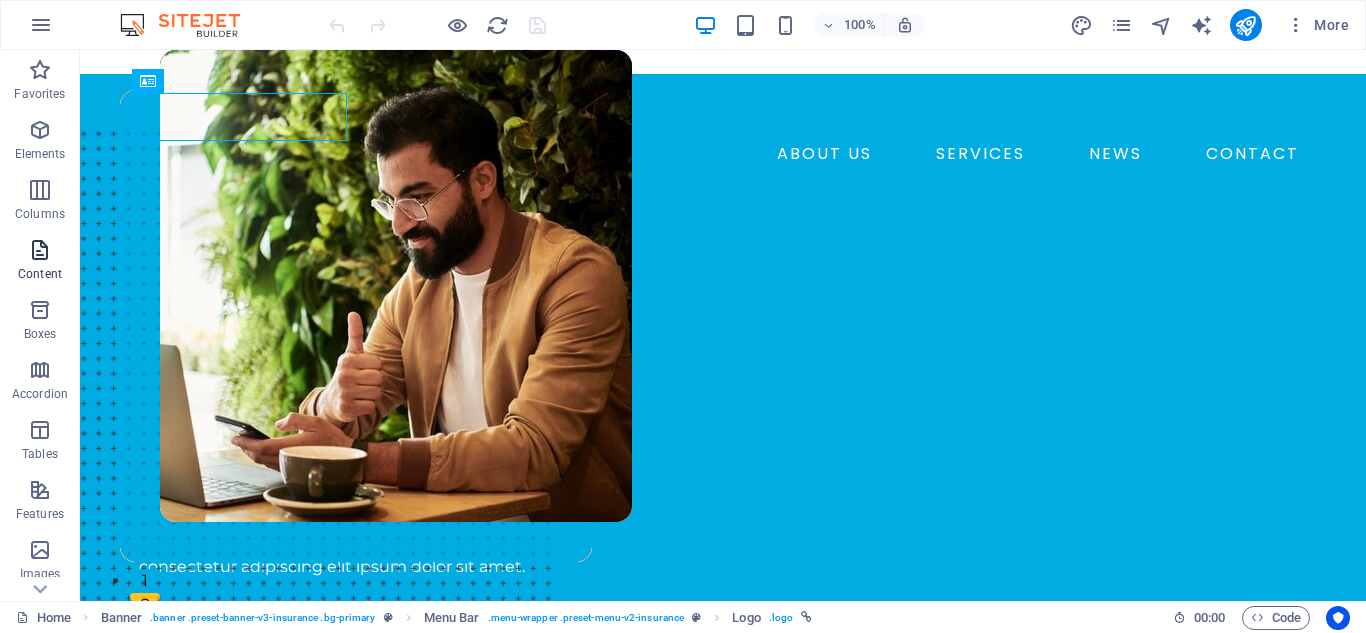 click on "Content" at bounding box center [40, 274] 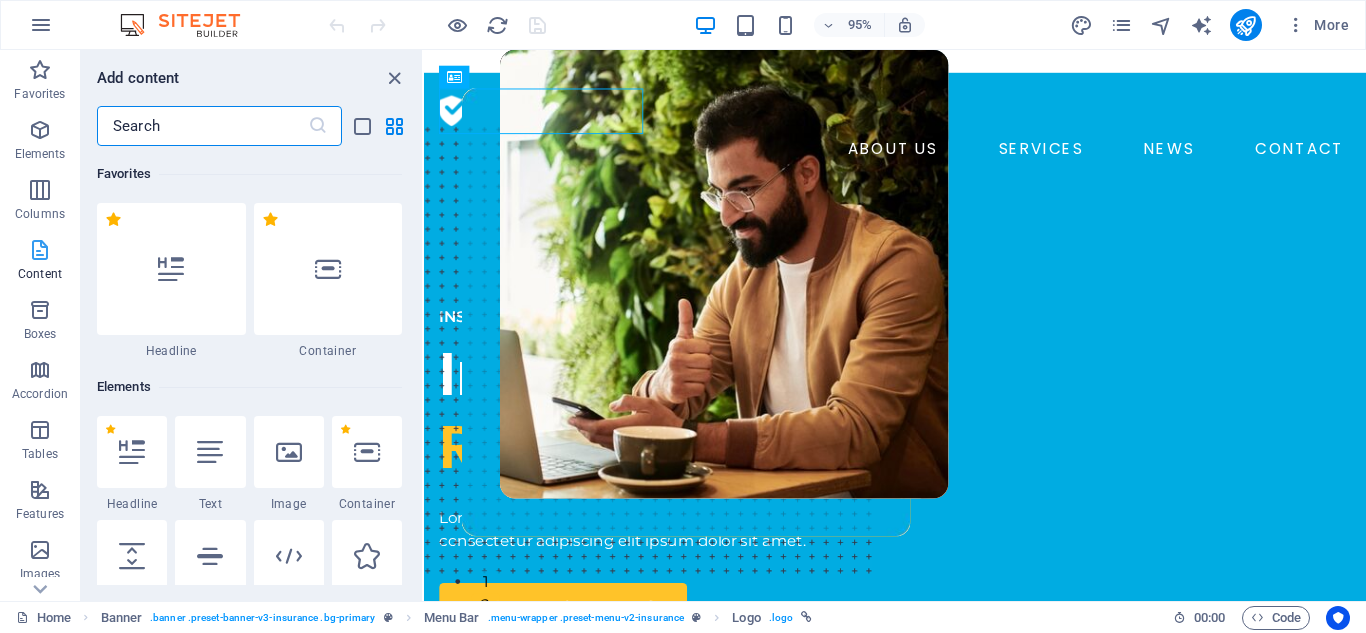 scroll, scrollTop: 3499, scrollLeft: 0, axis: vertical 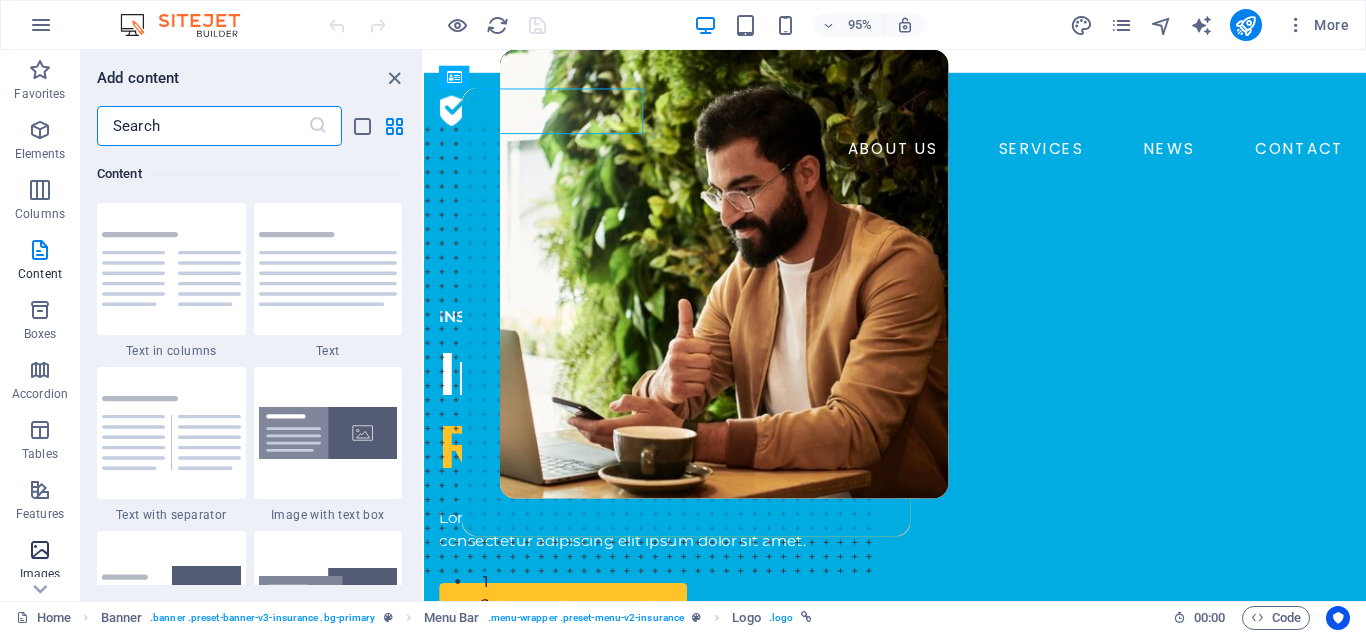 click on "Images" at bounding box center [40, 562] 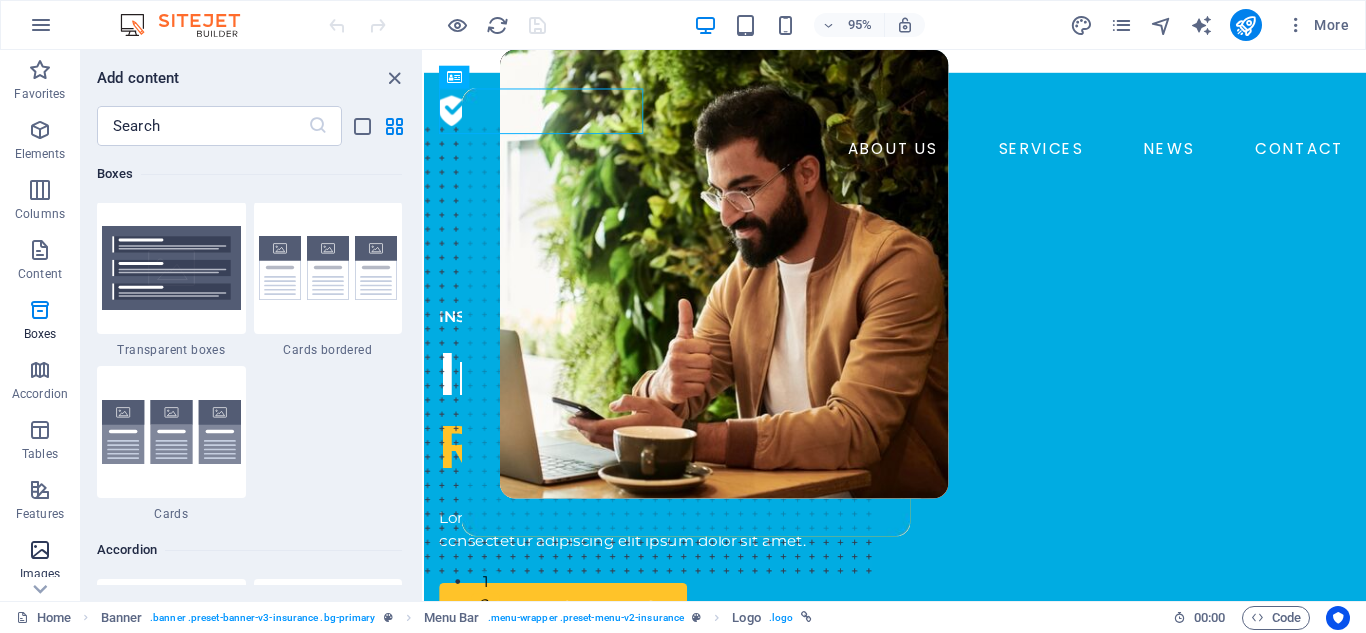 scroll, scrollTop: 10140, scrollLeft: 0, axis: vertical 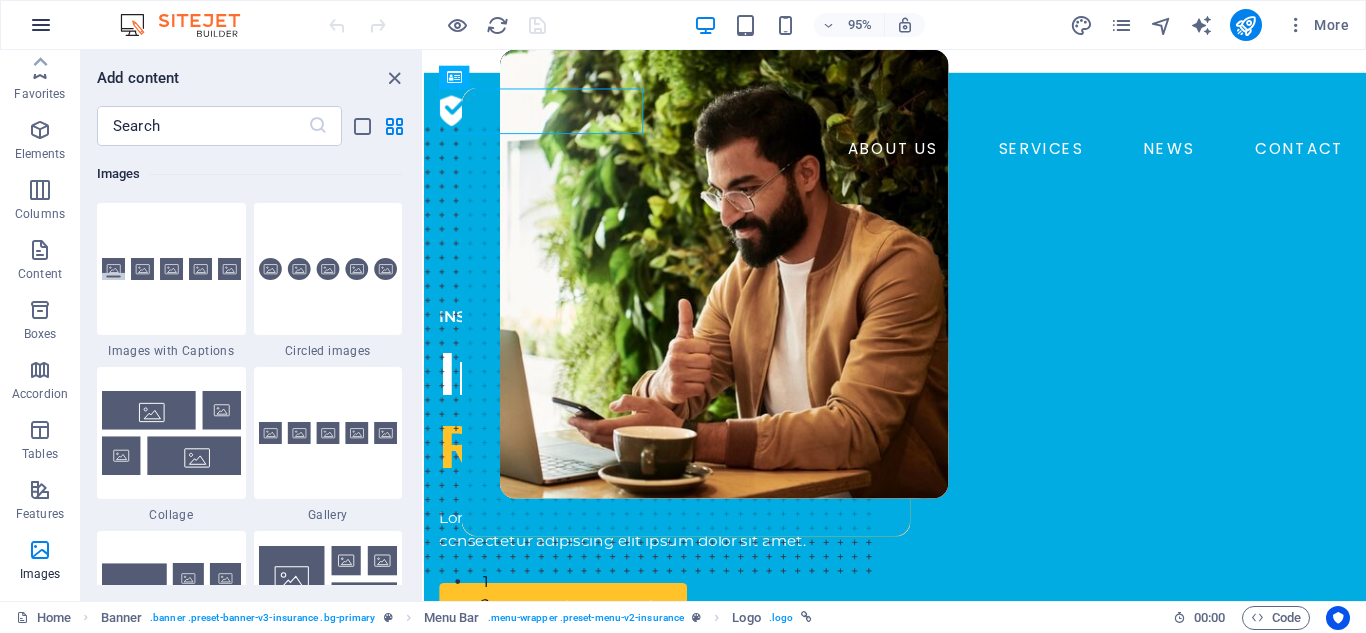 click at bounding box center (41, 25) 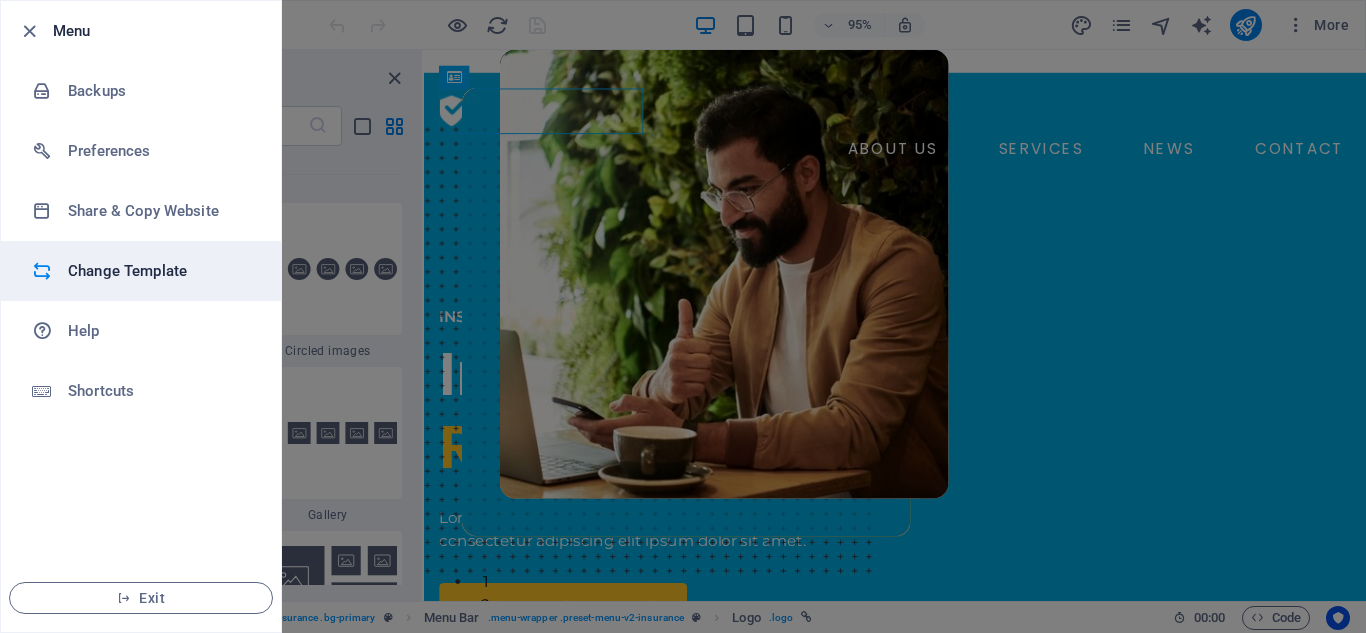 click on "Change Template" at bounding box center [141, 271] 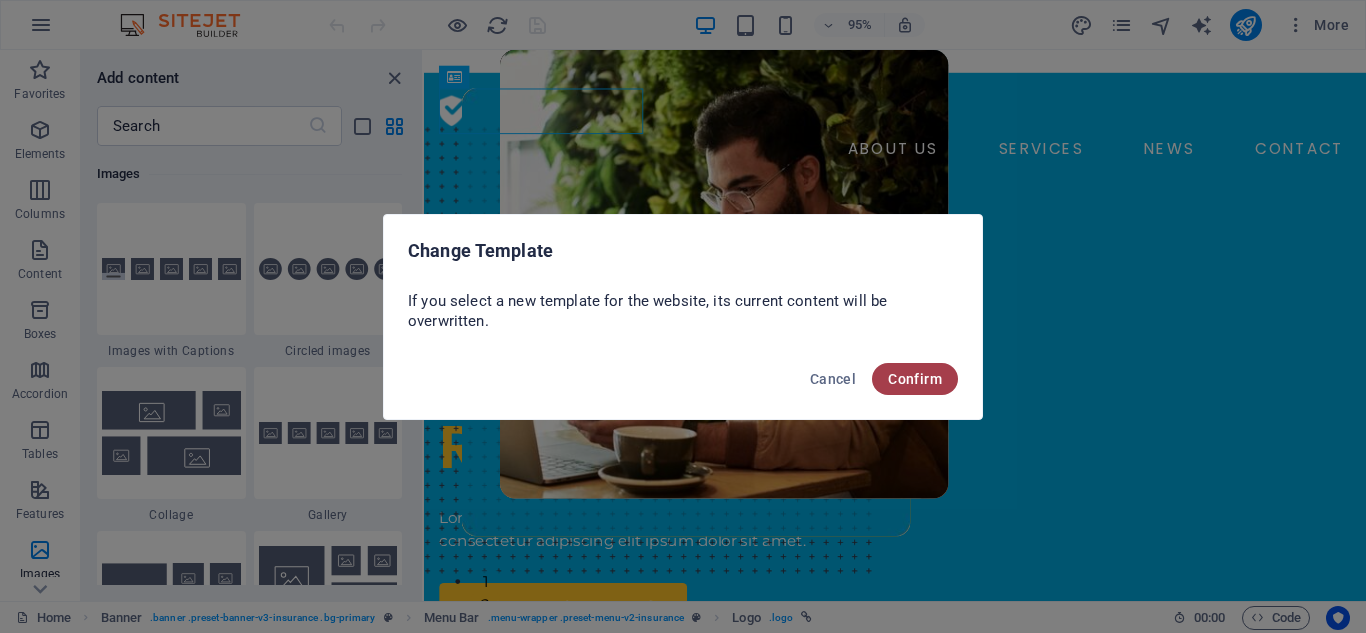 click on "Confirm" at bounding box center (915, 379) 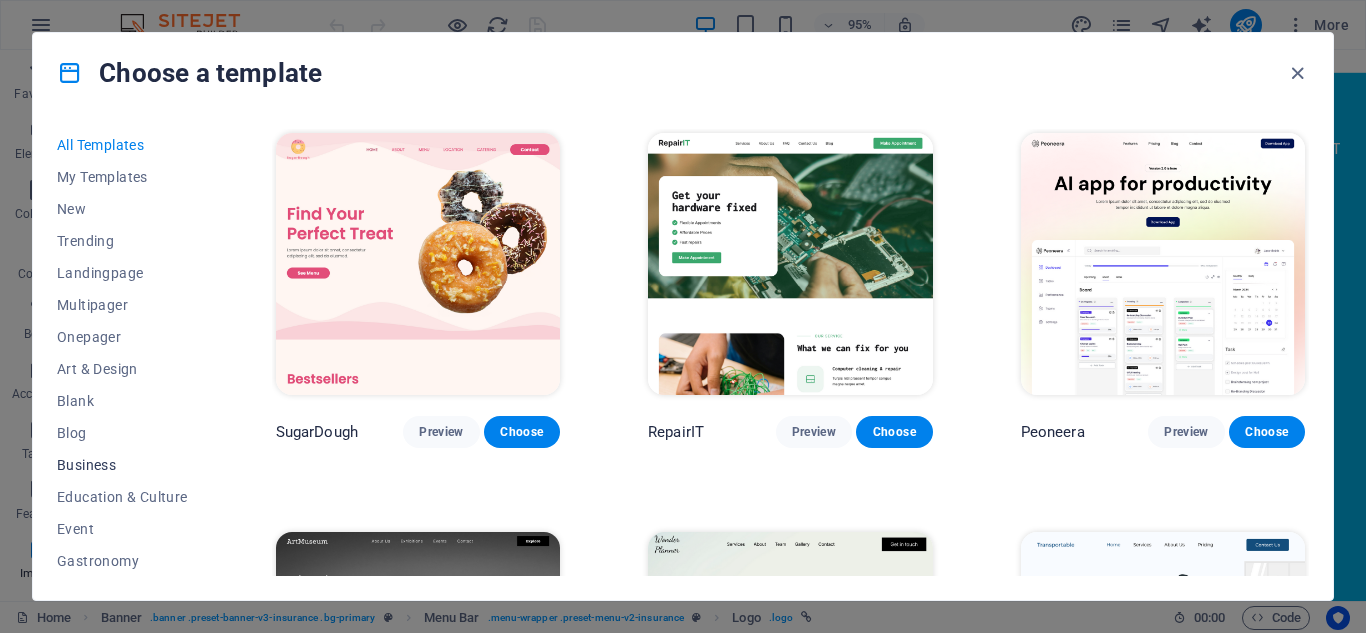 click on "Business" at bounding box center [122, 465] 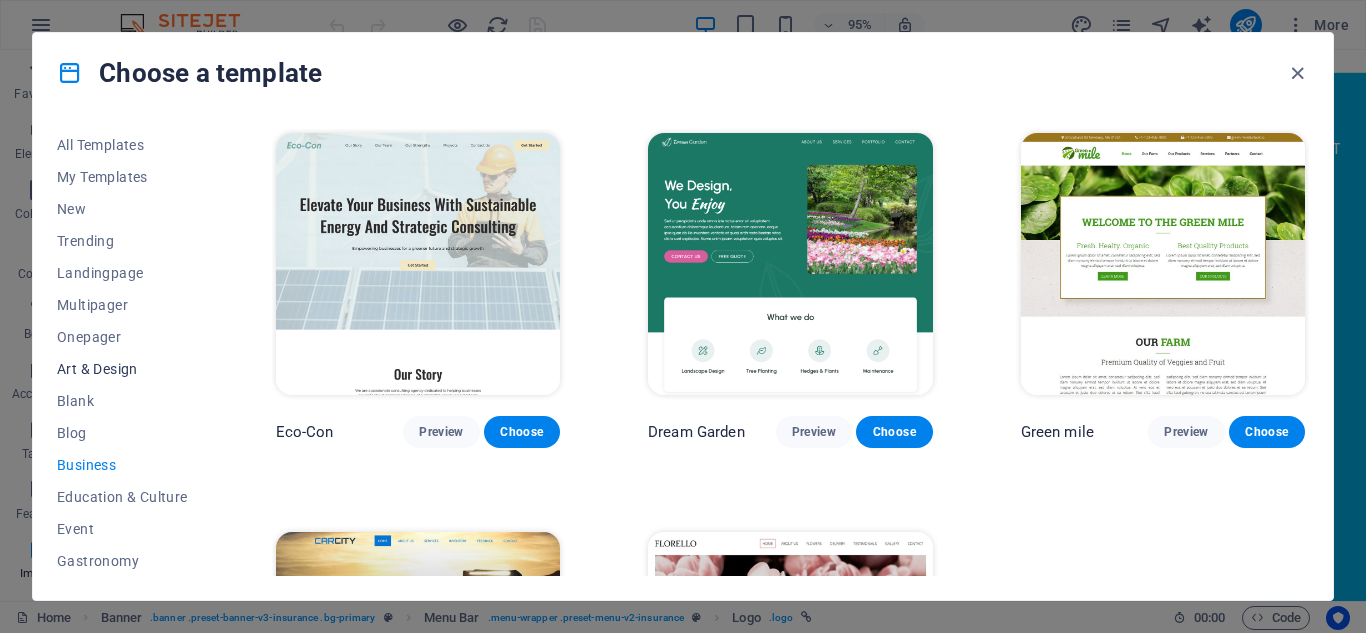 scroll, scrollTop: 200, scrollLeft: 0, axis: vertical 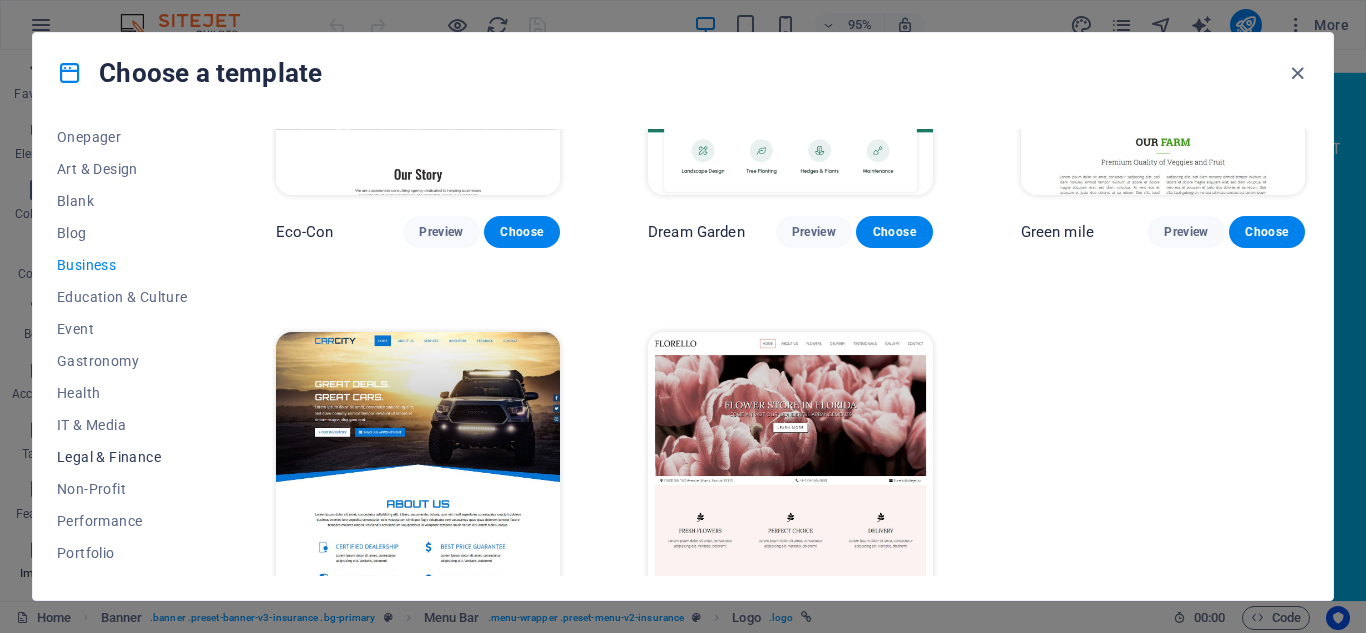 click on "Legal & Finance" at bounding box center (122, 457) 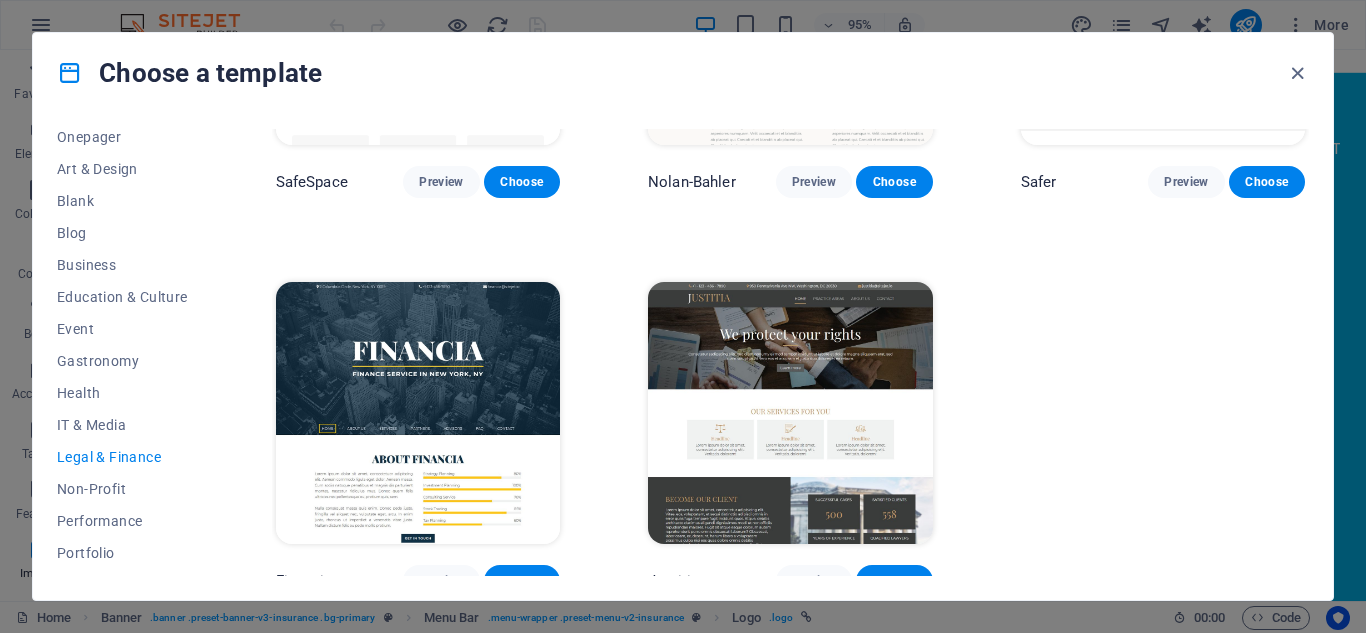 scroll, scrollTop: 267, scrollLeft: 0, axis: vertical 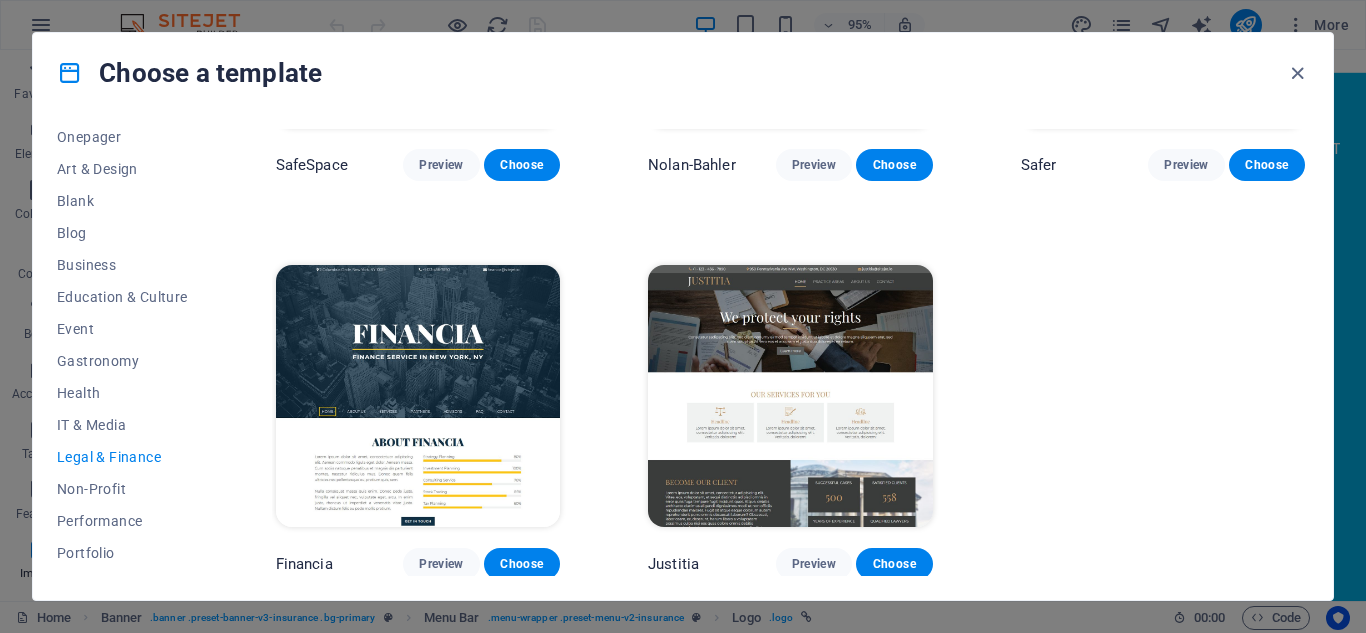 click at bounding box center [418, 396] 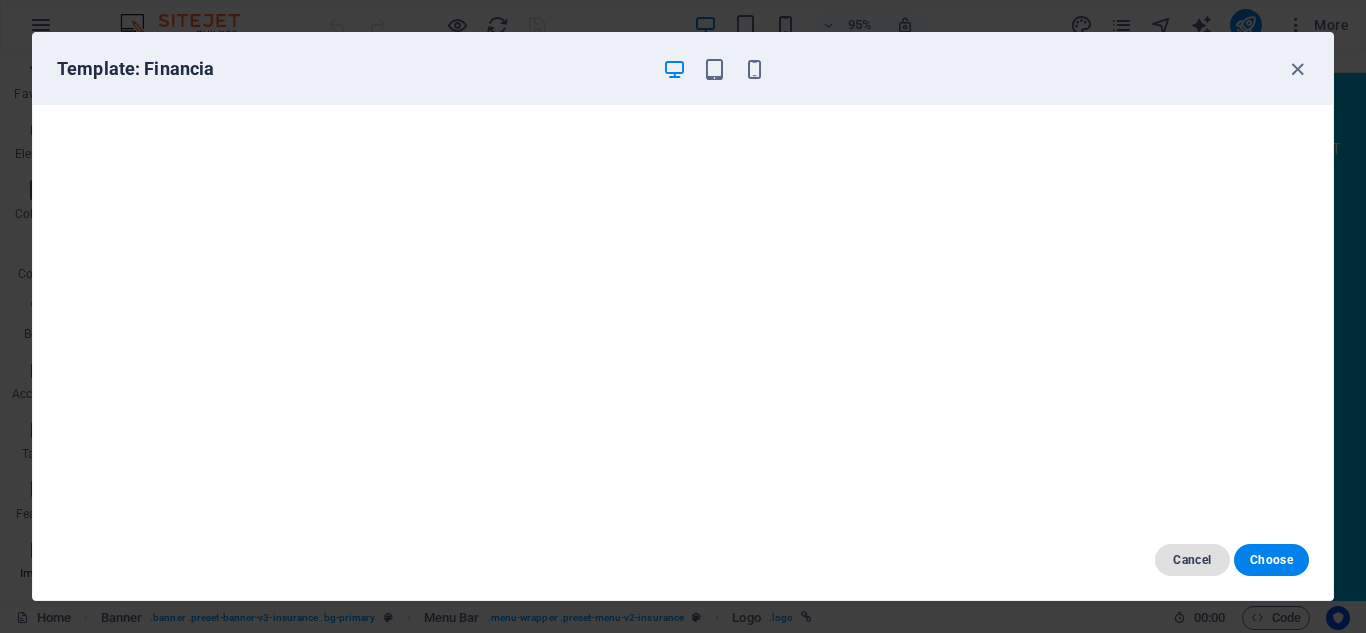click on "Cancel" at bounding box center (1192, 560) 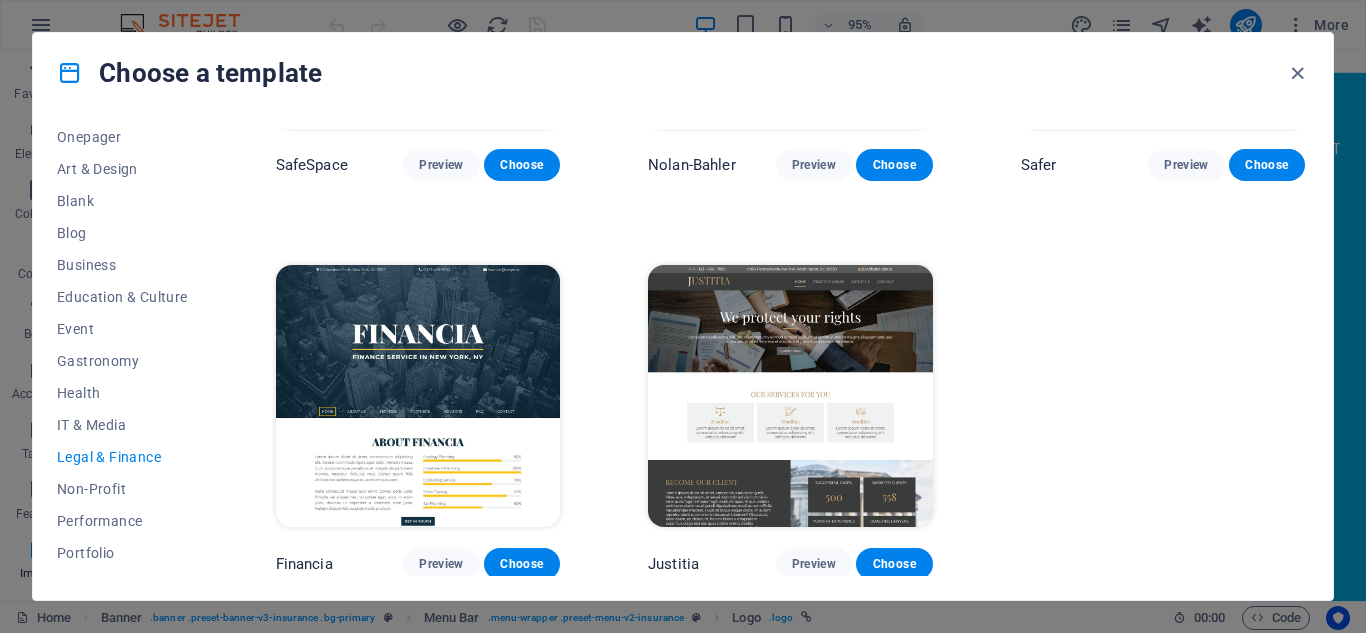 click on "SafeSpace Preview Choose Nolan-Bahler Preview Choose Safer Preview Choose Financia Preview Choose Justitia Preview Choose" at bounding box center (790, 221) 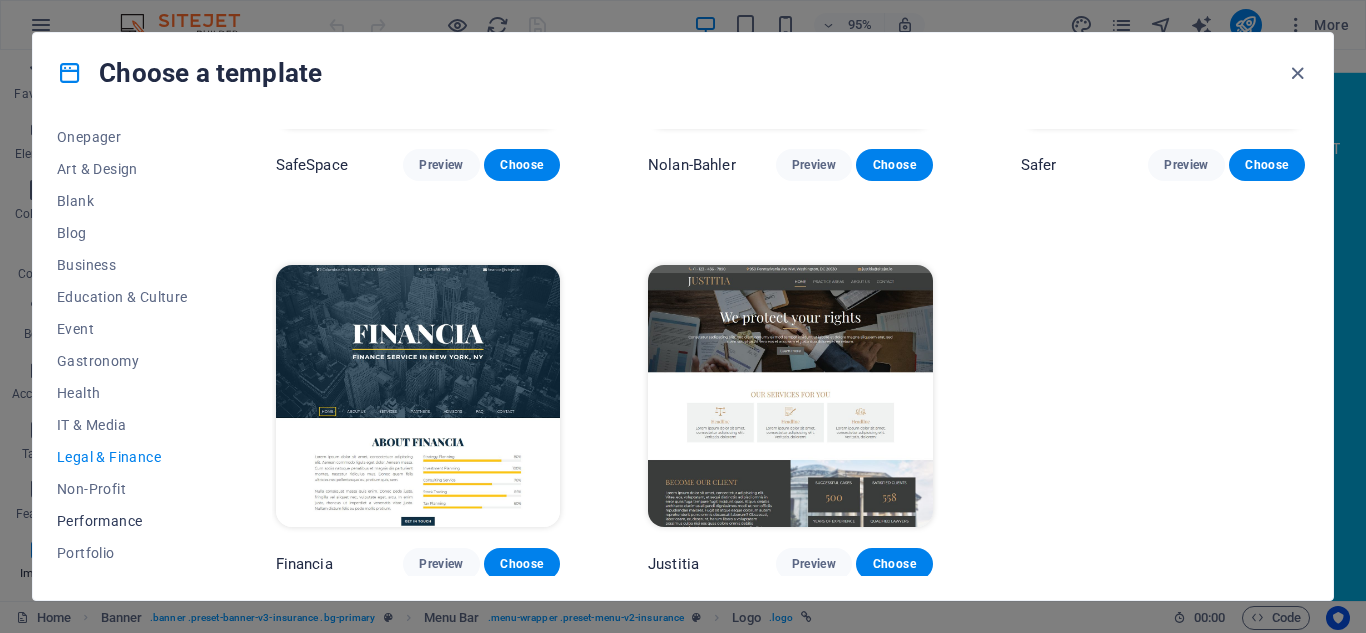 click on "Performance" at bounding box center (122, 521) 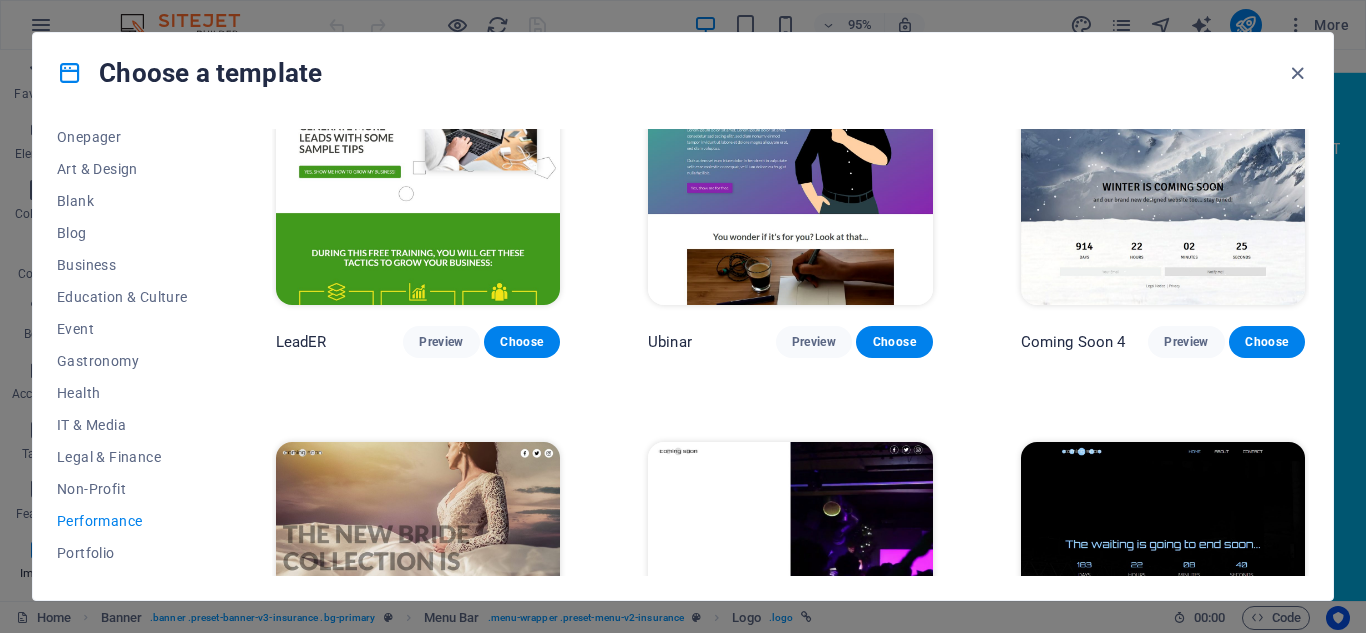 scroll, scrollTop: 1854, scrollLeft: 0, axis: vertical 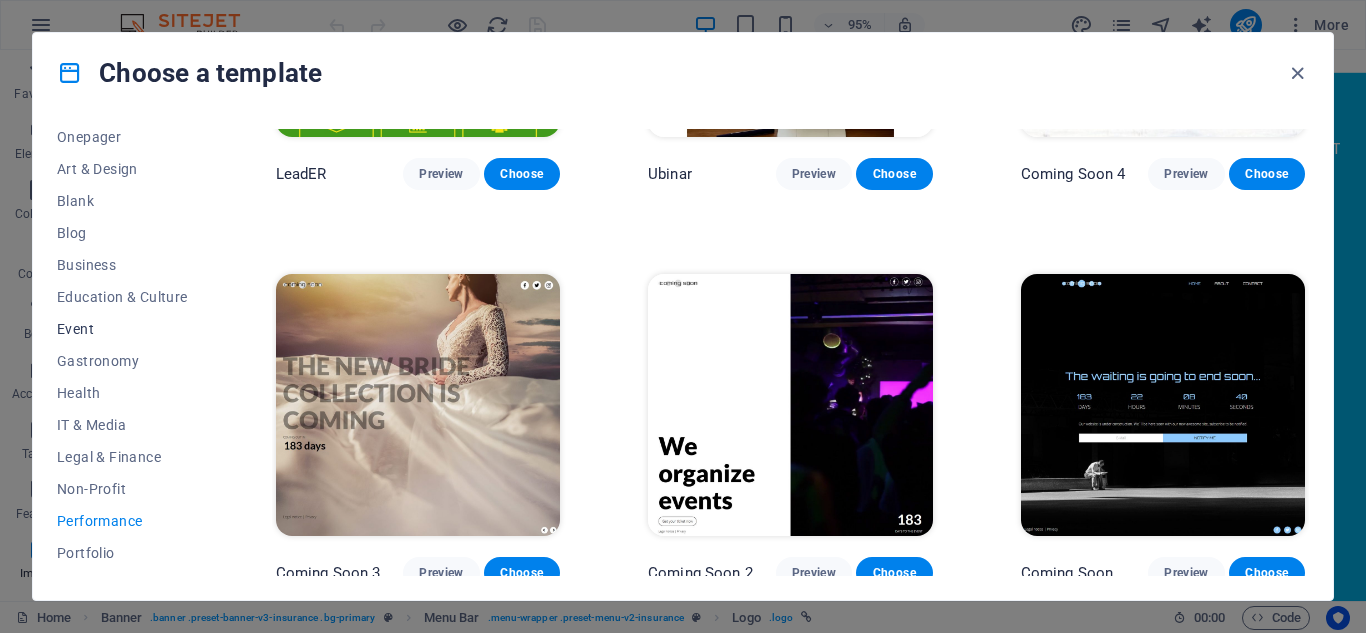 click on "Event" at bounding box center [122, 329] 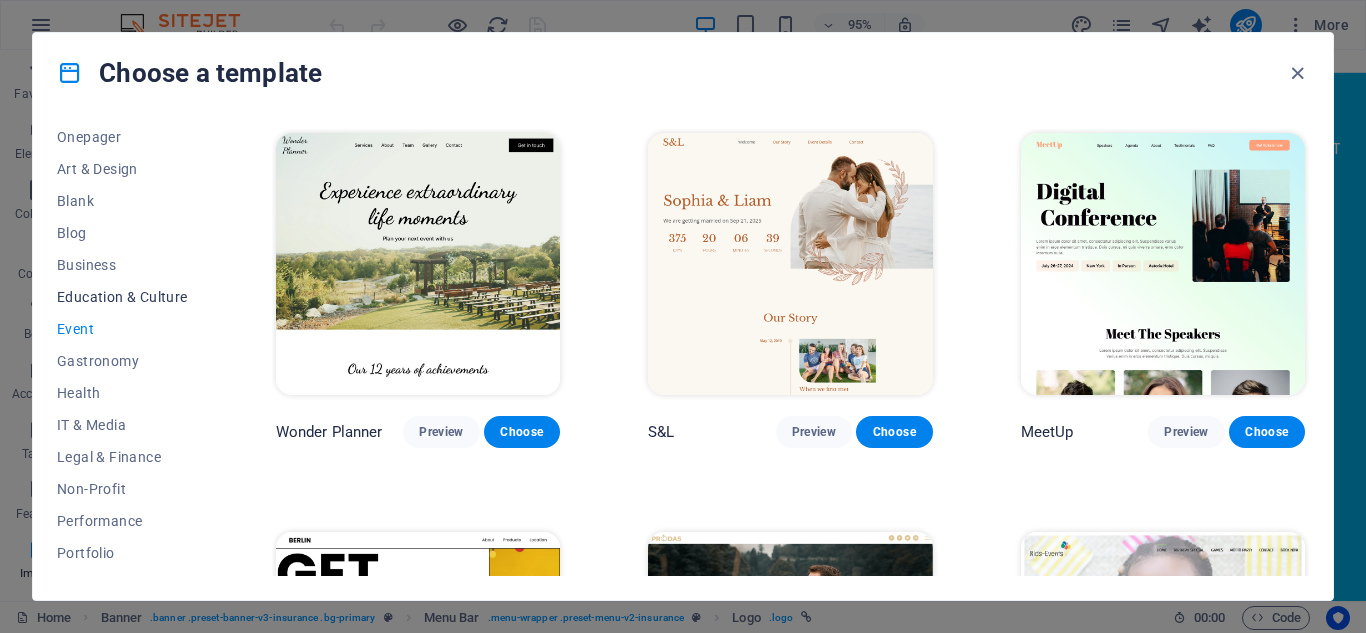 click on "Education & Culture" at bounding box center [122, 297] 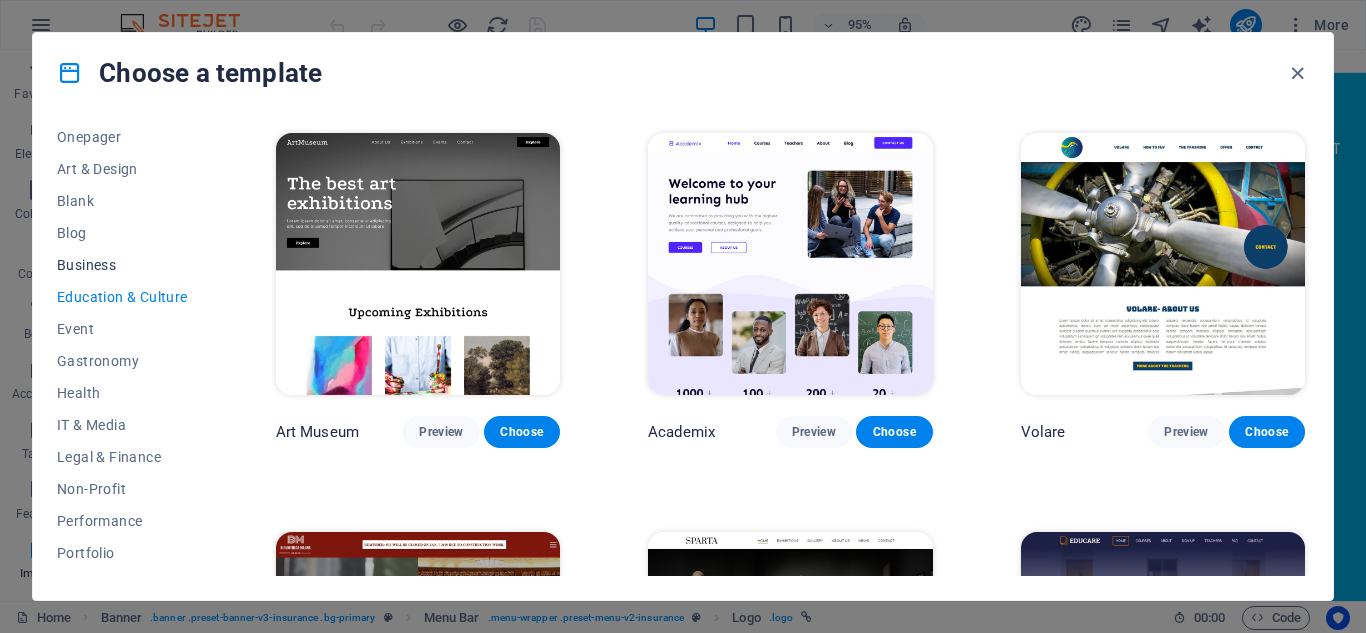click on "Business" at bounding box center [122, 265] 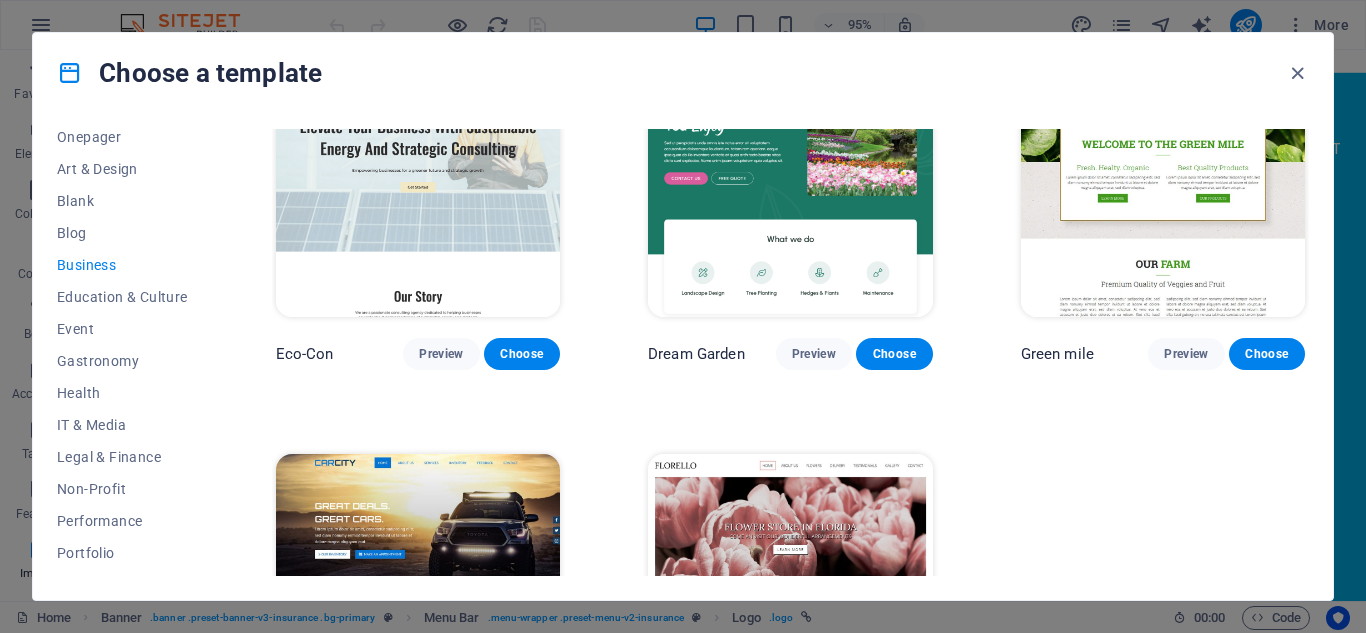 scroll, scrollTop: 0, scrollLeft: 0, axis: both 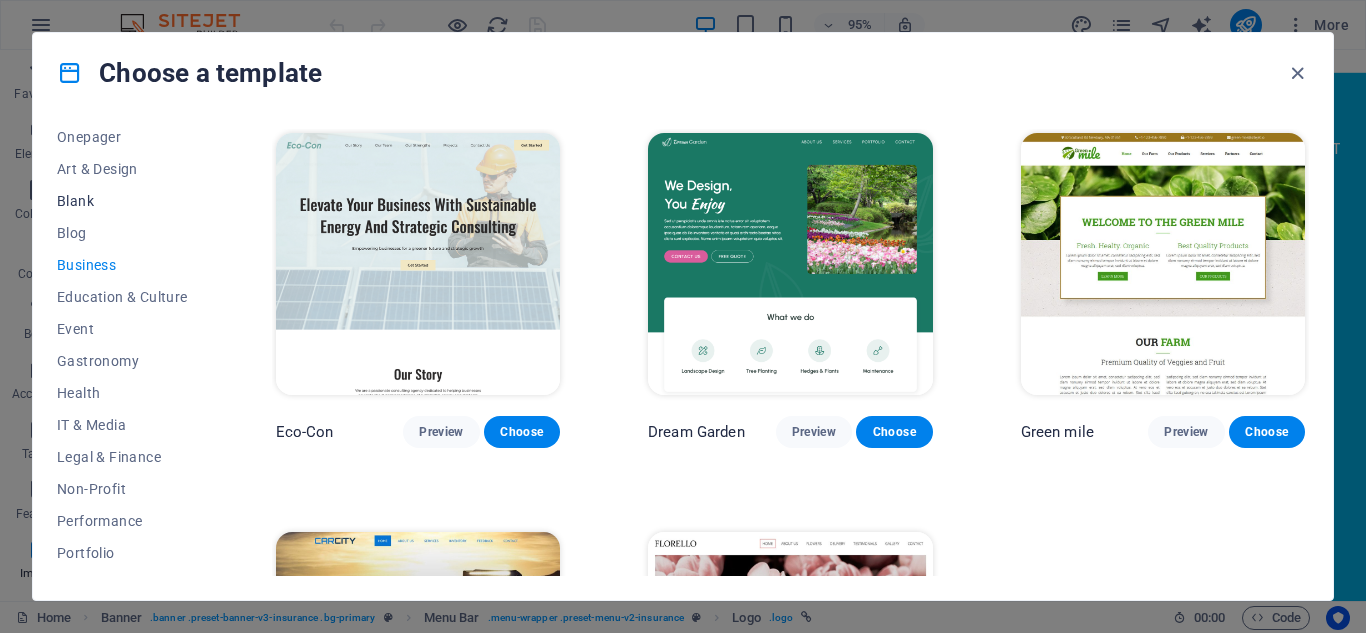 click on "Blank" at bounding box center [122, 201] 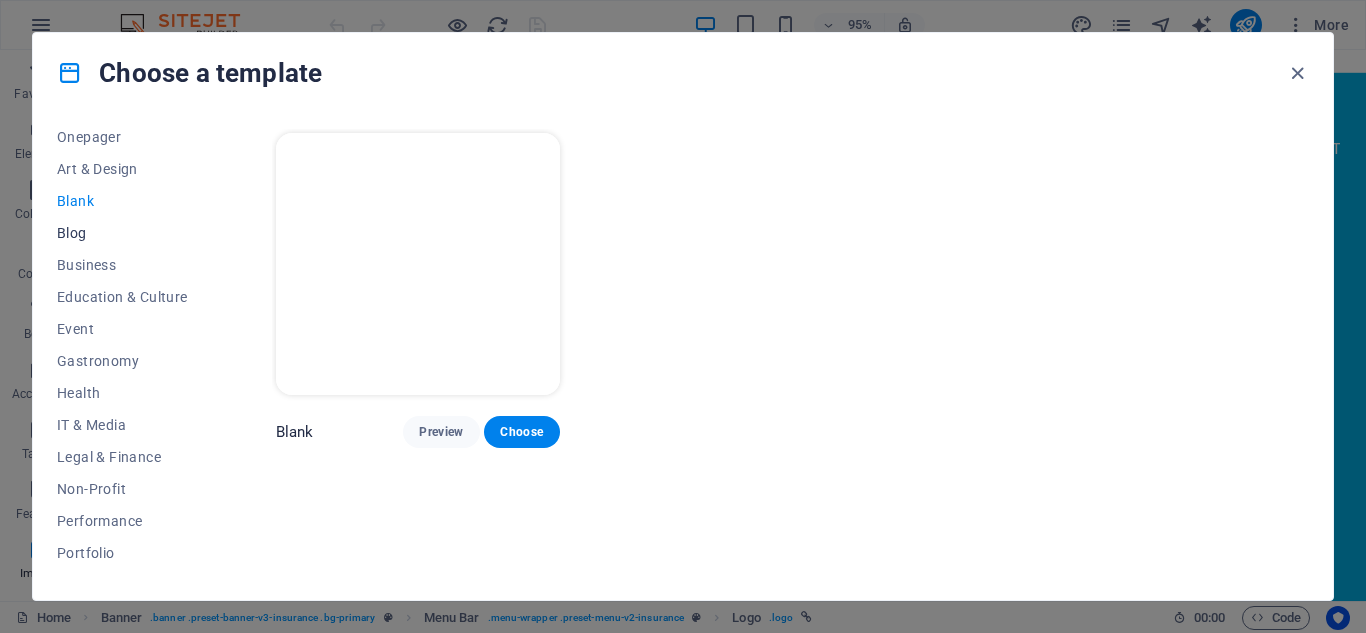 click on "Blog" at bounding box center [122, 233] 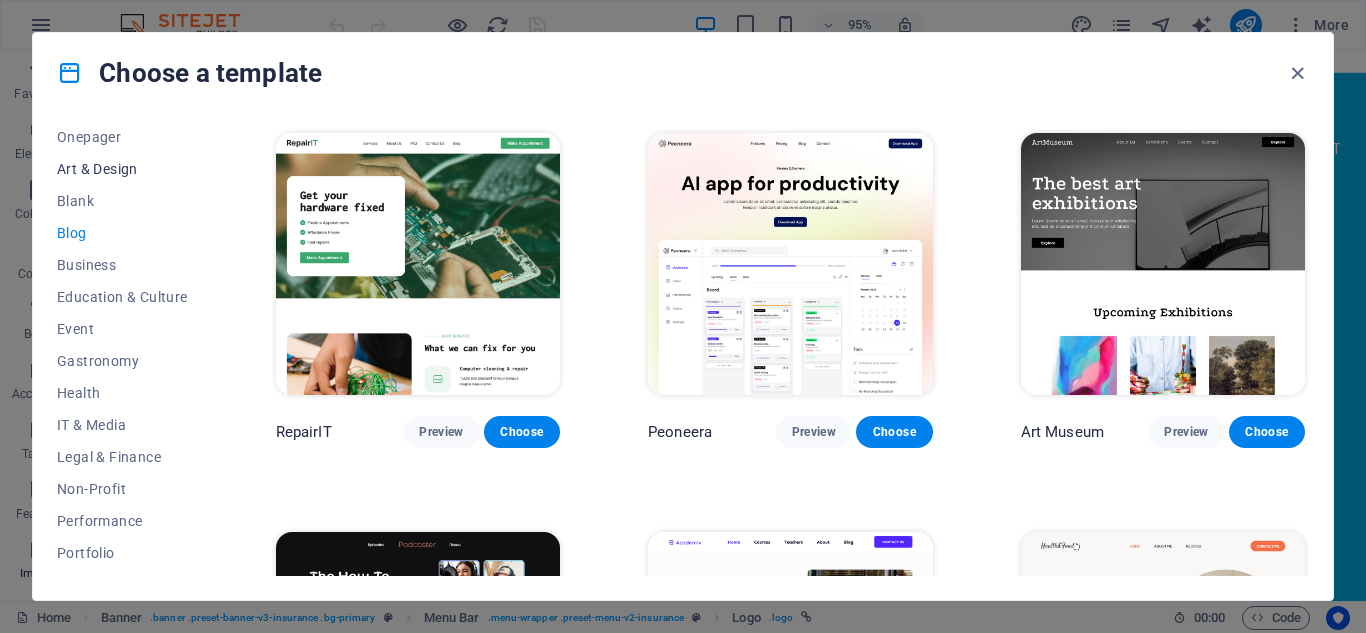 click on "Art & Design" at bounding box center (122, 169) 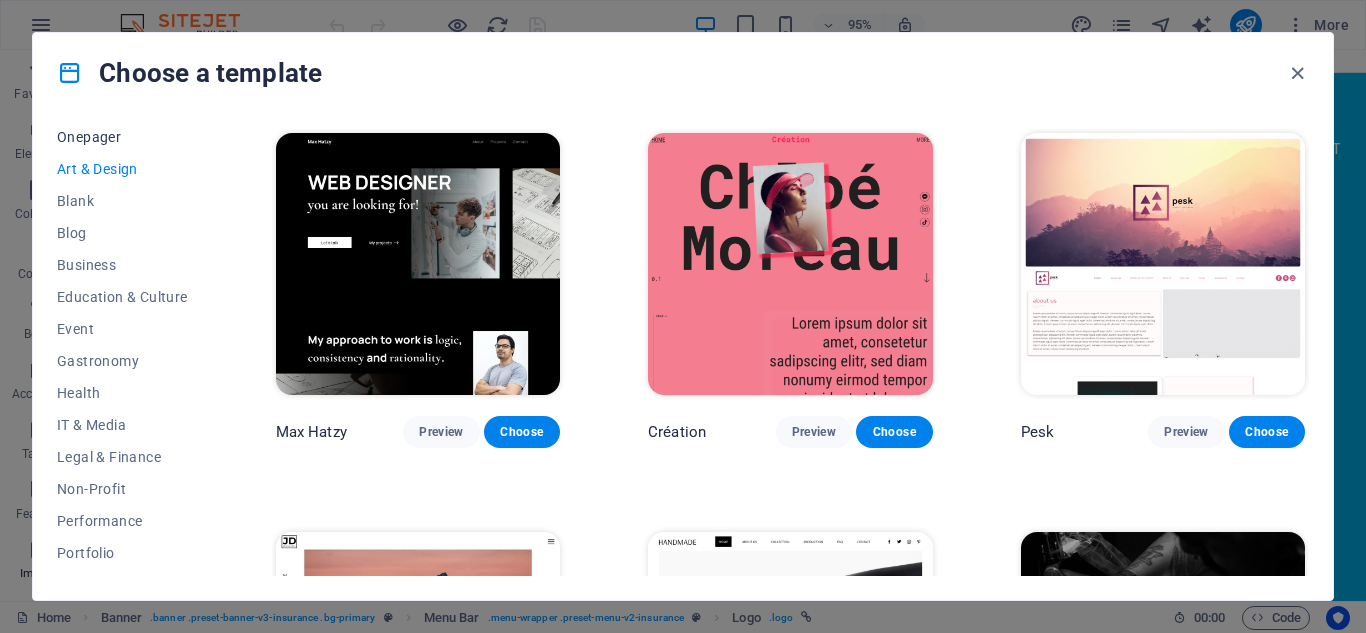 click on "Onepager" at bounding box center (122, 137) 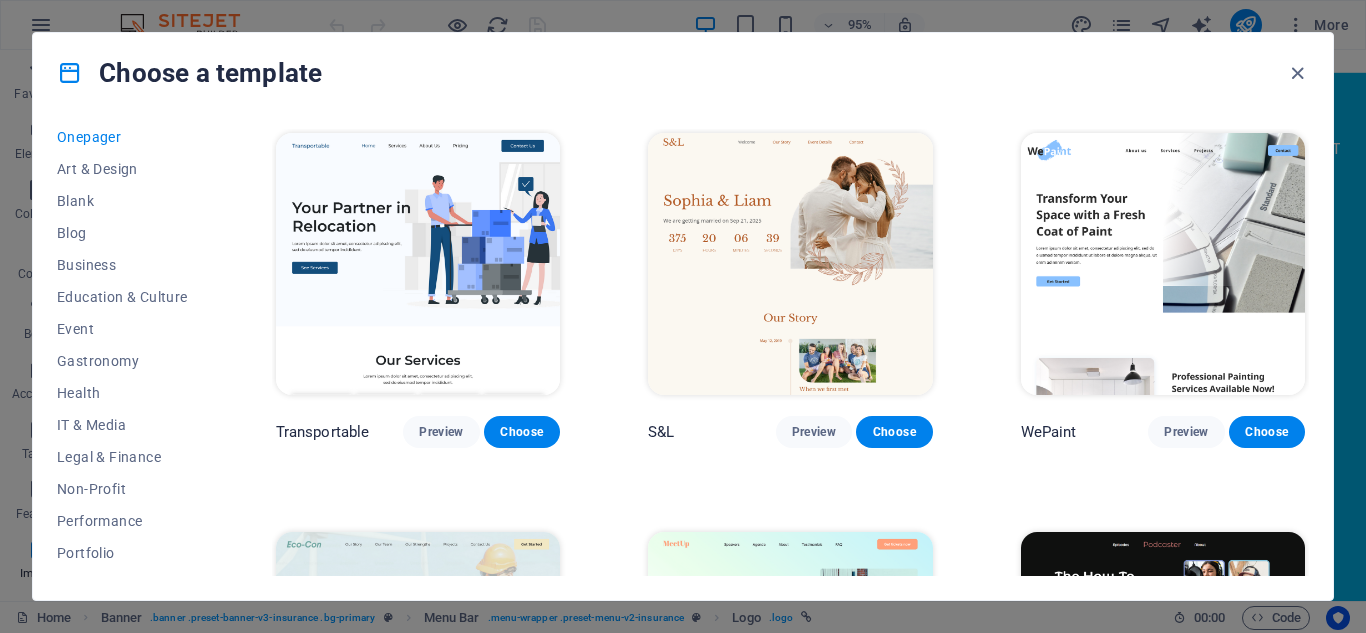 click at bounding box center [418, 264] 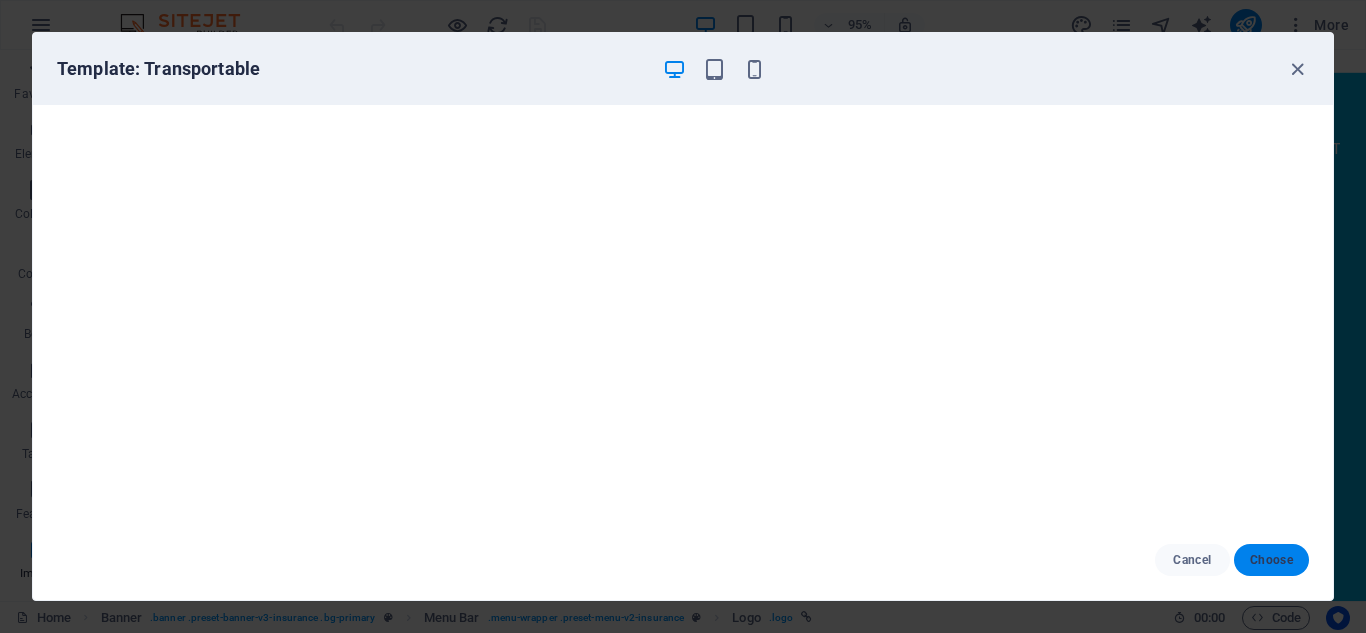 click on "Choose" at bounding box center (1271, 560) 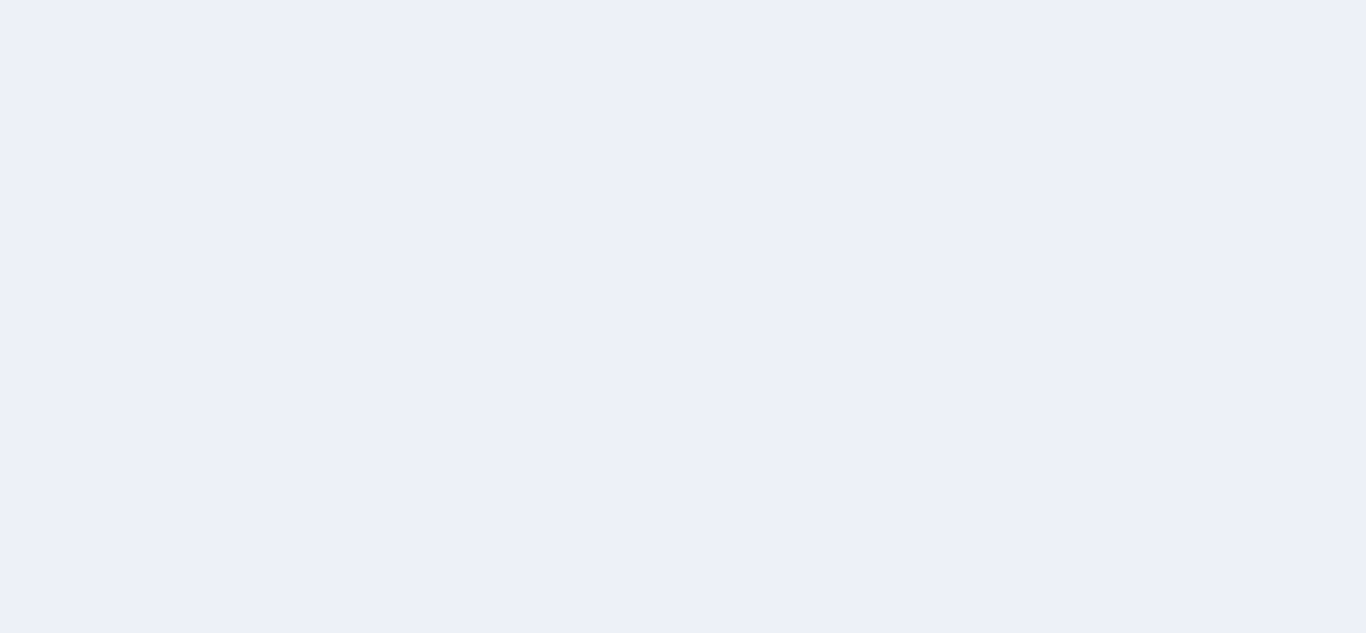 scroll, scrollTop: 0, scrollLeft: 0, axis: both 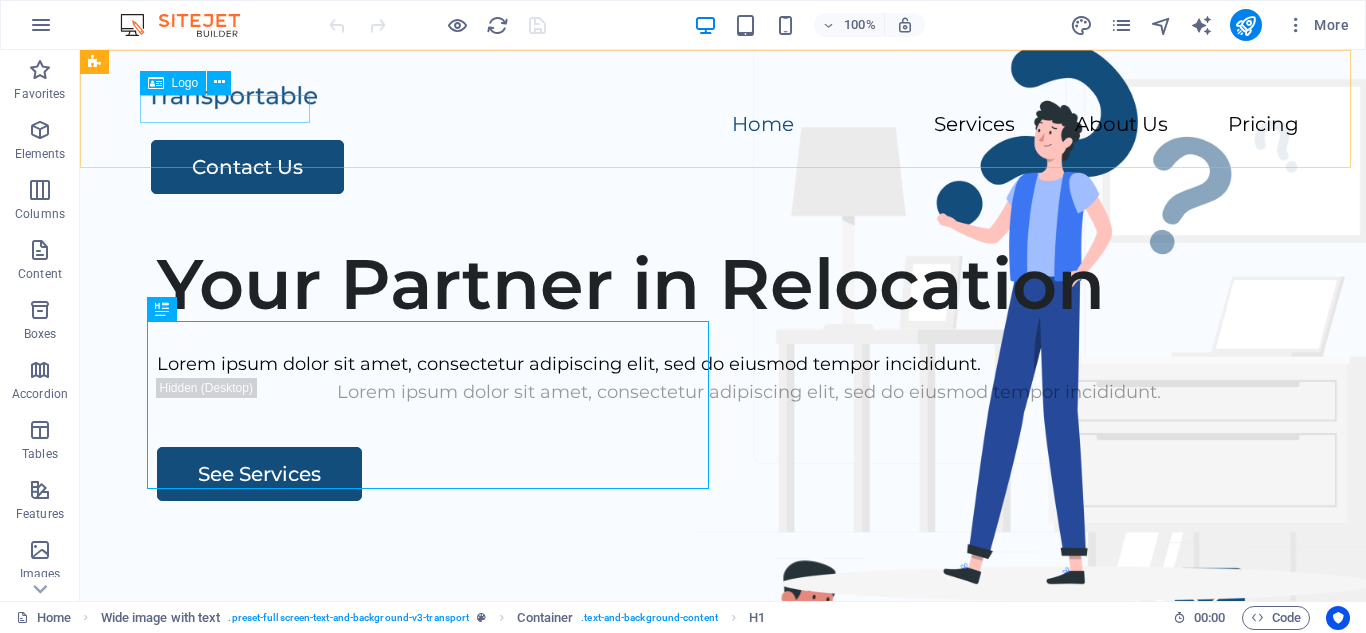 click on "Logo" at bounding box center [185, 83] 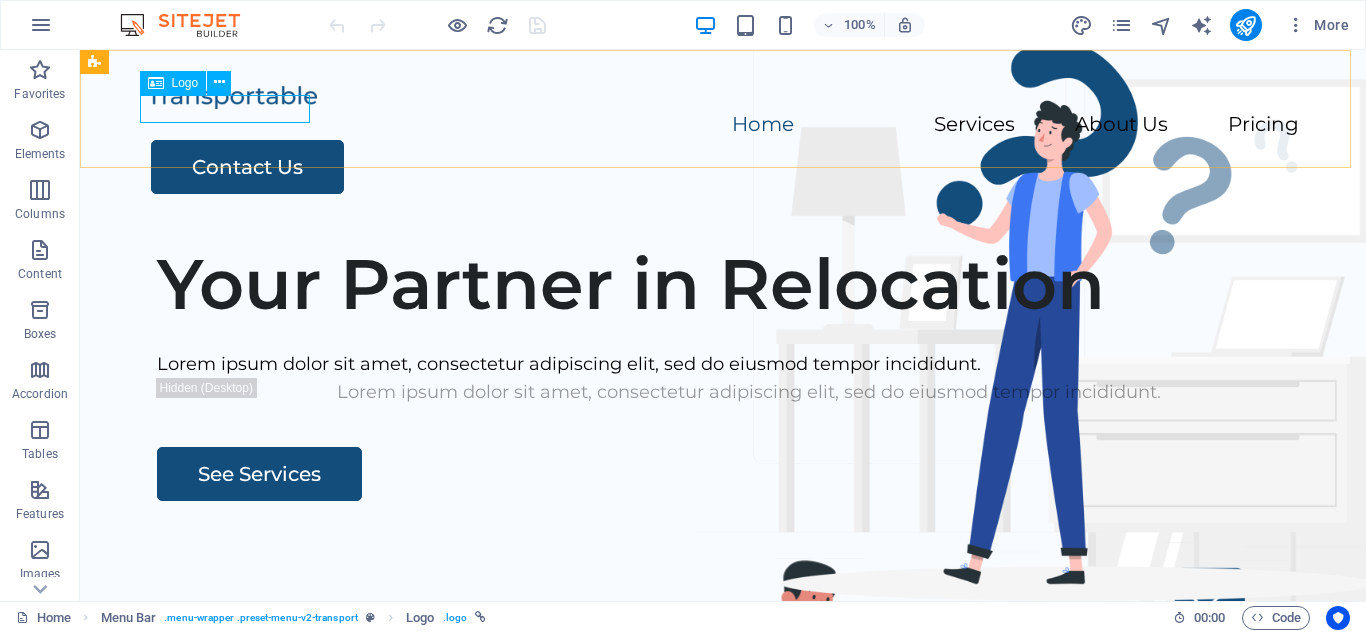 click on "Logo" at bounding box center [173, 83] 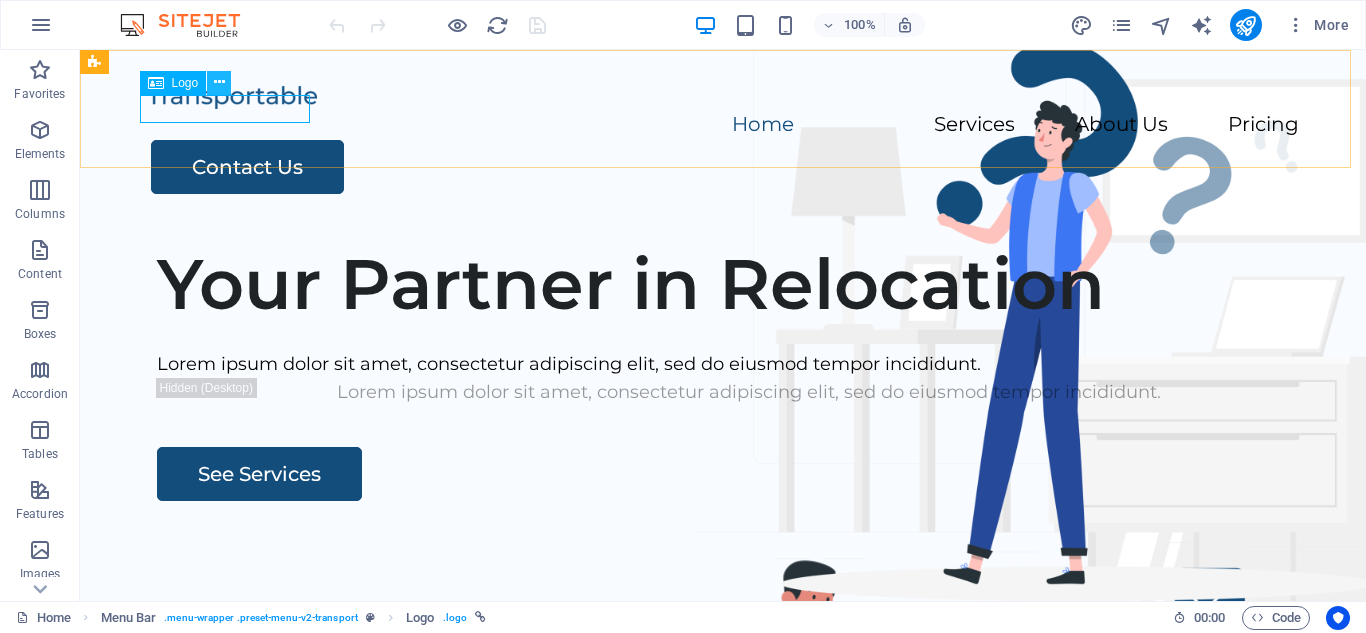 click at bounding box center (219, 82) 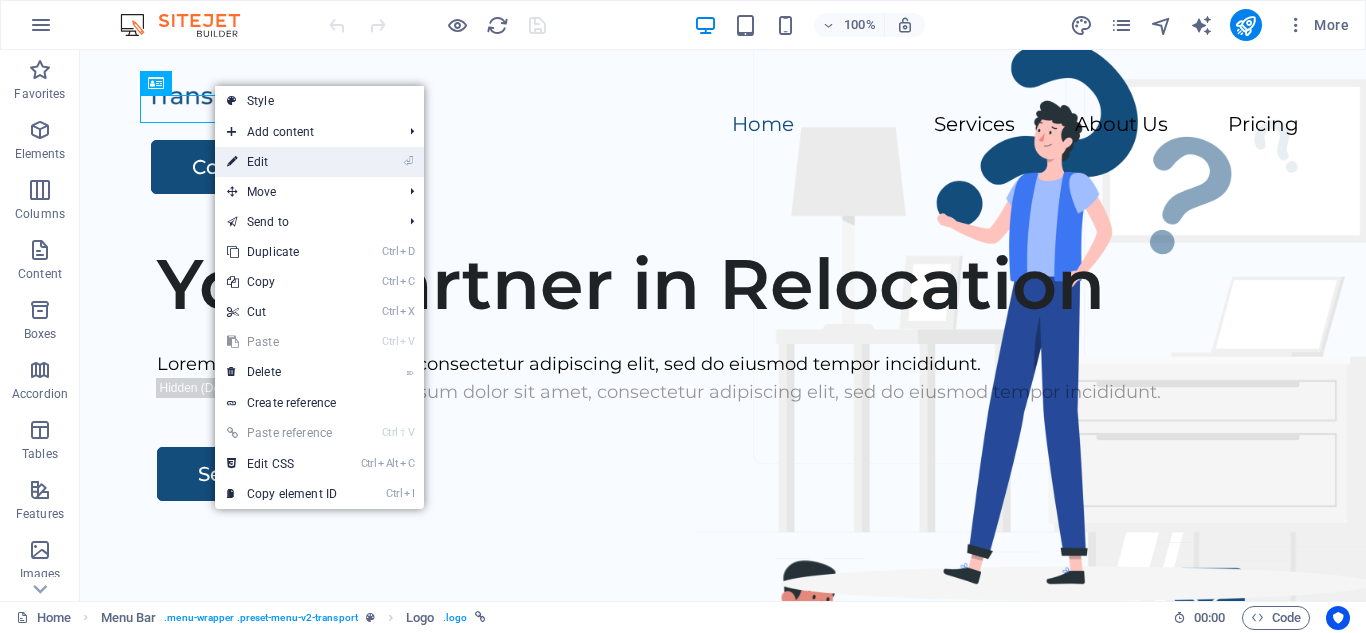 click on "⏎  Edit" at bounding box center [282, 162] 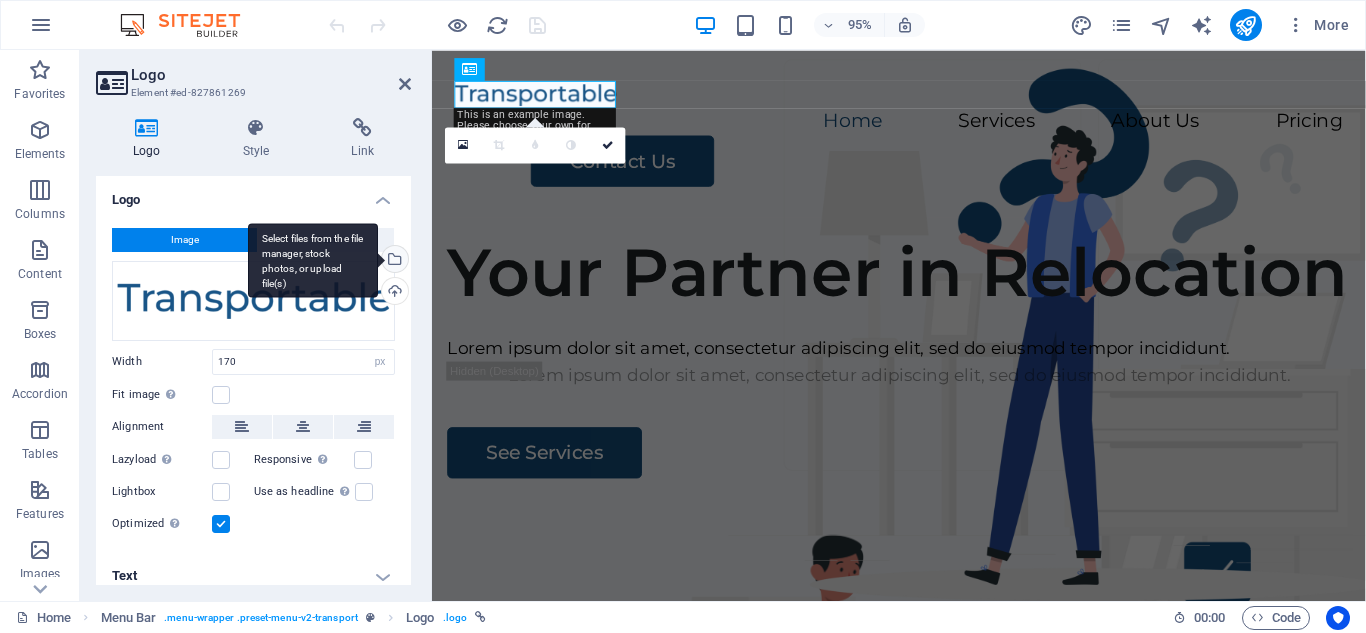 click on "Select files from the file manager, stock photos, or upload file(s)" at bounding box center (313, 260) 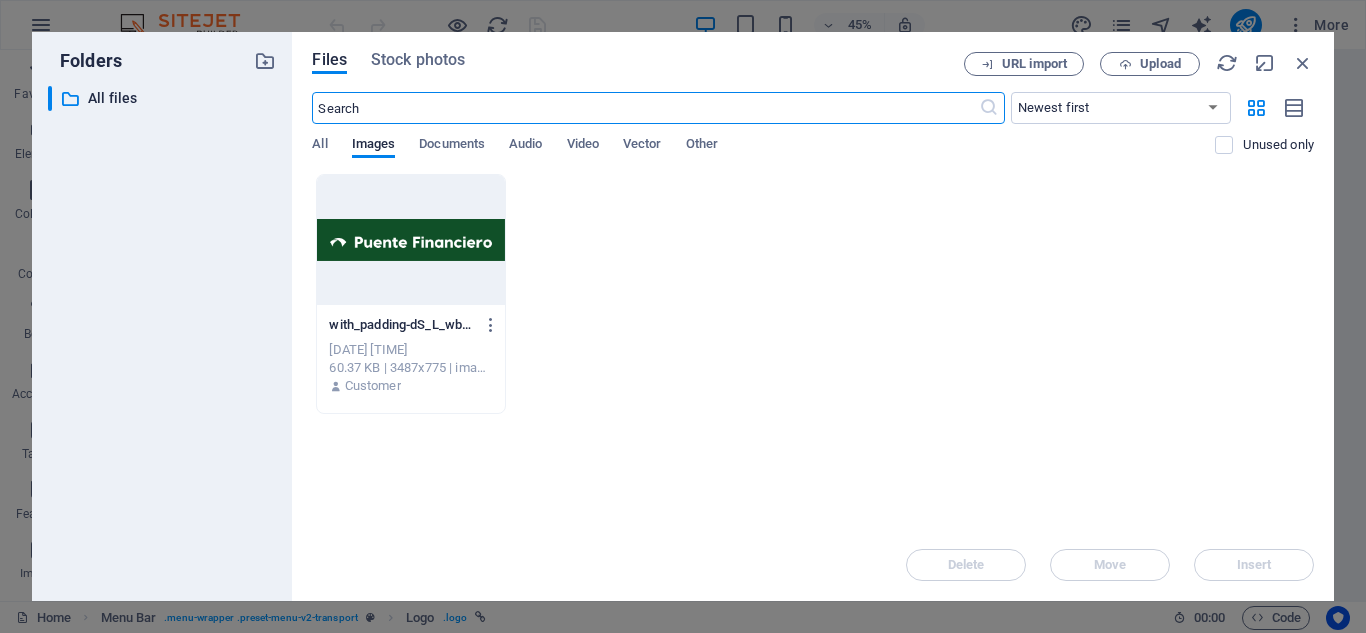 click at bounding box center (410, 240) 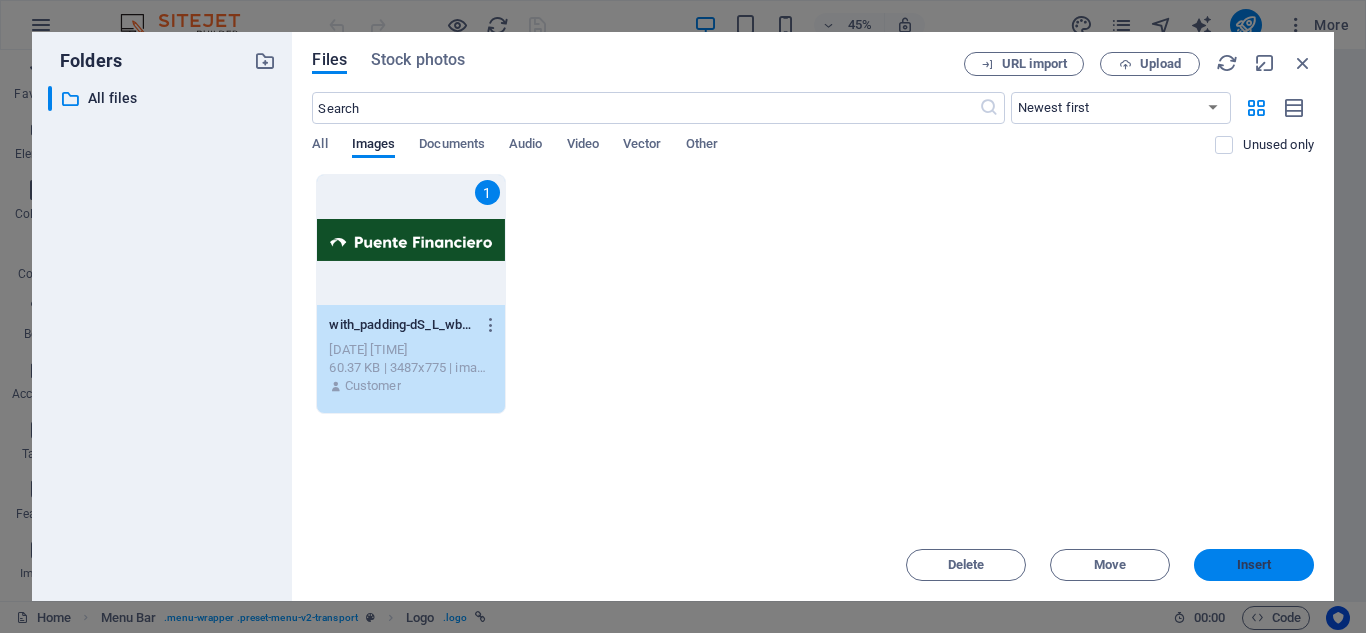 click on "Insert" at bounding box center (1254, 565) 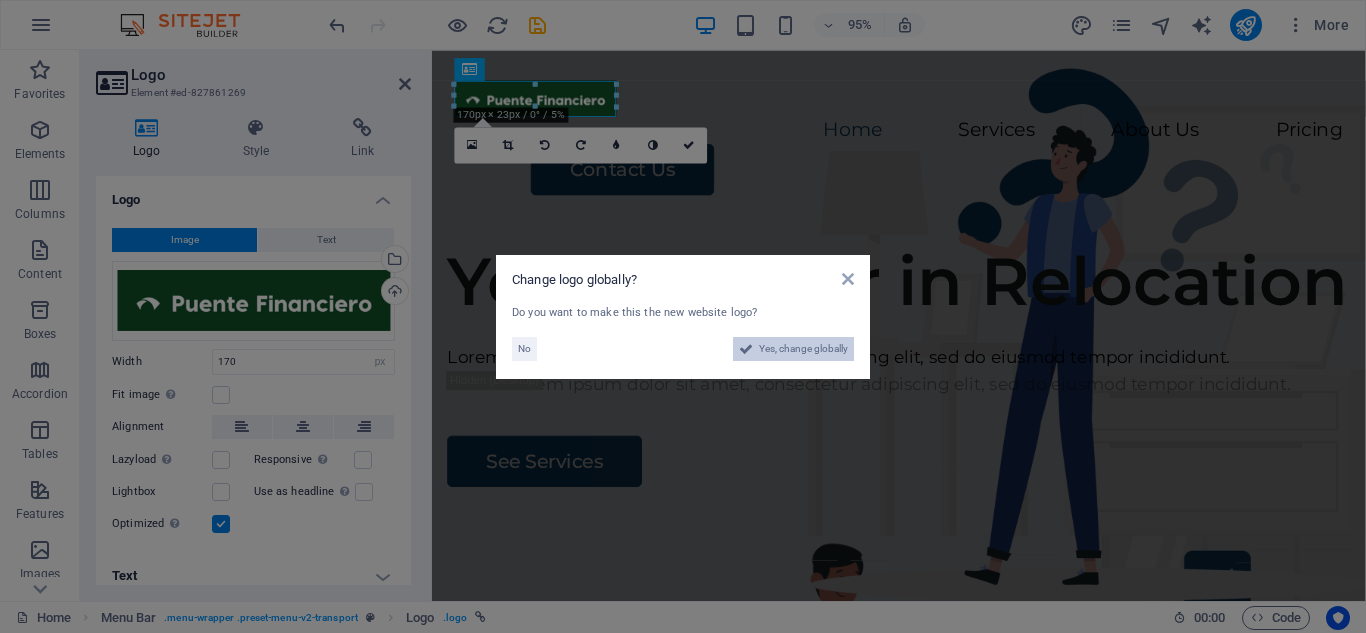 click on "Yes, change globally" at bounding box center [803, 349] 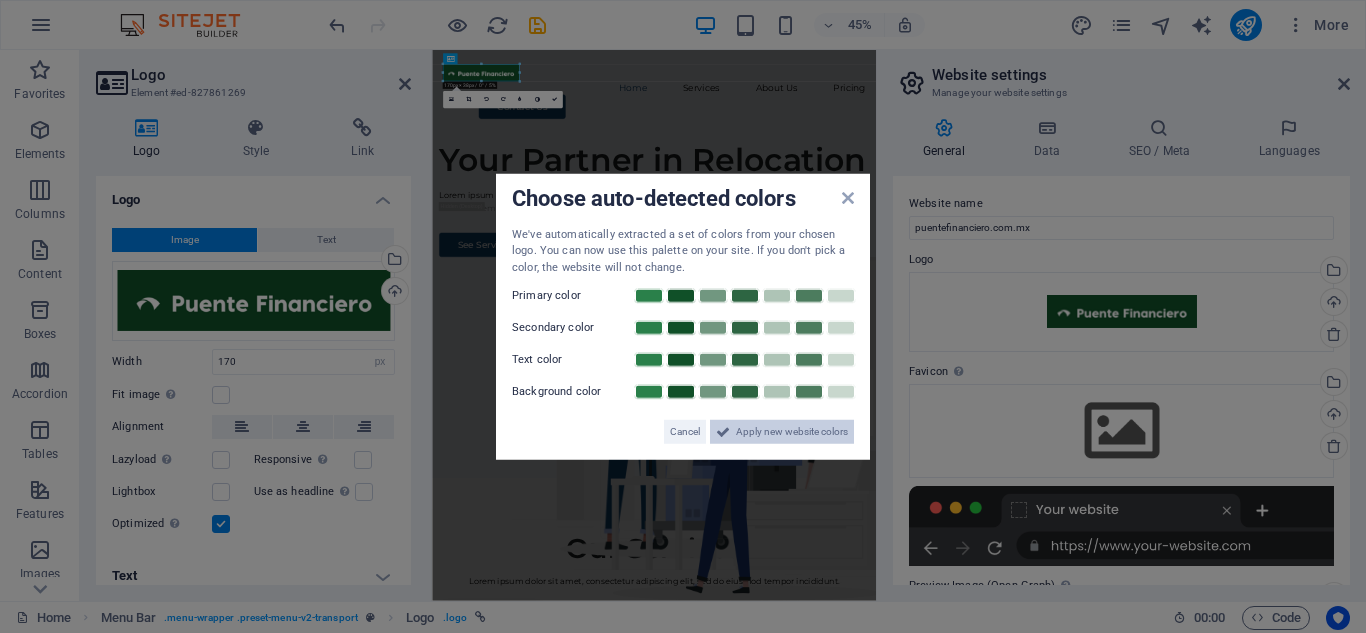 click on "Apply new website colors" at bounding box center (792, 432) 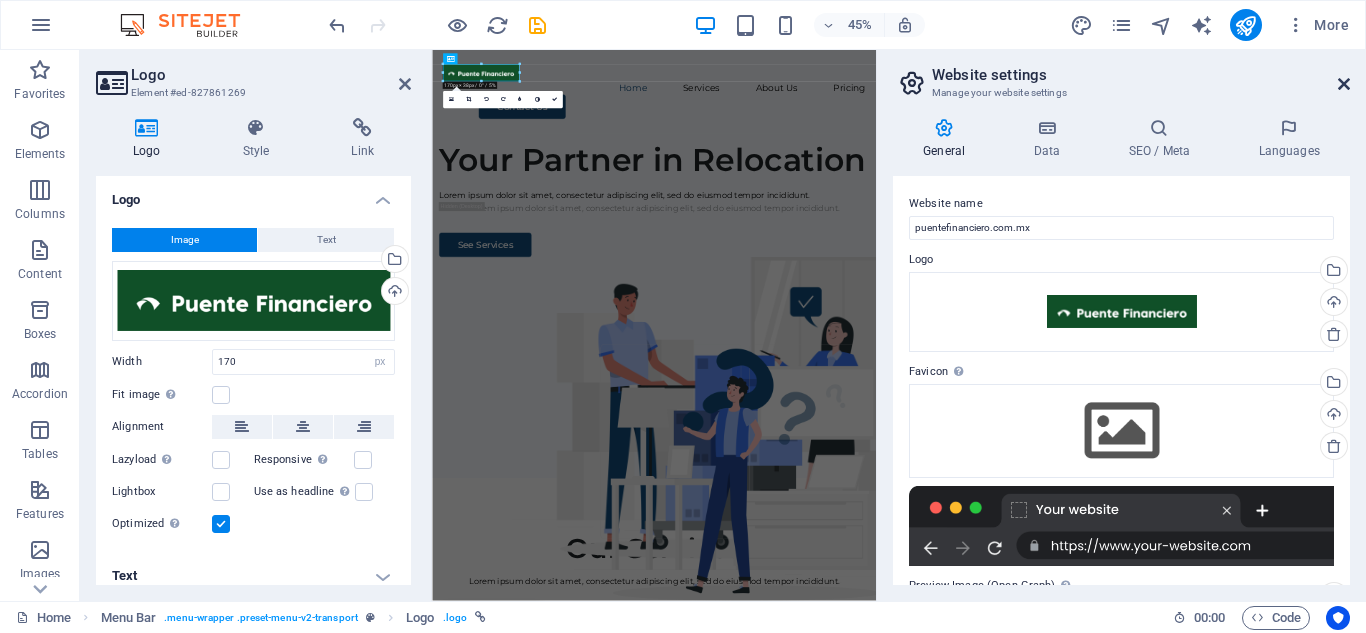 click at bounding box center (1344, 84) 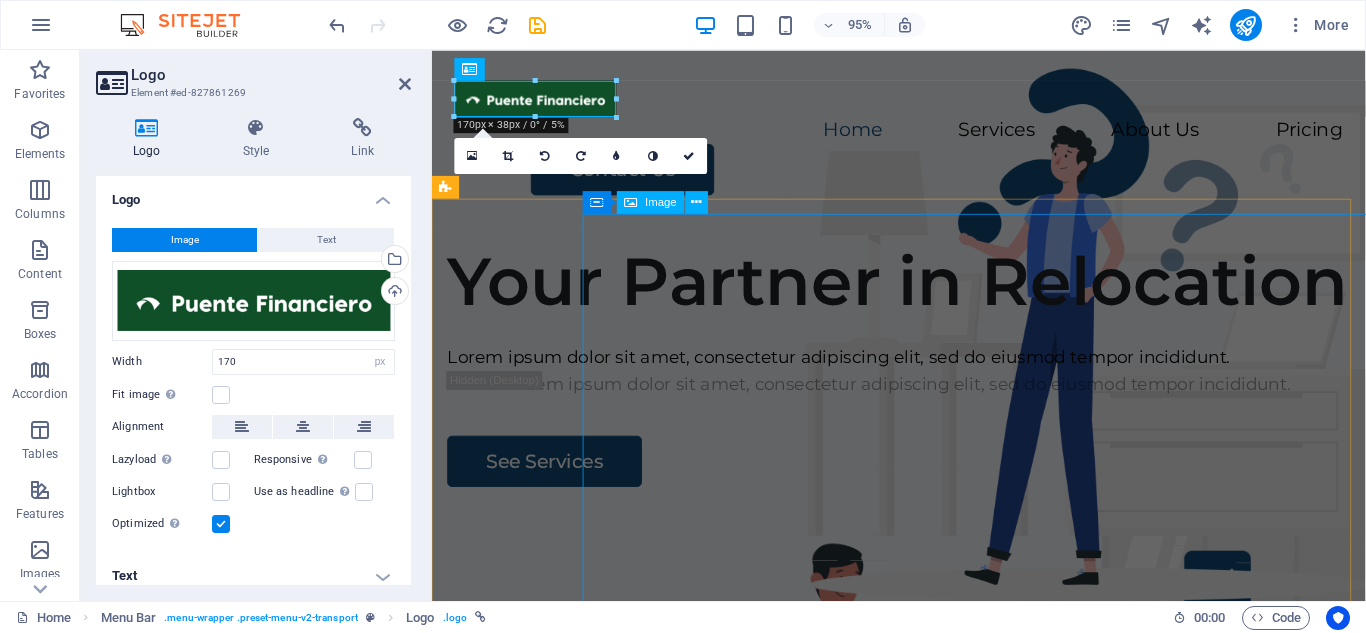 click at bounding box center (1080, 845) 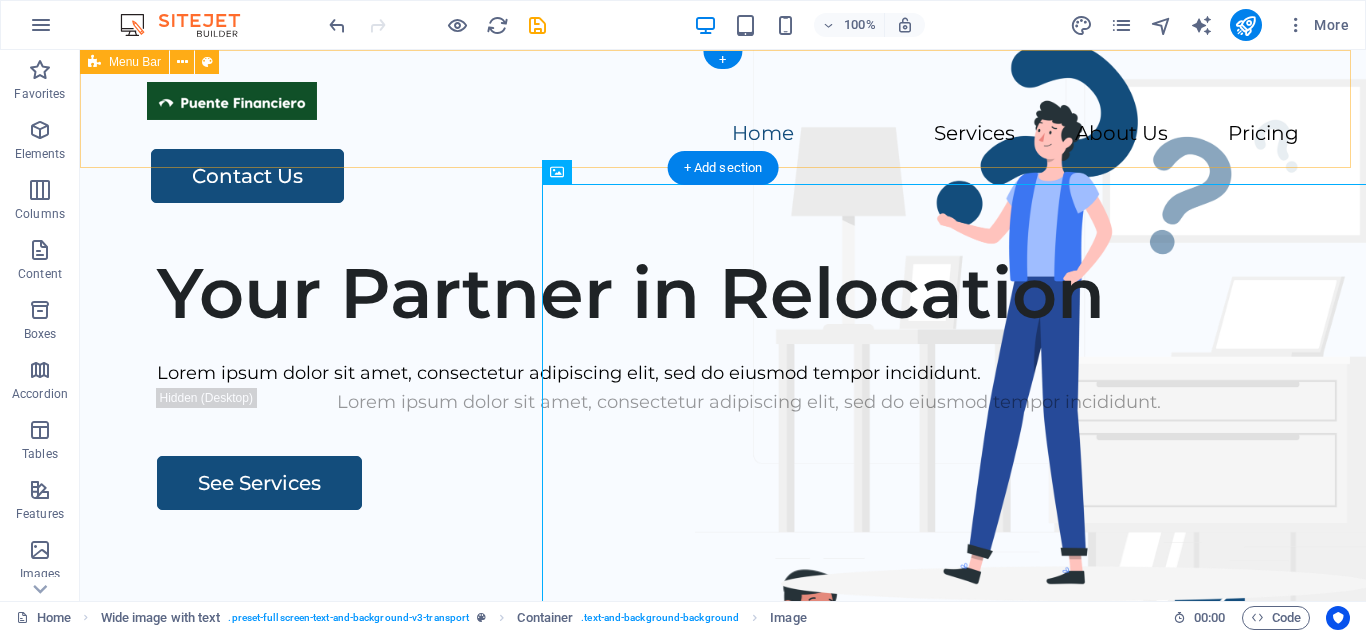 click on "Home Services About Us Pricing Contact Us" at bounding box center (723, 142) 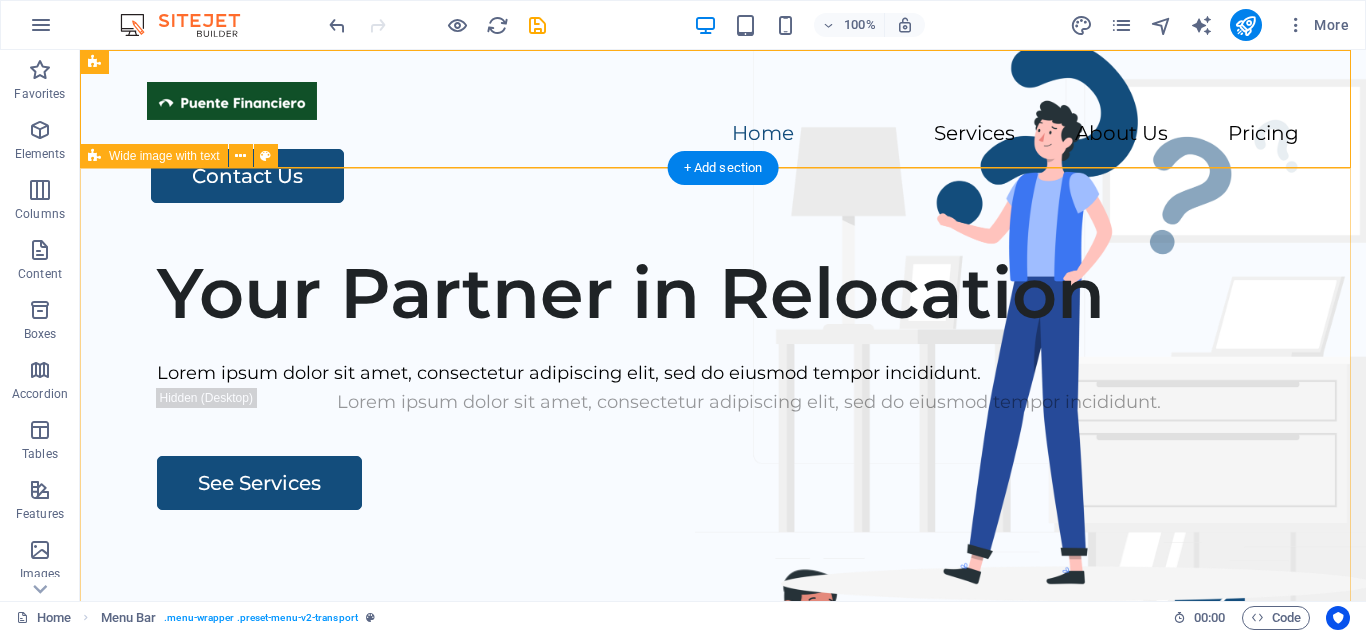click on "Your Partner in Relocation Lorem ipsum dolor sit amet, consectetur adipiscing elit, sed do eiusmod tempor incididunt.  Lorem ipsum dolor sit amet, consectetur adipiscing elit, sed do eiusmod tempor incididunt.  See Services" at bounding box center (723, 618) 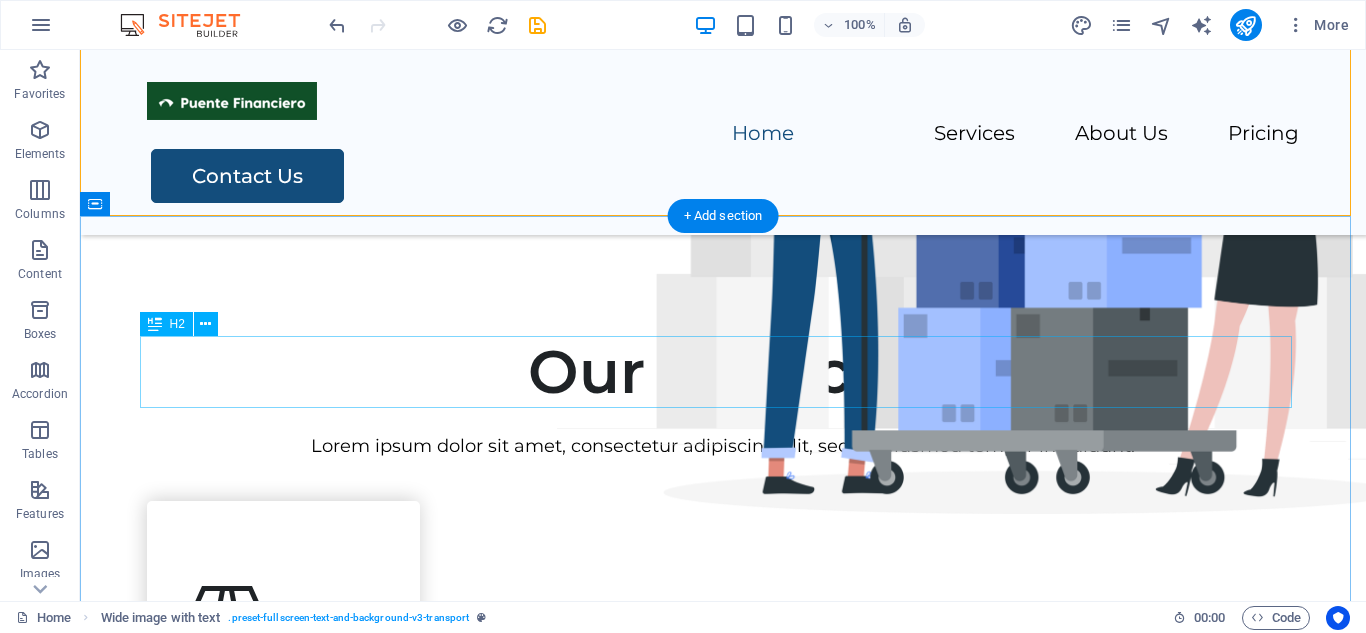 scroll, scrollTop: 200, scrollLeft: 0, axis: vertical 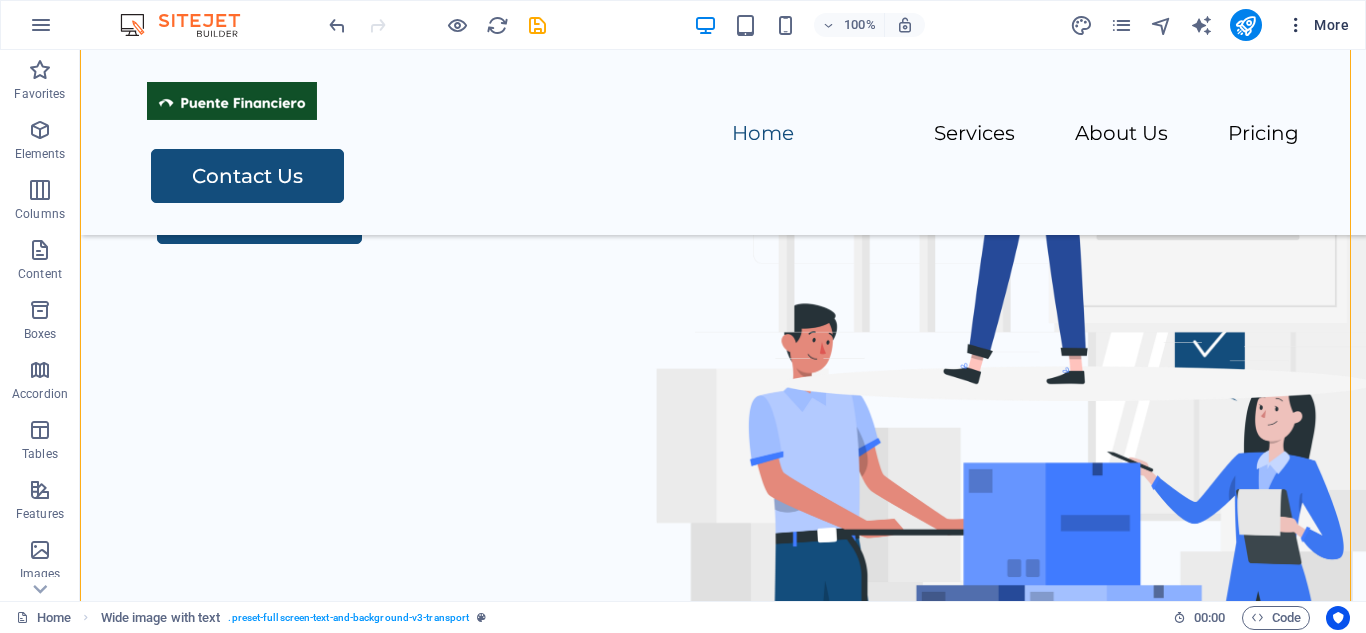 click at bounding box center (1296, 25) 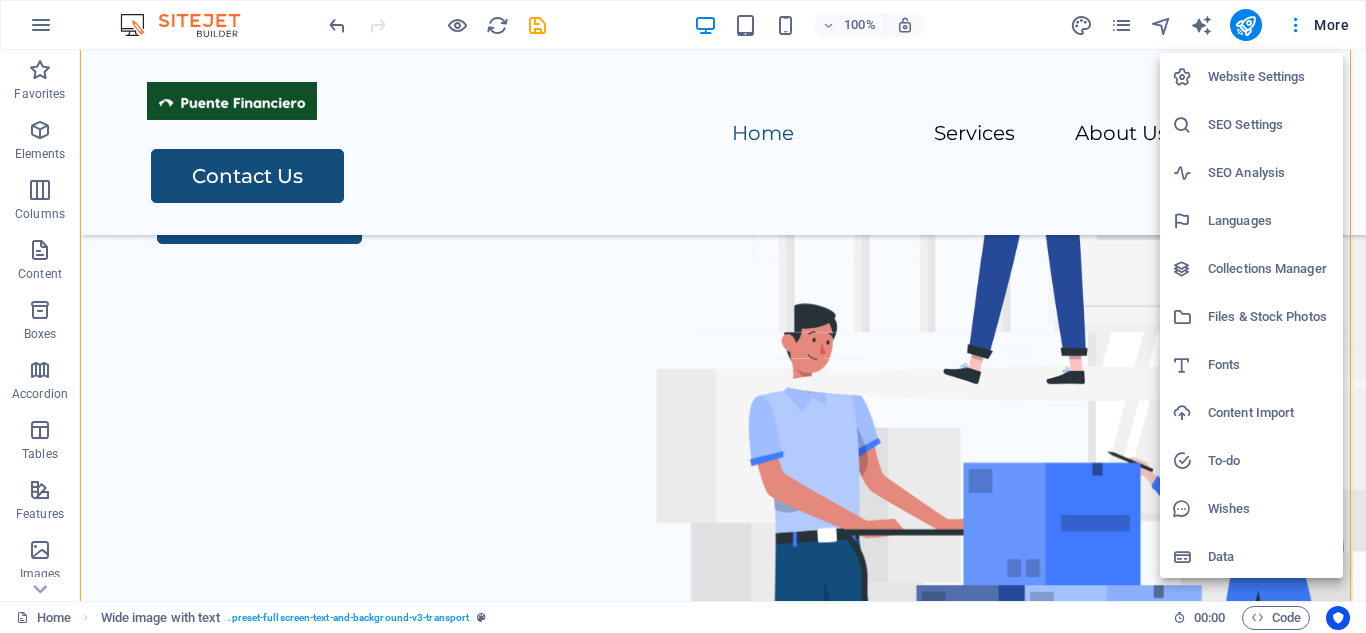 click on "Languages" at bounding box center (1269, 221) 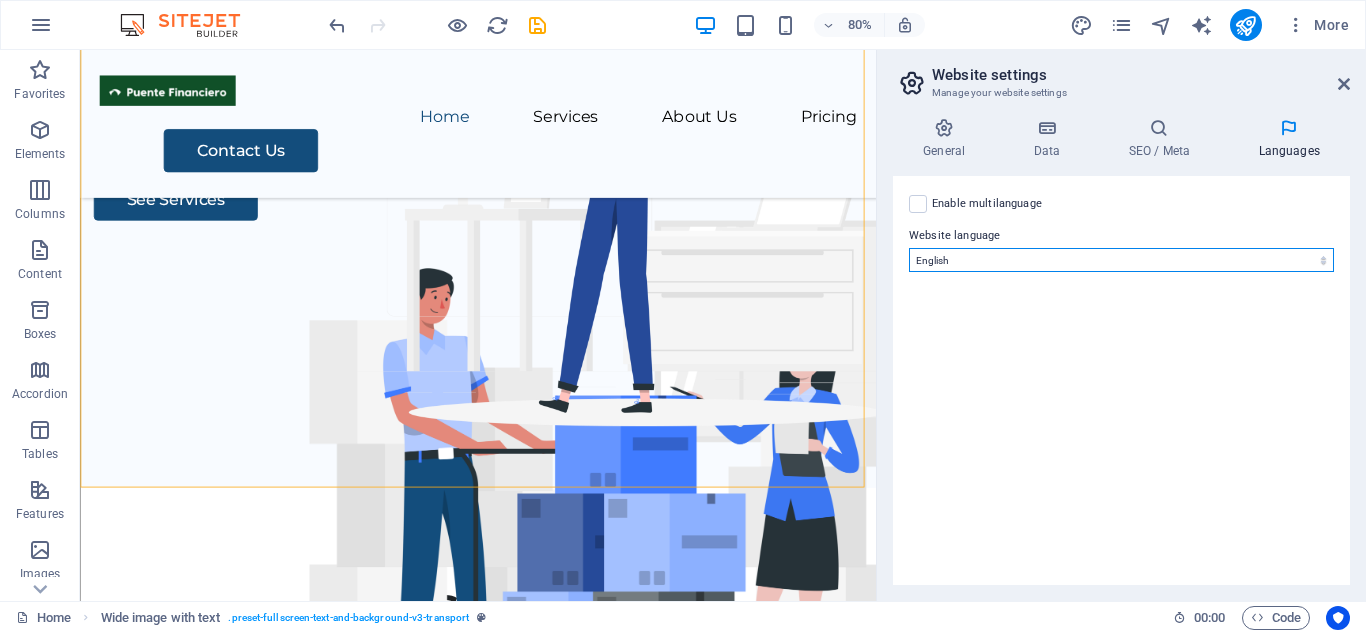click on "Abkhazian Afar Afrikaans Akan Albanian Amharic Arabic Aragonese Armenian Assamese Avaric Avestan Aymara Azerbaijani Bambara Bashkir Basque Belarusian Bengali Bihari languages Bislama Bokmål Bosnian Breton Bulgarian Burmese Catalan Central Khmer Chamorro Chechen Chinese Church Slavic Chuvash Cornish Corsican Cree Croatian Czech Danish Dutch Dzongkha English Esperanto Estonian Ewe Faroese Farsi (Persian) Fijian Finnish French Fulah Gaelic Galician Ganda Georgian German Greek Greenlandic Guaraní Gujarati Haitian Creole Hausa Hebrew Herero Hindi Hiri Motu Hungarian Icelandic Ido Igbo Indonesian Interlingua Interlingue Inuktitut Inupiaq Irish Italian Japanese Javanese Kannada Kanuri Kashmiri Kazakh Kikuyu Kinyarwanda Komi Kongo Korean Kurdish Kwanyama Kyrgyz Lao Latin Latvian Limburgish Lingala Lithuanian Luba-Katanga Luxembourgish Macedonian Malagasy Malay Malayalam Maldivian Maltese Manx Maori Marathi Marshallese Mongolian Nauru Navajo Ndonga Nepali North Ndebele Northern Sami Norwegian Norwegian Nynorsk Nuosu" at bounding box center [1121, 260] 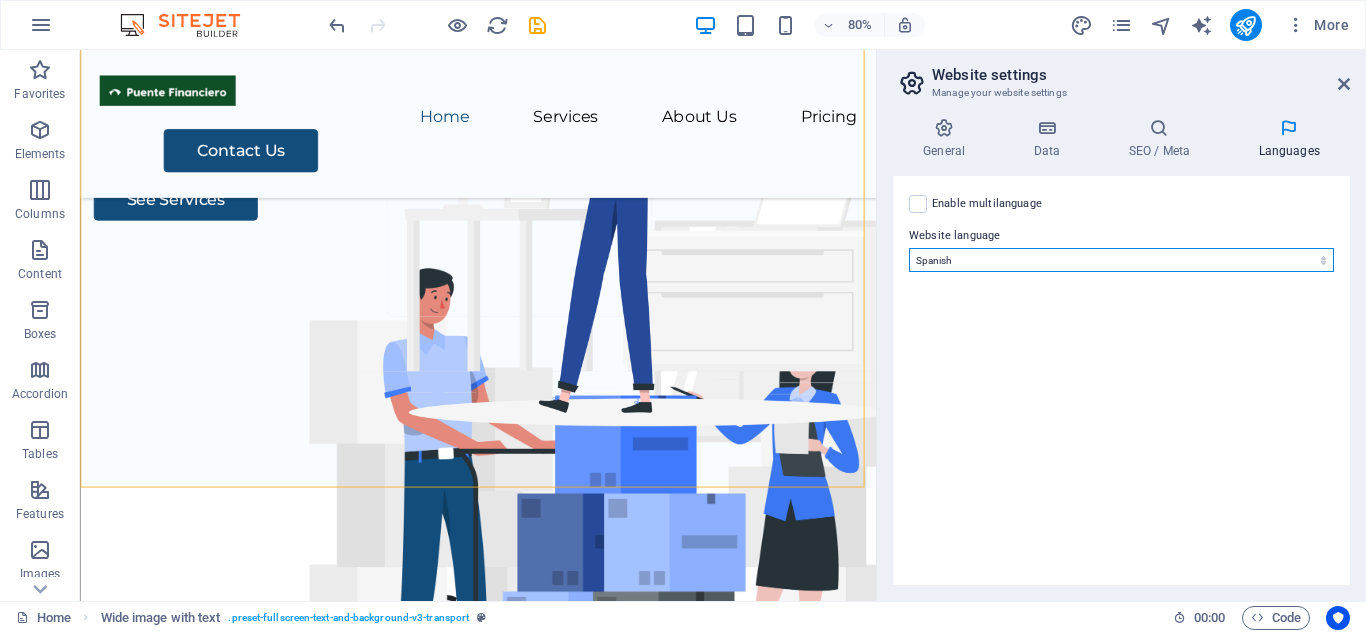 click on "Abkhazian Afar Afrikaans Akan Albanian Amharic Arabic Aragonese Armenian Assamese Avaric Avestan Aymara Azerbaijani Bambara Bashkir Basque Belarusian Bengali Bihari languages Bislama Bokmål Bosnian Breton Bulgarian Burmese Catalan Central Khmer Chamorro Chechen Chinese Church Slavic Chuvash Cornish Corsican Cree Croatian Czech Danish Dutch Dzongkha English Esperanto Estonian Ewe Faroese Farsi (Persian) Fijian Finnish French Fulah Gaelic Galician Ganda Georgian German Greek Greenlandic Guaraní Gujarati Haitian Creole Hausa Hebrew Herero Hindi Hiri Motu Hungarian Icelandic Ido Igbo Indonesian Interlingua Interlingue Inuktitut Inupiaq Irish Italian Japanese Javanese Kannada Kanuri Kashmiri Kazakh Kikuyu Kinyarwanda Komi Kongo Korean Kurdish Kwanyama Kyrgyz Lao Latin Latvian Limburgish Lingala Lithuanian Luba-Katanga Luxembourgish Macedonian Malagasy Malay Malayalam Maldivian Maltese Manx Maori Marathi Marshallese Mongolian Nauru Navajo Ndonga Nepali North Ndebele Northern Sami Norwegian Norwegian Nynorsk Nuosu" at bounding box center [1121, 260] 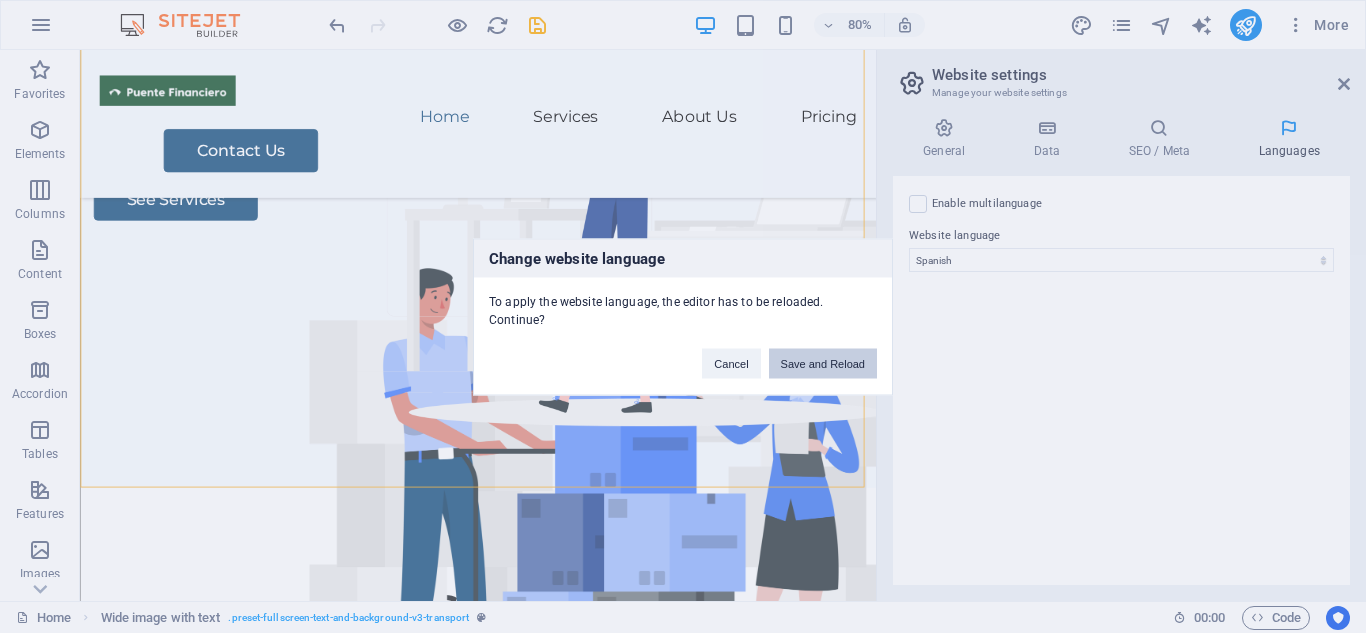 click on "Save and Reload" at bounding box center (823, 363) 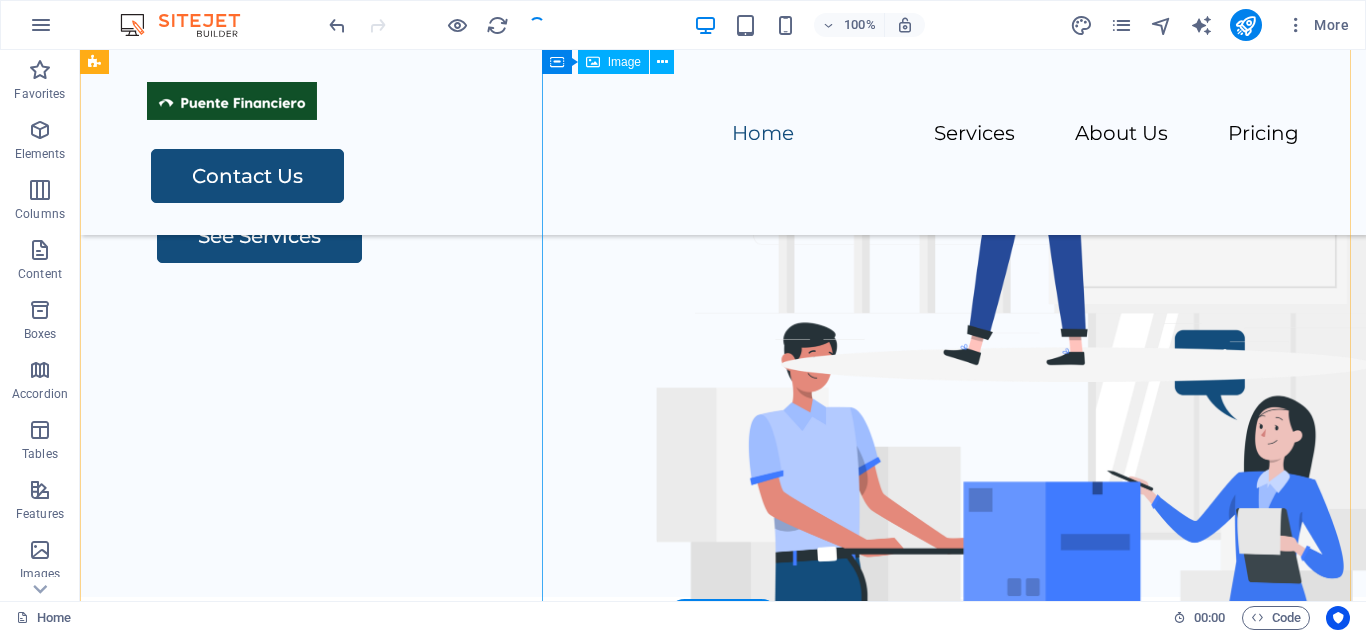 scroll, scrollTop: 200, scrollLeft: 0, axis: vertical 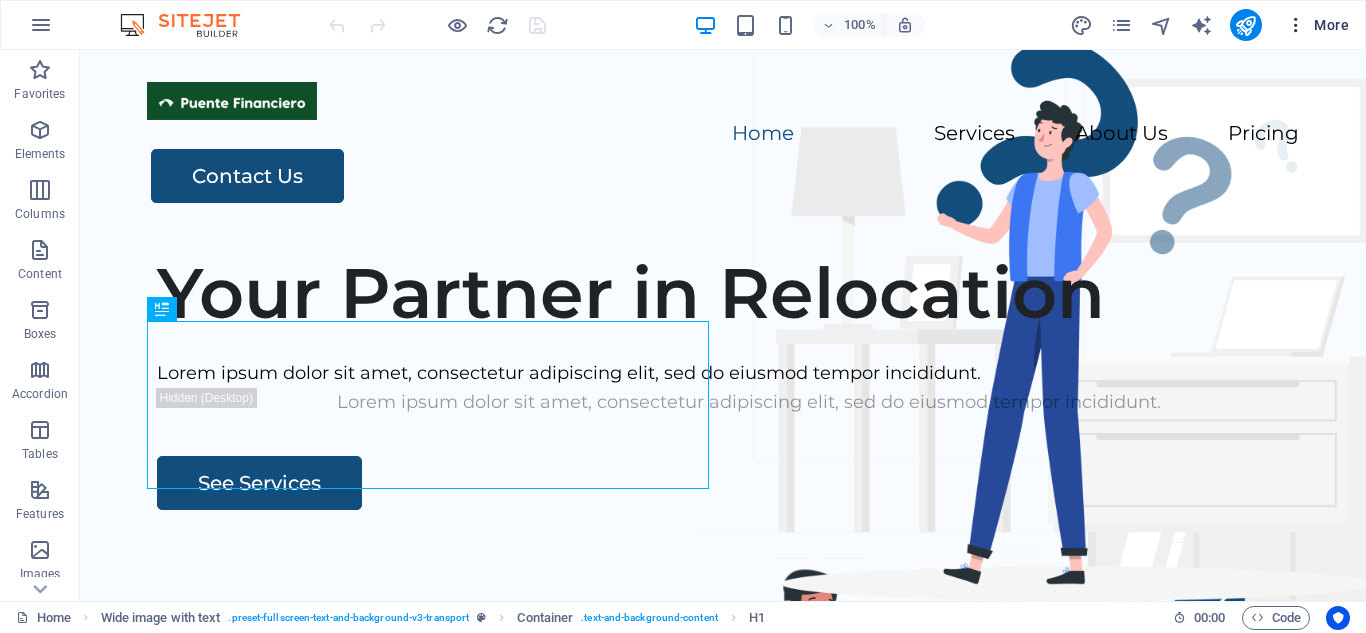 click at bounding box center [1296, 25] 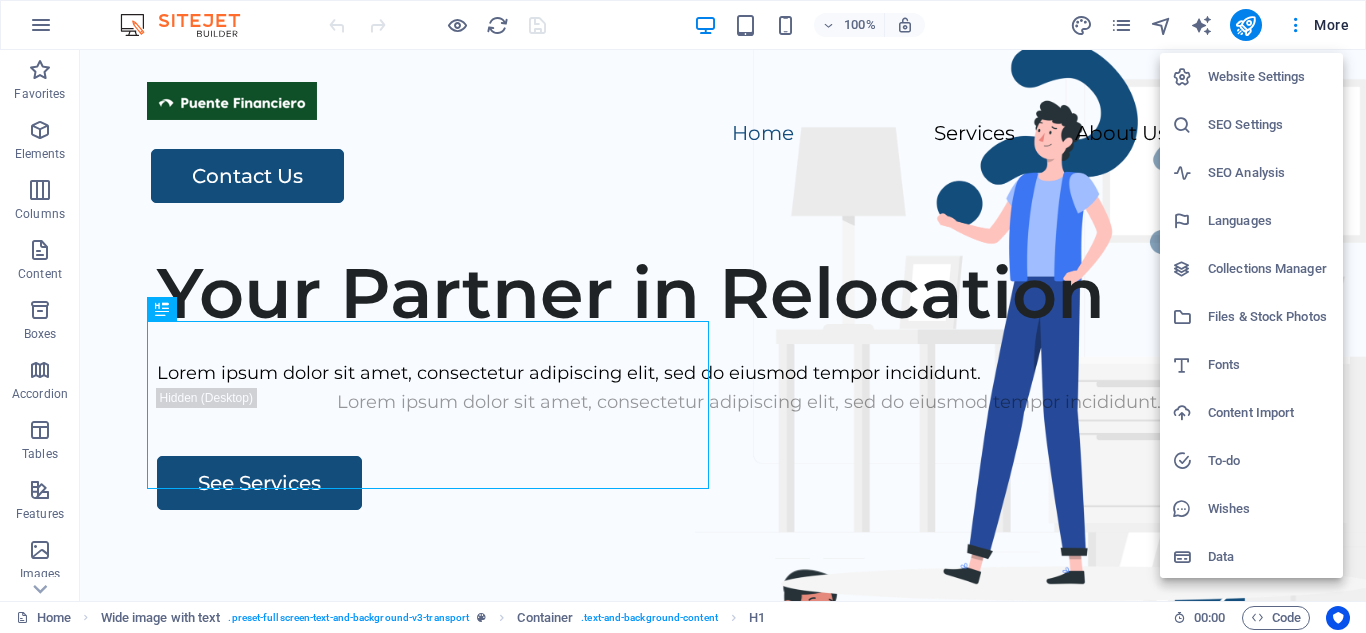 click on "Languages" at bounding box center (1269, 221) 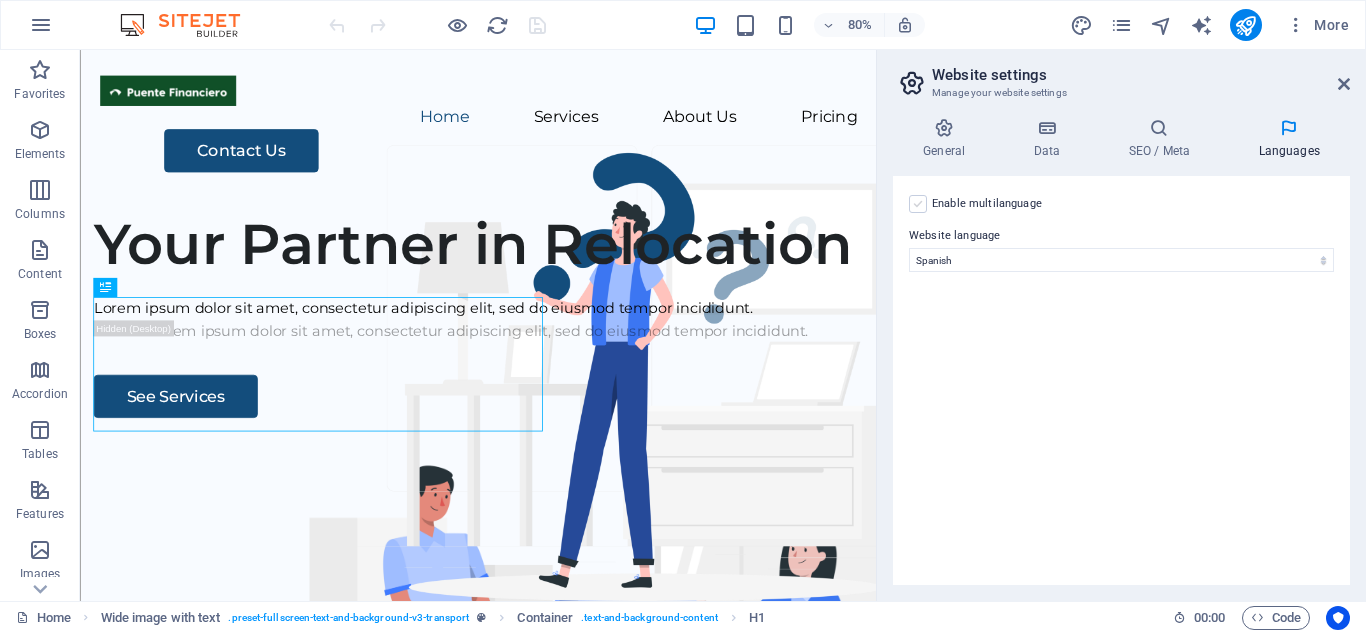 click at bounding box center [918, 204] 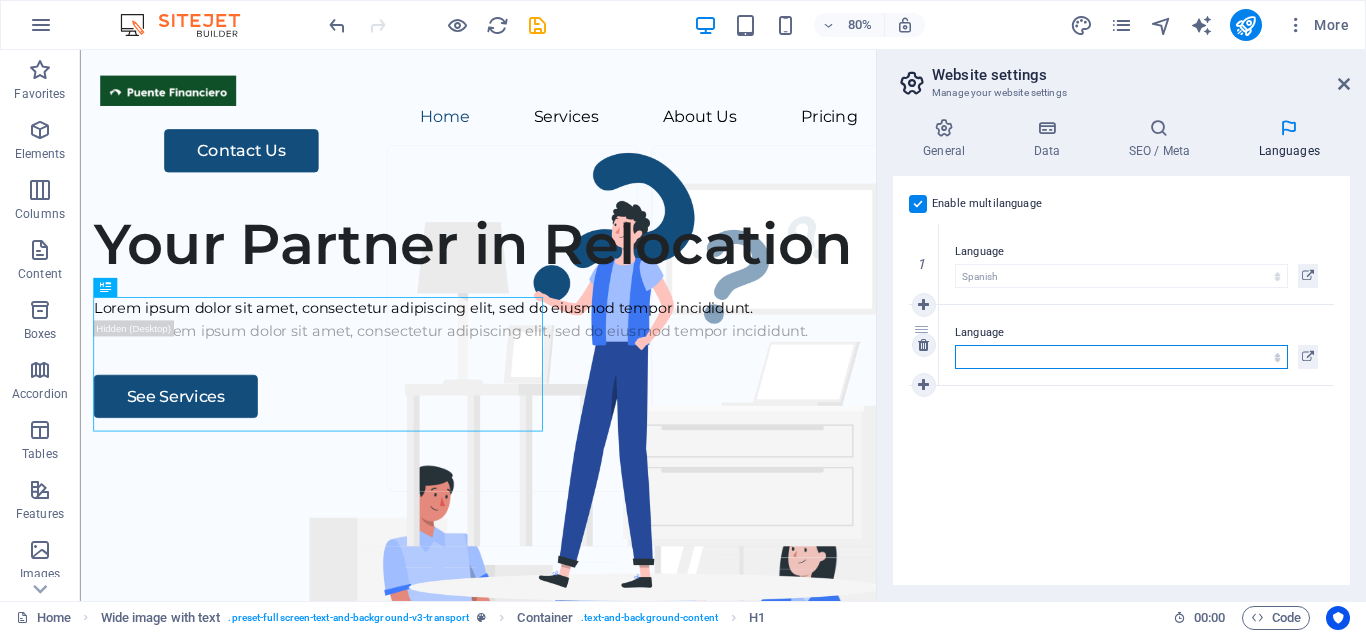 click on "Abkhazian Afar Afrikaans Akan Albanian Amharic Arabic Aragonese Armenian Assamese Avaric Avestan Aymara Azerbaijani Bambara Bashkir Basque Belarusian Bengali Bihari languages Bislama Bokmål Bosnian Breton Bulgarian Burmese Catalan Central Khmer Chamorro Chechen Chinese Church Slavic Chuvash Cornish Corsican Cree Croatian Czech Danish Dutch Dzongkha English Esperanto Estonian Ewe Faroese Farsi (Persian) Fijian Finnish French Fulah Gaelic Galician Ganda Georgian German Greek Greenlandic Guaraní Gujarati Haitian Creole Hausa Hebrew Herero Hindi Hiri Motu Hungarian Icelandic Ido Igbo Indonesian Interlingua Interlingue Inuktitut Inupiaq Irish Italian Japanese Javanese Kannada Kanuri Kashmiri Kazakh Kikuyu Kinyarwanda Komi Kongo Korean Kurdish Kwanyama Kyrgyz Lao Latin Latvian Limburgish Lingala Lithuanian Luba-Katanga Luxembourgish Macedonian Malagasy Malay Malayalam Maldivian Maltese Manx Maori Marathi Marshallese Mongolian Nauru Navajo Ndonga Nepali North Ndebele Northern Sami Norwegian Norwegian Nynorsk Nuosu" at bounding box center (1121, 357) 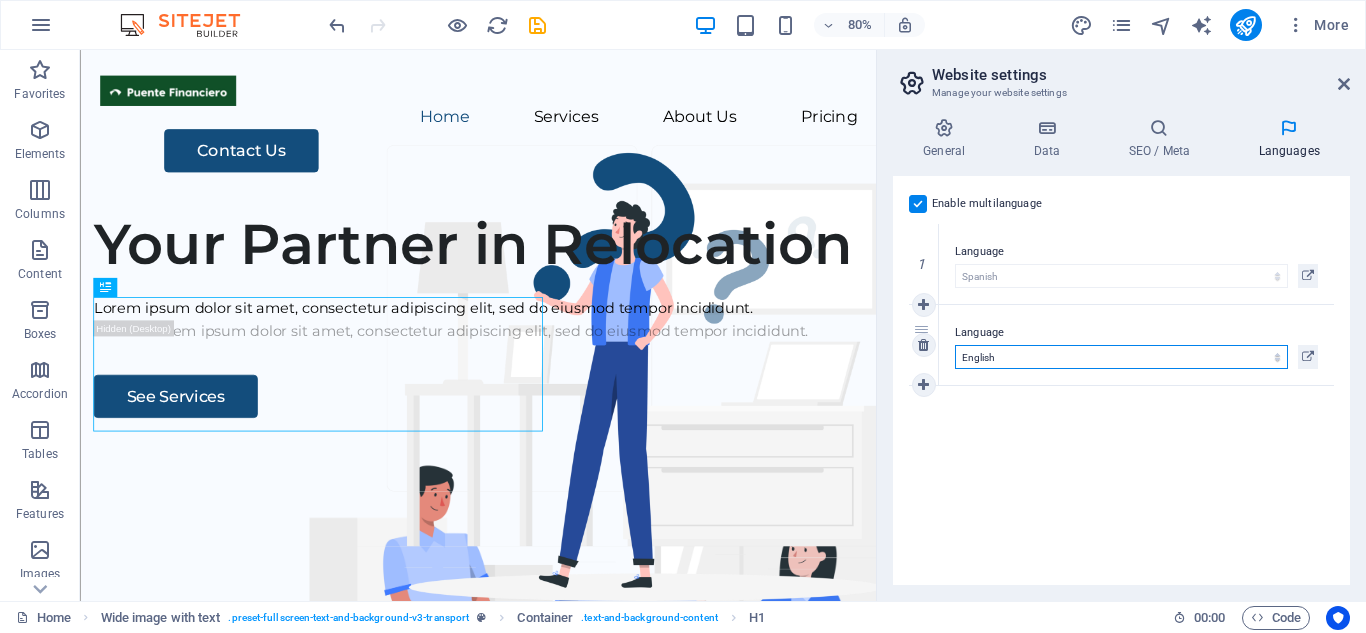 click on "Abkhazian Afar Afrikaans Akan Albanian Amharic Arabic Aragonese Armenian Assamese Avaric Avestan Aymara Azerbaijani Bambara Bashkir Basque Belarusian Bengali Bihari languages Bislama Bokmål Bosnian Breton Bulgarian Burmese Catalan Central Khmer Chamorro Chechen Chinese Church Slavic Chuvash Cornish Corsican Cree Croatian Czech Danish Dutch Dzongkha English Esperanto Estonian Ewe Faroese Farsi (Persian) Fijian Finnish French Fulah Gaelic Galician Ganda Georgian German Greek Greenlandic Guaraní Gujarati Haitian Creole Hausa Hebrew Herero Hindi Hiri Motu Hungarian Icelandic Ido Igbo Indonesian Interlingua Interlingue Inuktitut Inupiaq Irish Italian Japanese Javanese Kannada Kanuri Kashmiri Kazakh Kikuyu Kinyarwanda Komi Kongo Korean Kurdish Kwanyama Kyrgyz Lao Latin Latvian Limburgish Lingala Lithuanian Luba-Katanga Luxembourgish Macedonian Malagasy Malay Malayalam Maldivian Maltese Manx Maori Marathi Marshallese Mongolian Nauru Navajo Ndonga Nepali North Ndebele Northern Sami Norwegian Norwegian Nynorsk Nuosu" at bounding box center (1121, 357) 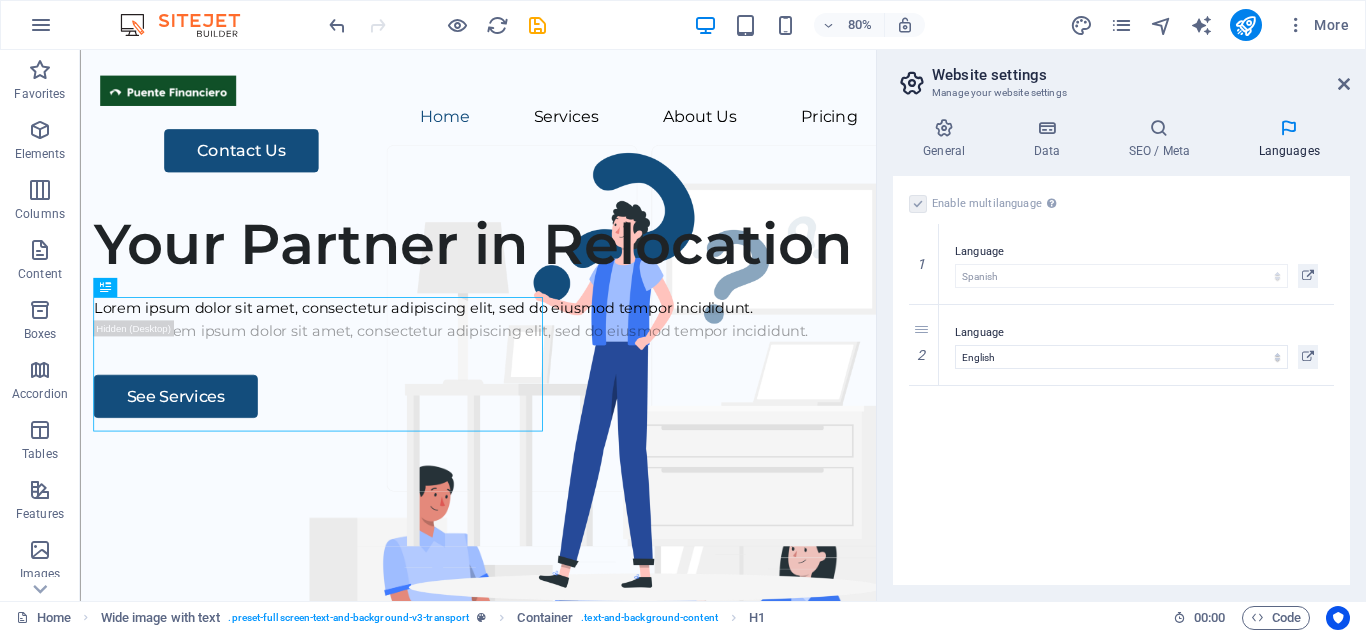 click on "Enable multilanguage To disable multilanguage delete all languages until only one language remains. Website language Abkhazian Afar Afrikaans Akan Albanian Amharic Arabic Aragonese Armenian Assamese Avaric Avestan Aymara Azerbaijani Bambara Bashkir Basque Belarusian Bengali Bihari languages Bislama Bokmål Bosnian Breton Bulgarian Burmese Catalan Central Khmer Chamorro Chechen Chinese Church Slavic Chuvash Cornish Corsican Cree Croatian Czech Danish Dutch Dzongkha English Esperanto Estonian Ewe Faroese Farsi (Persian) Fijian Finnish French Fulah Gaelic Galician Ganda Georgian German Greek Greenlandic Guaraní Gujarati Haitian Creole Hausa Hebrew Herero Hindi Hiri Motu Hungarian Icelandic Ido Igbo Indonesian Interlingua Interlingue Inuktitut Inupiaq Irish Italian Japanese Javanese Kannada Kanuri Kashmiri Kazakh Kikuyu Kinyarwanda Komi Kongo Korean Kurdish Kwanyama Kyrgyz Lao Latin Latvian Limburgish Lingala Lithuanian Luba-Katanga Luxembourgish Macedonian Malagasy Malay Malayalam Maldivian Maltese Manx Maori 1" at bounding box center (1121, 380) 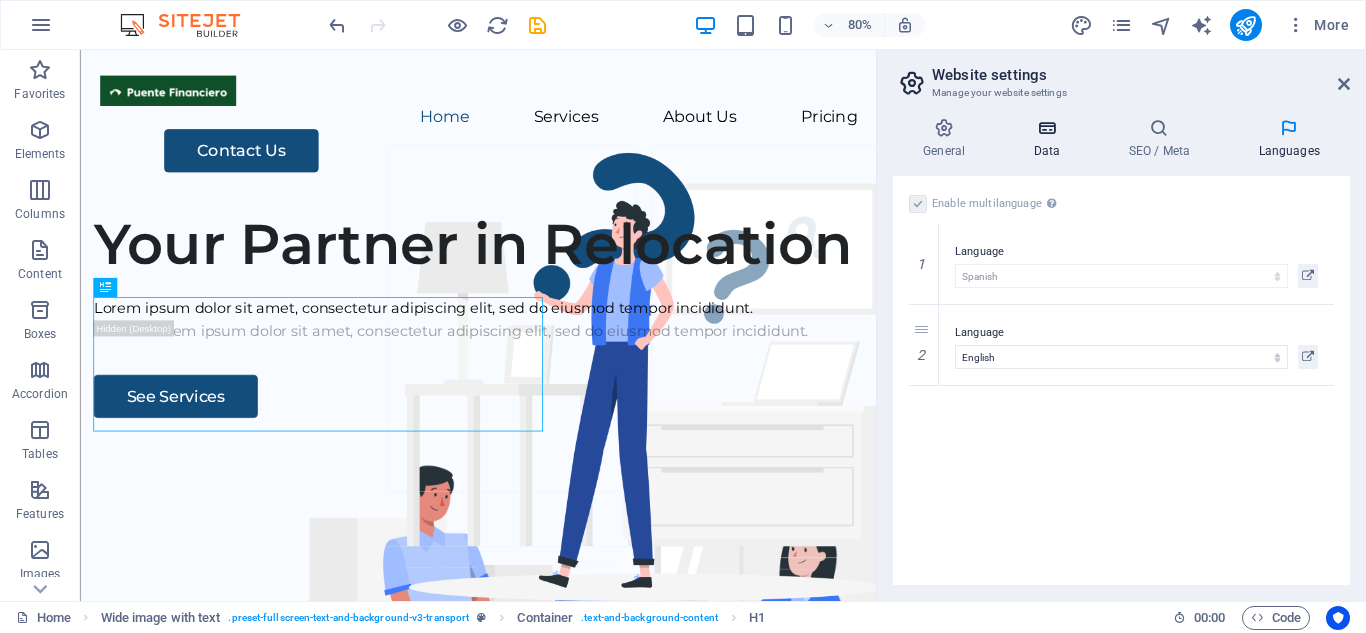 click on "Data" at bounding box center [1050, 139] 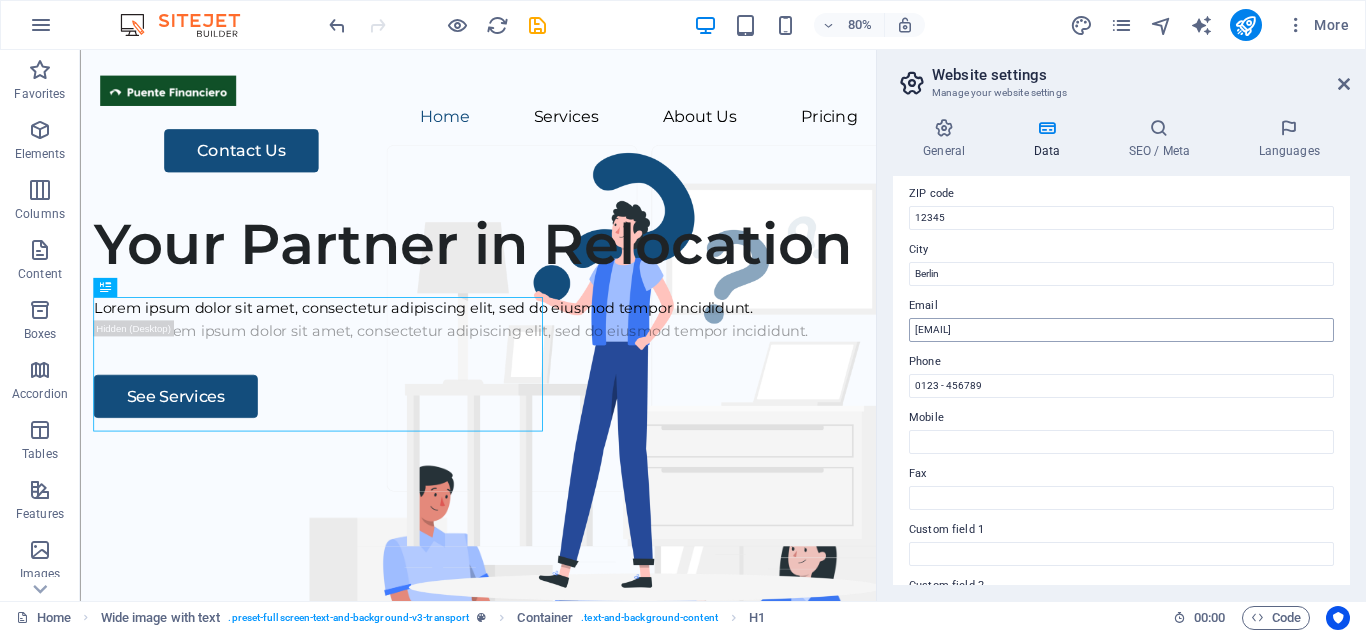 scroll, scrollTop: 252, scrollLeft: 0, axis: vertical 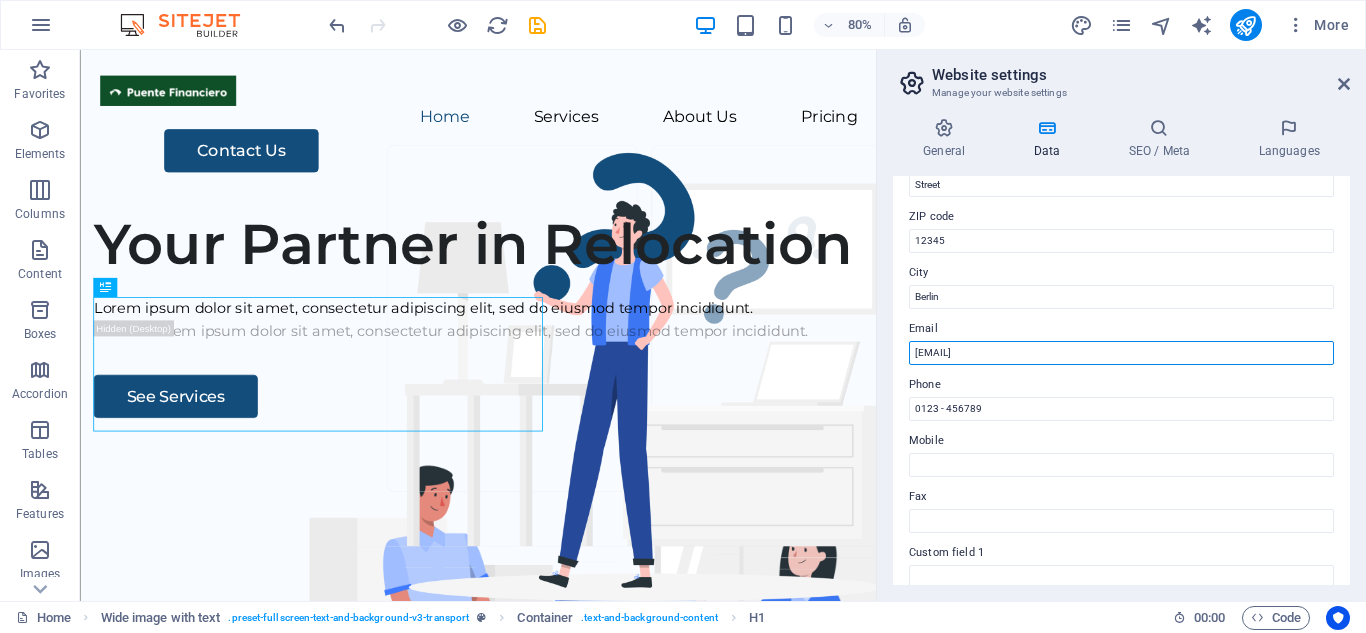 drag, startPoint x: 1179, startPoint y: 346, endPoint x: 1075, endPoint y: 325, distance: 106.09901 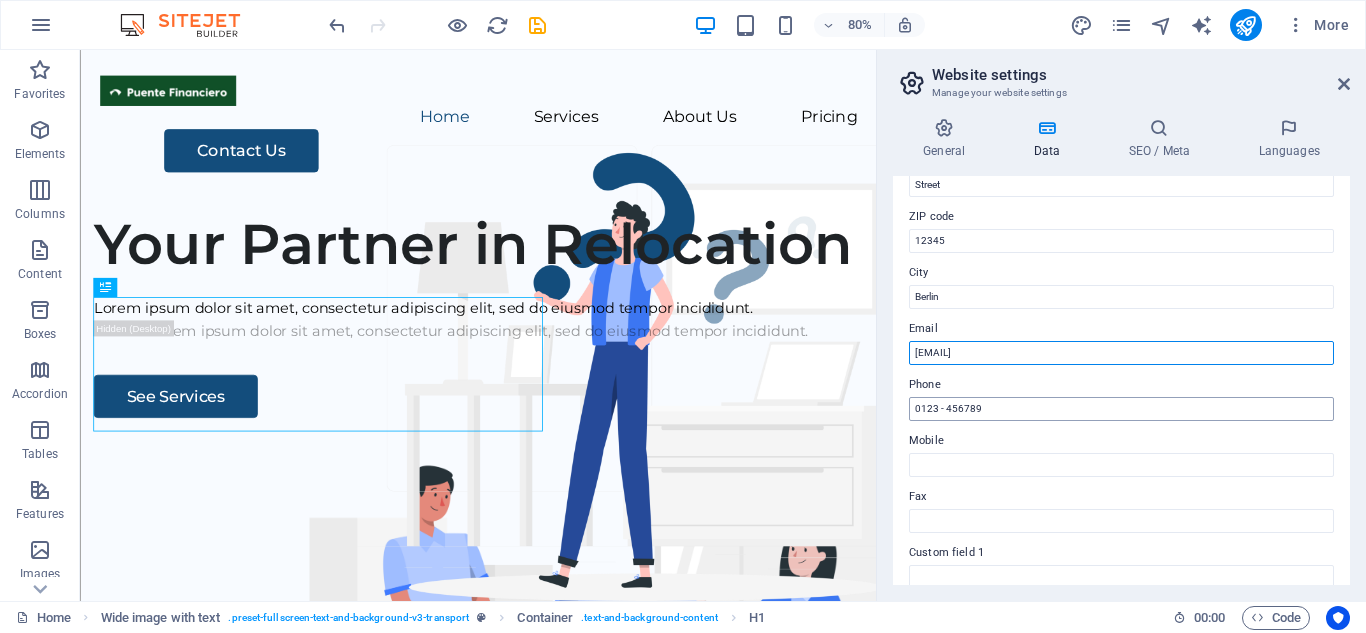 type on "[EMAIL]" 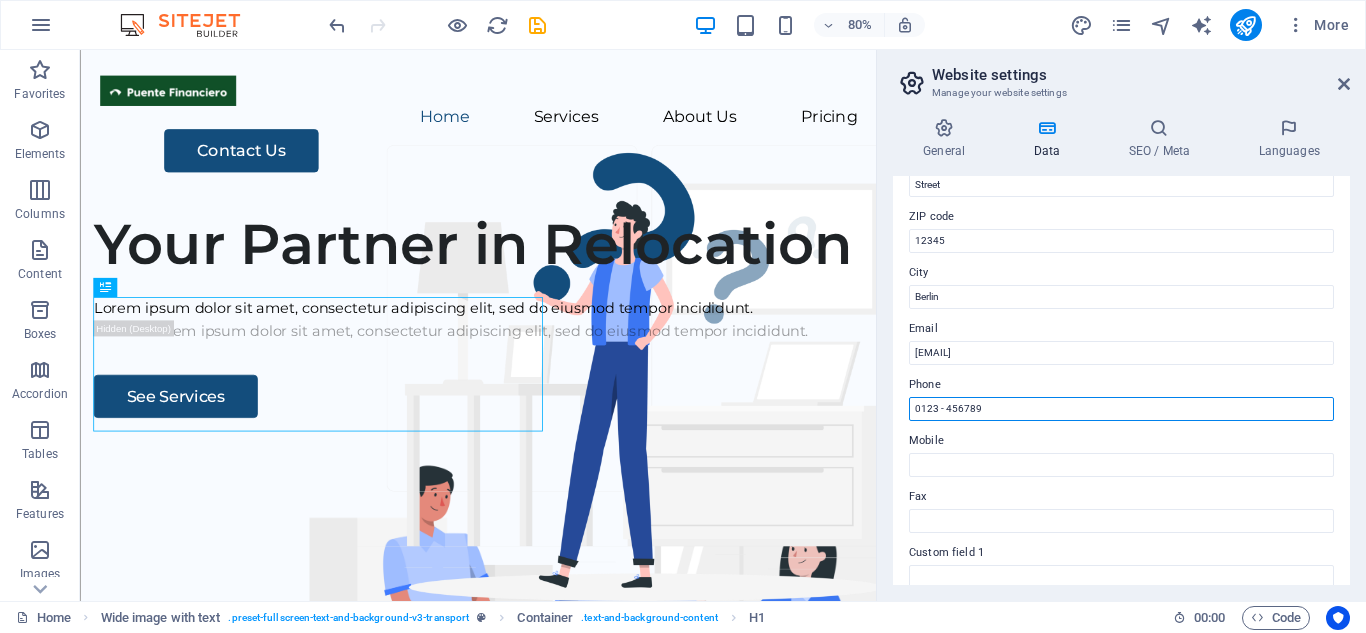 click on "0123 - 456789" at bounding box center [1121, 409] 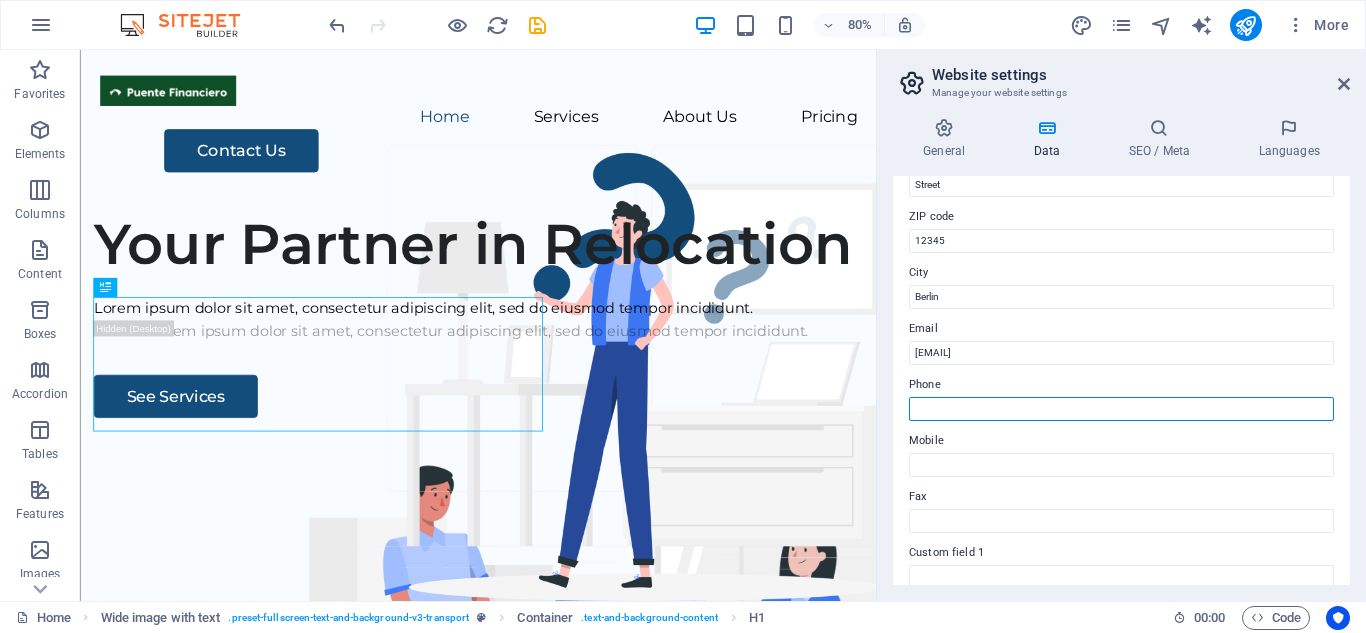 type 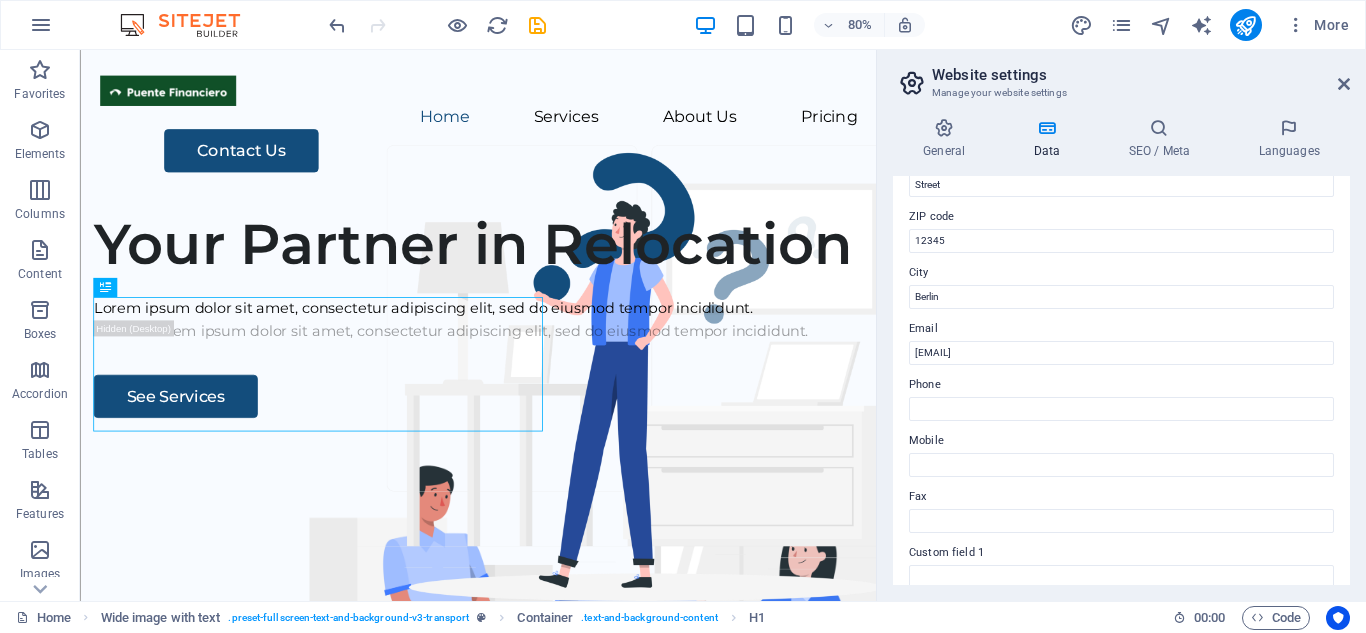 click on "Mobile" at bounding box center [1121, 441] 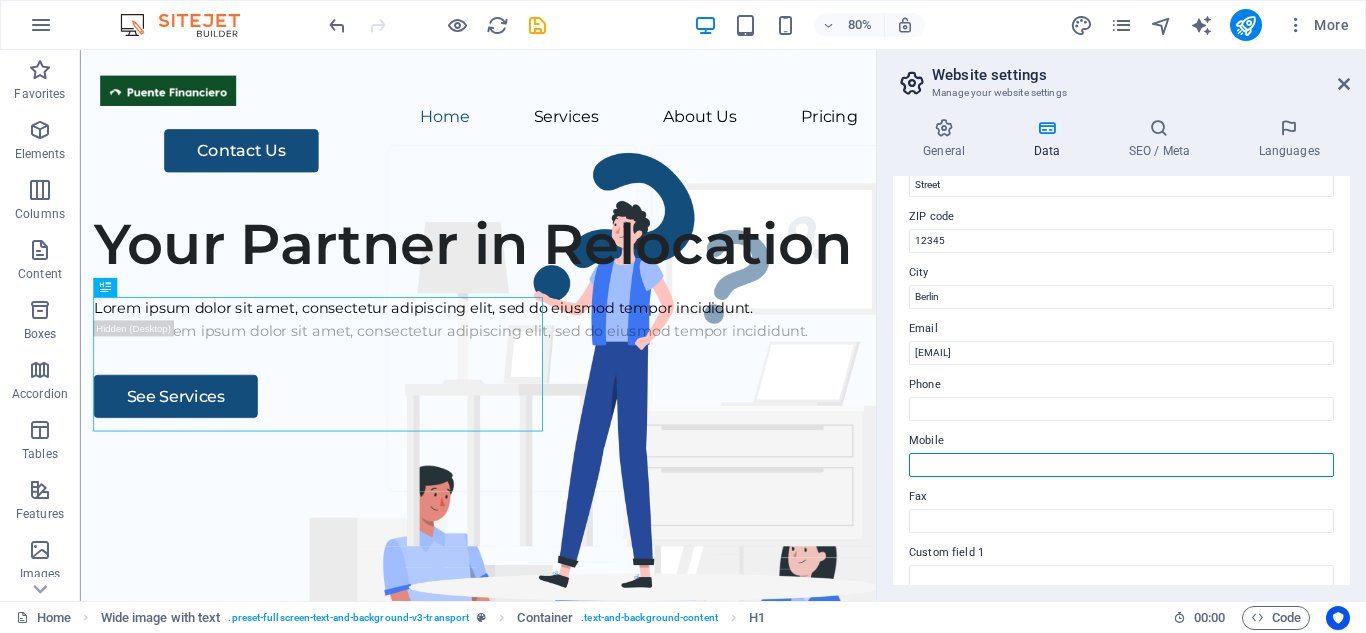 click on "Mobile" at bounding box center (1121, 465) 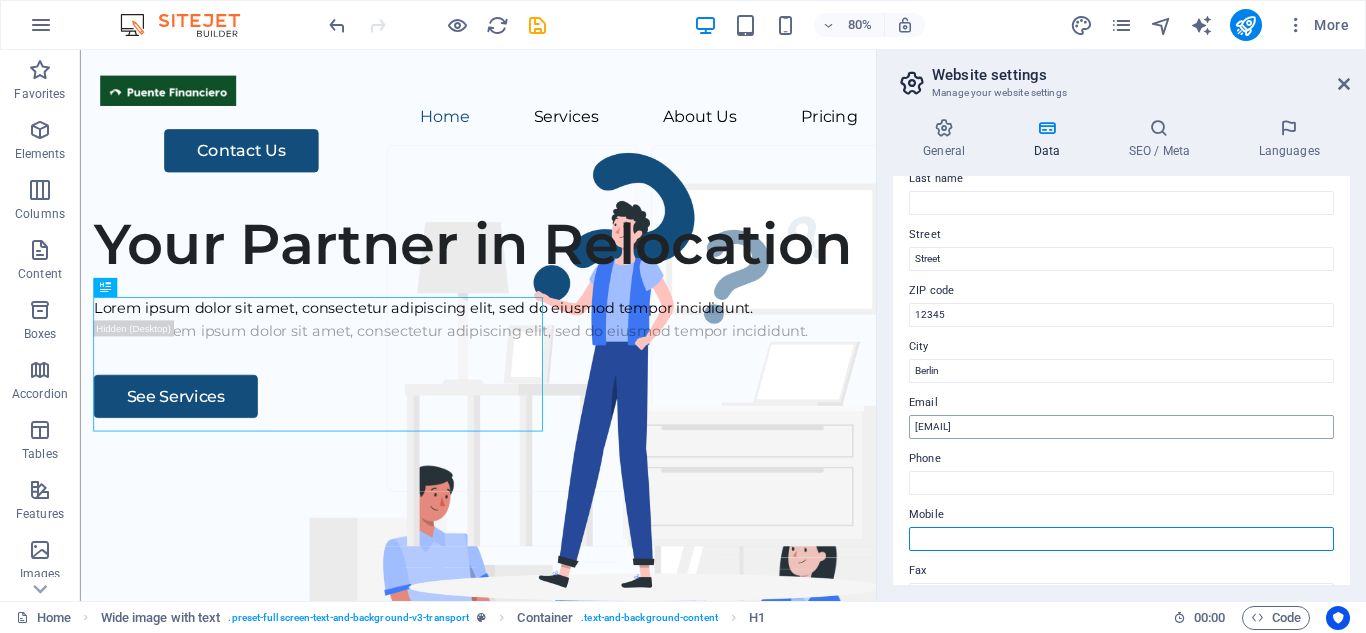 scroll, scrollTop: 152, scrollLeft: 0, axis: vertical 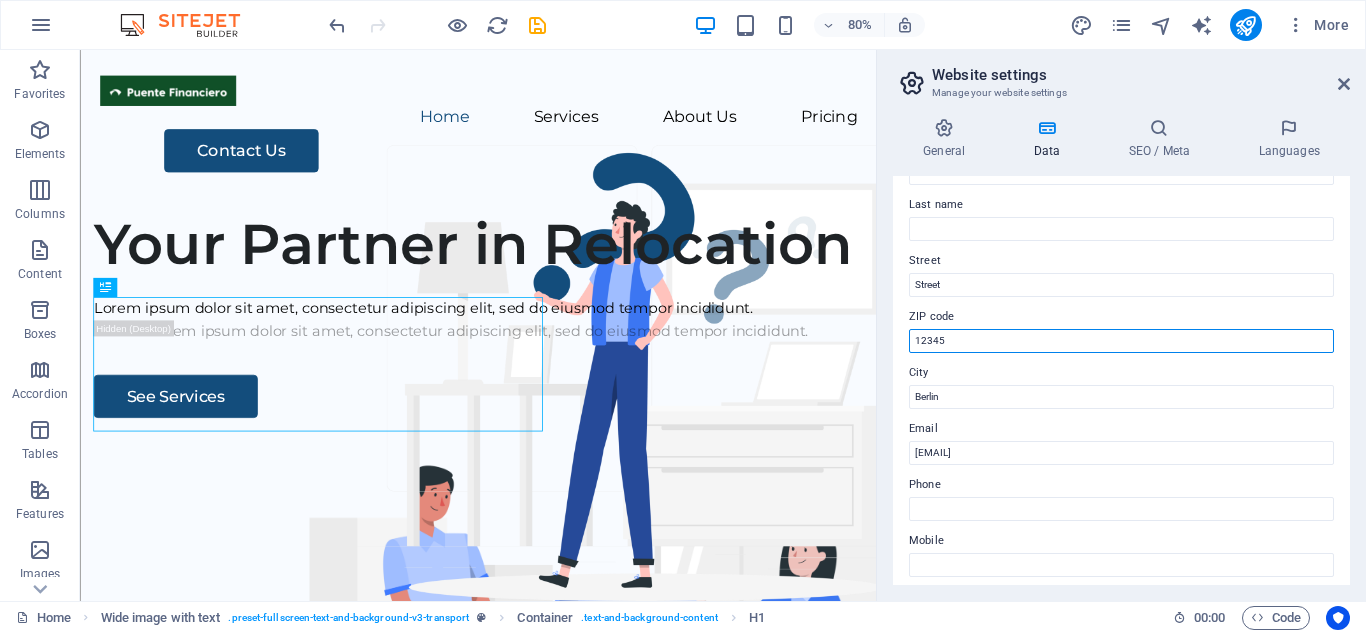 click on "12345" at bounding box center [1121, 341] 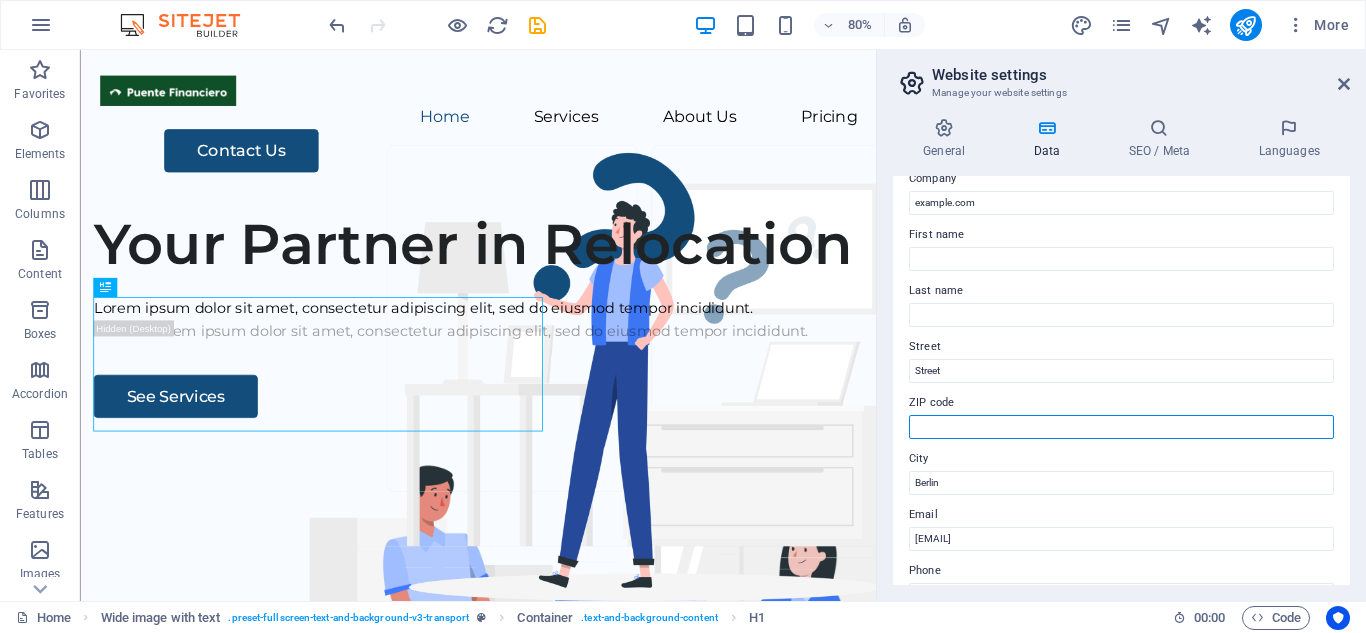 scroll, scrollTop: 100, scrollLeft: 0, axis: vertical 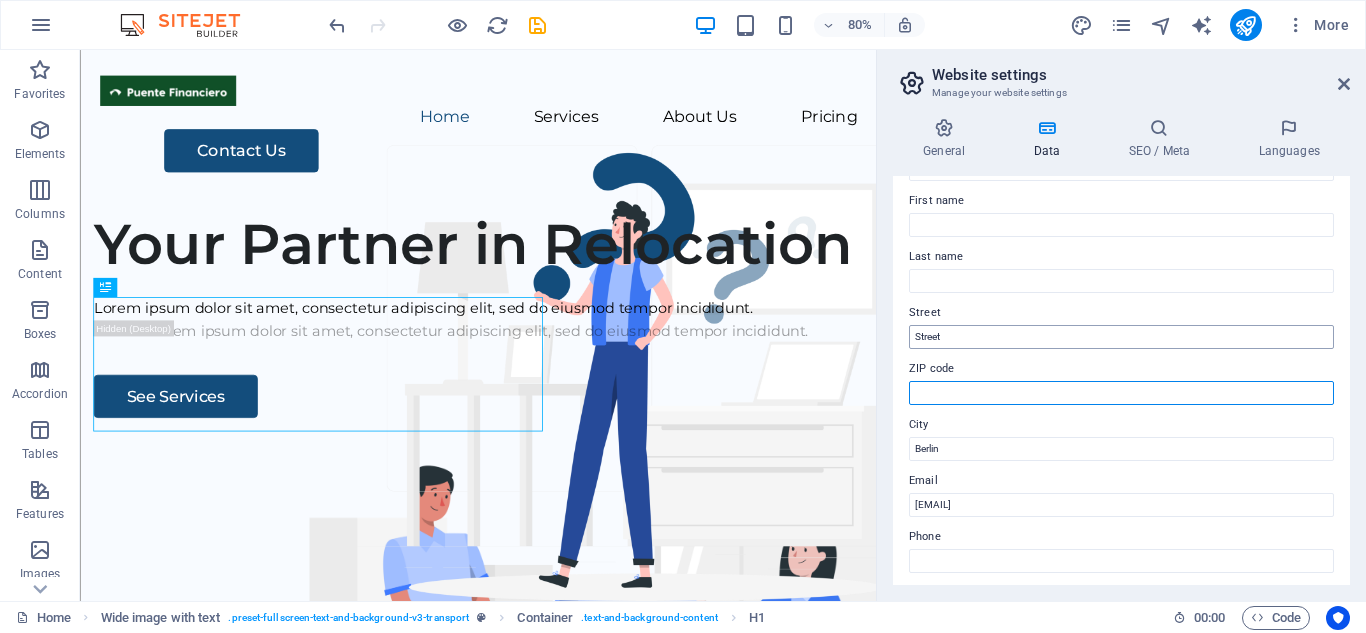 type 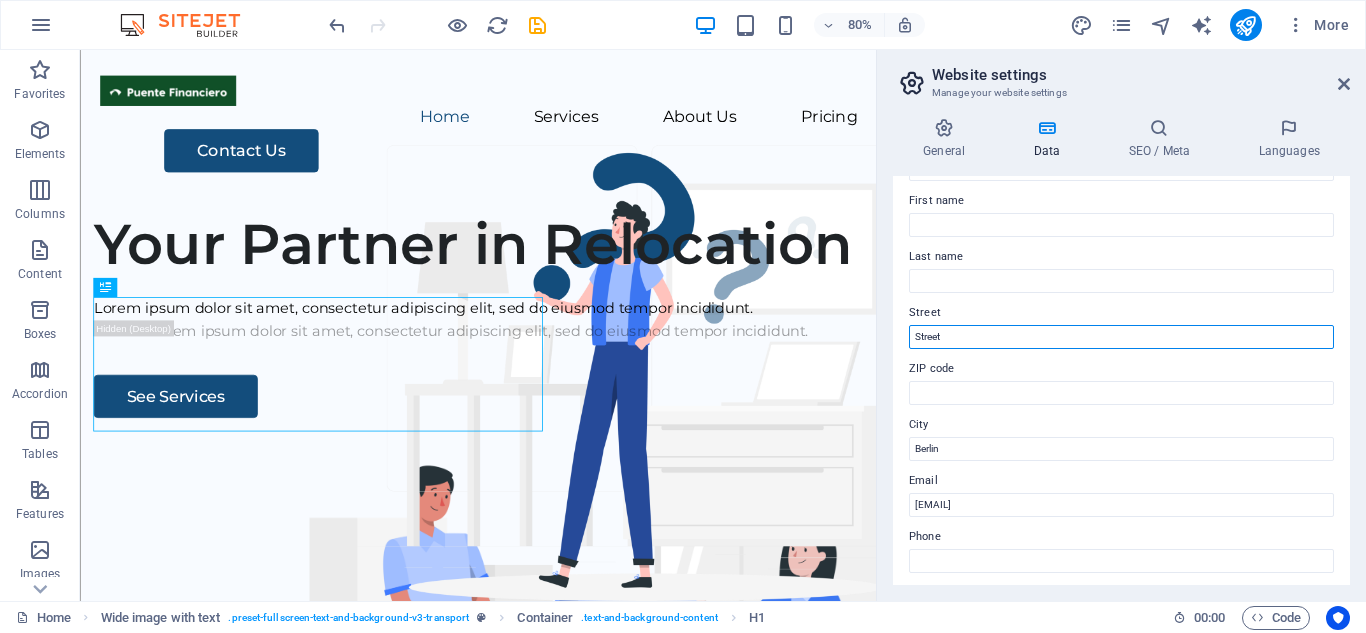 click on "Street" at bounding box center [1121, 337] 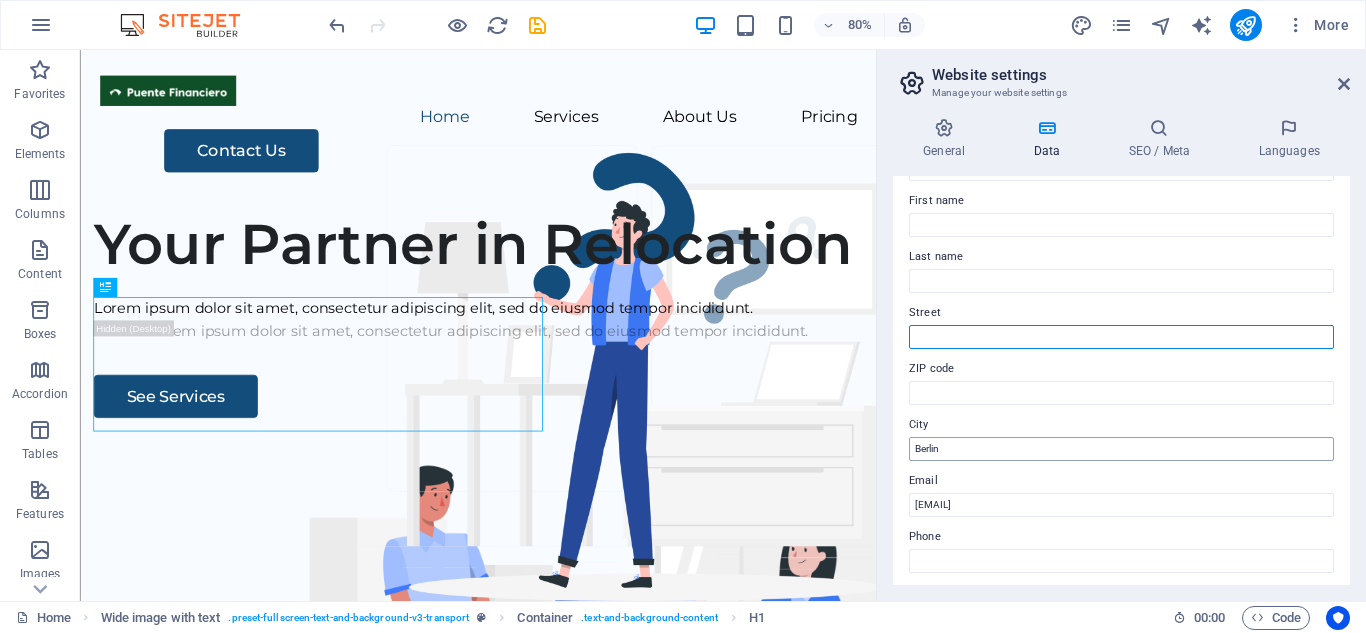 type 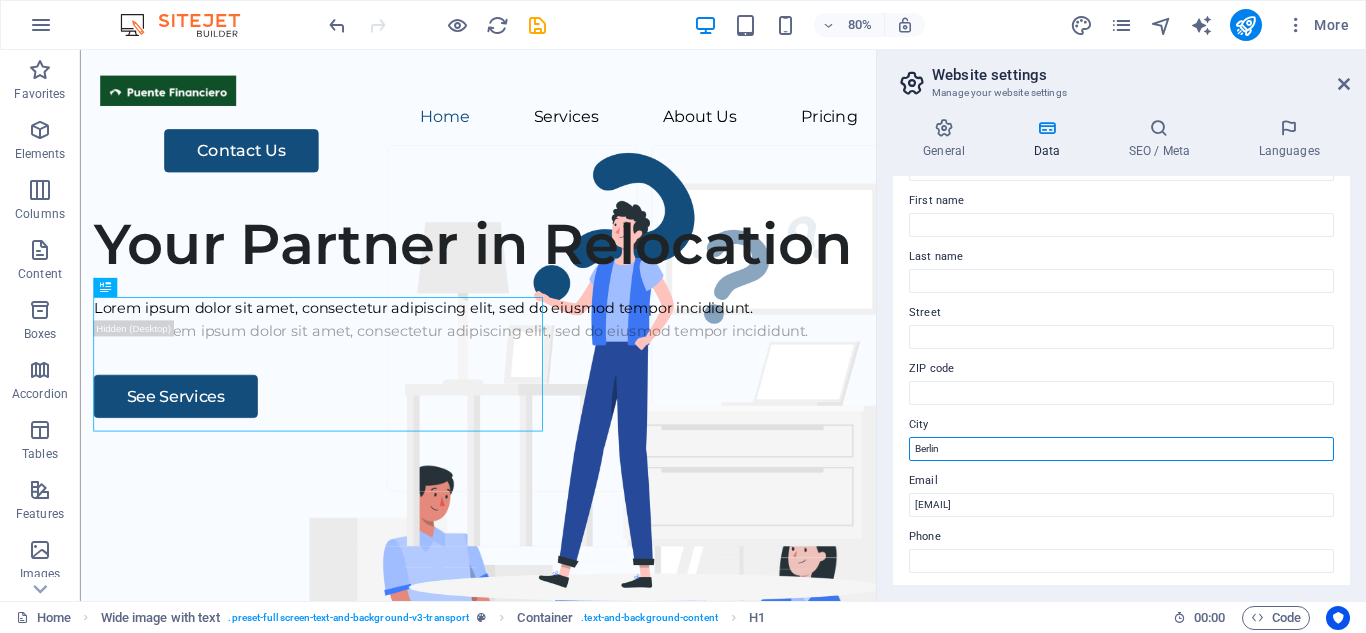 click on "Berlin" at bounding box center [1121, 449] 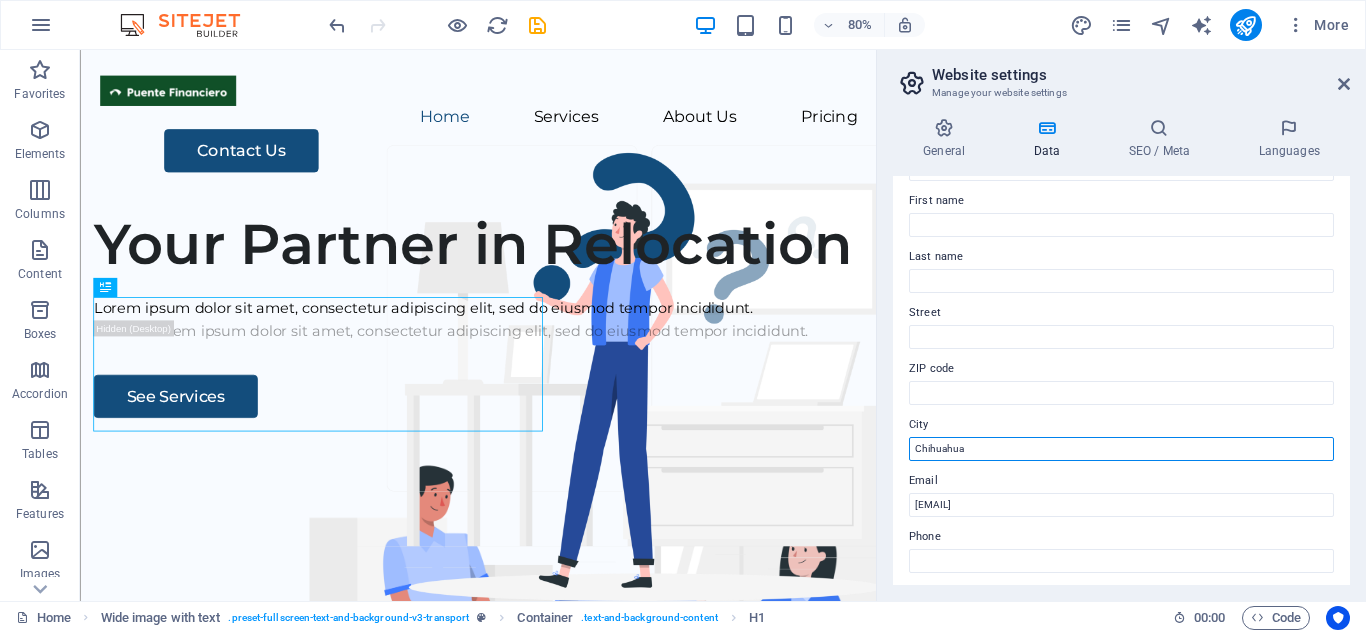 type on "Chihuahua" 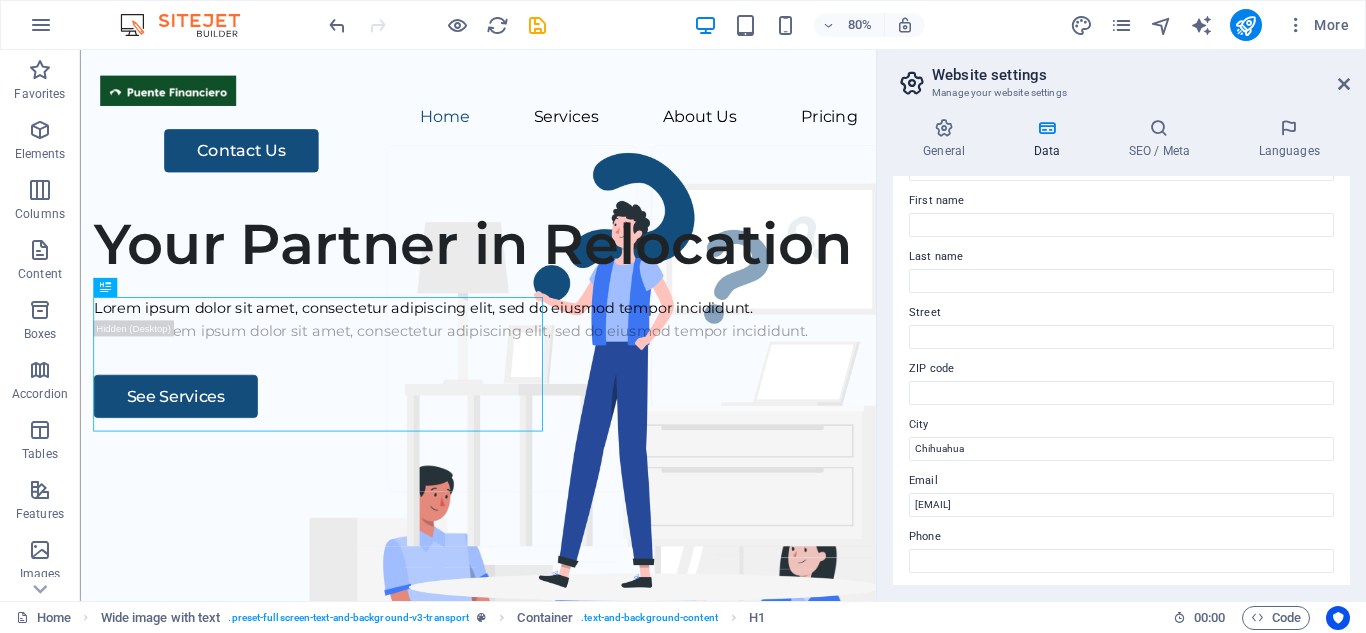click on "Email" at bounding box center [1121, 481] 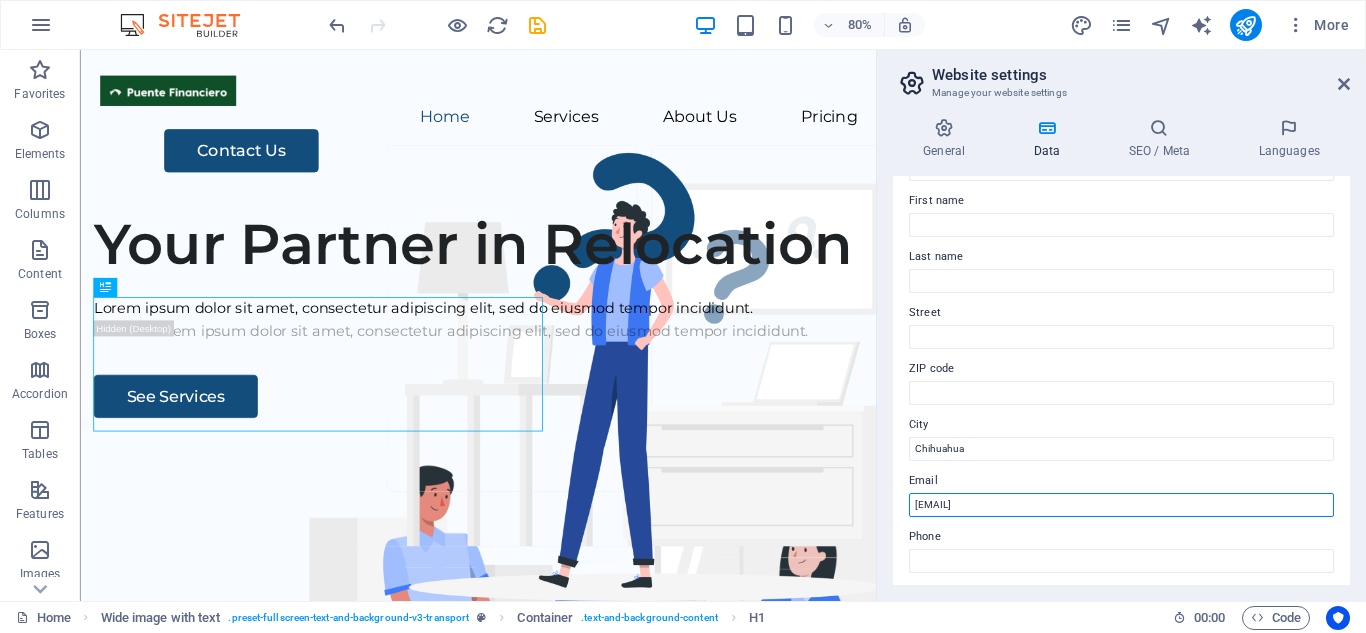 click on "[EMAIL]" at bounding box center [1121, 505] 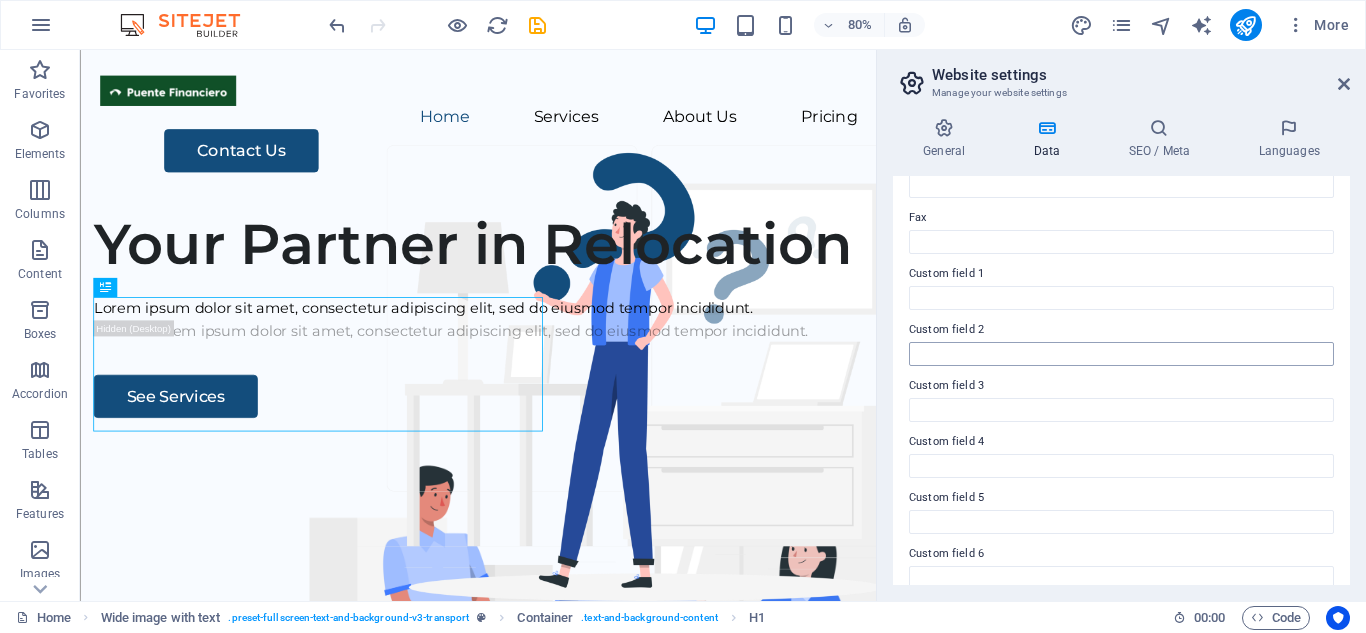 scroll, scrollTop: 552, scrollLeft: 0, axis: vertical 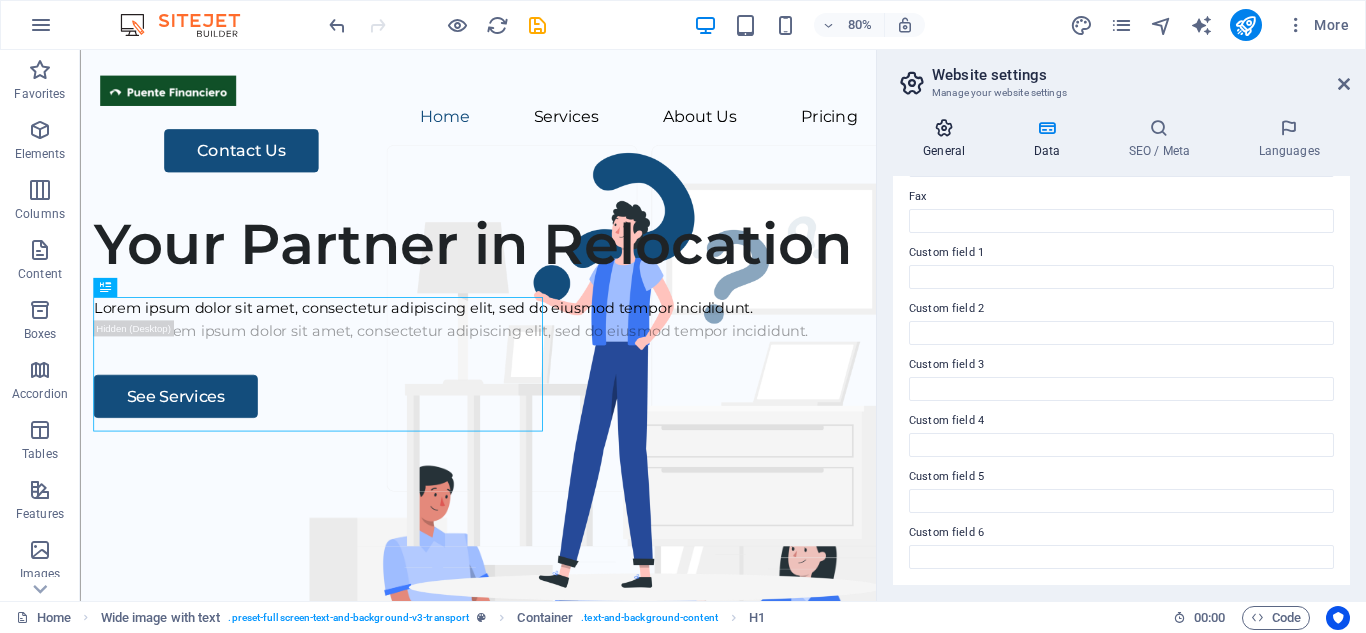 click on "General" at bounding box center (948, 139) 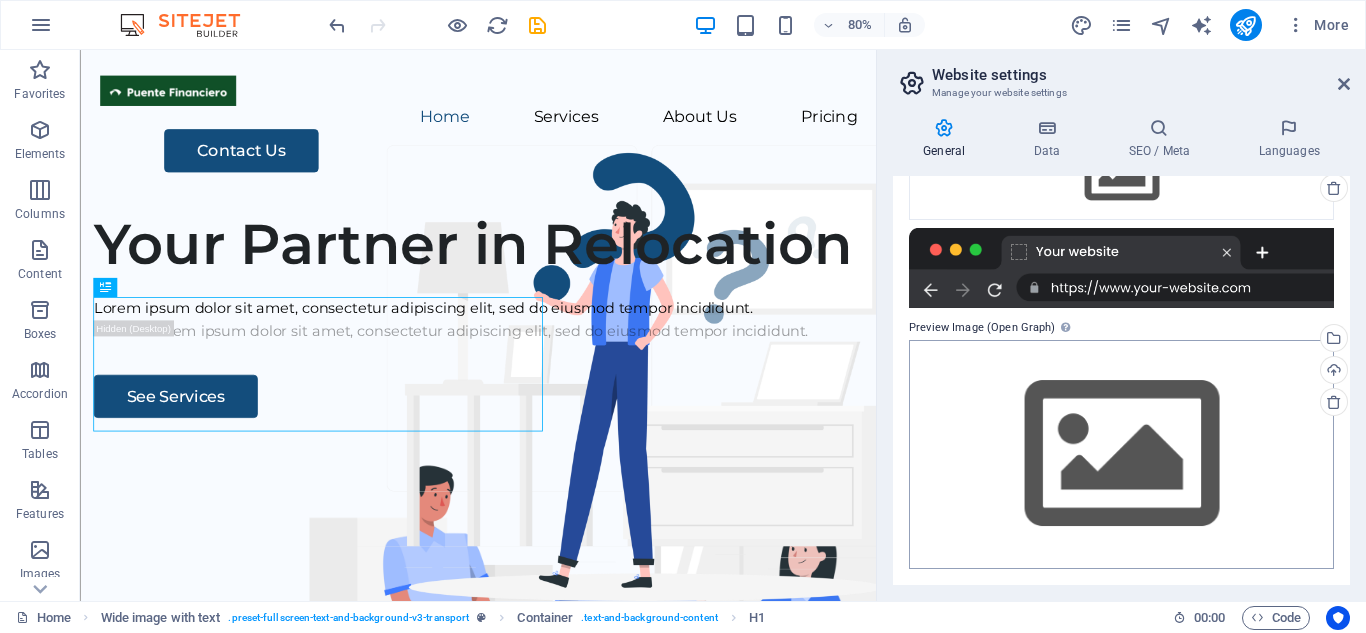 scroll, scrollTop: 0, scrollLeft: 0, axis: both 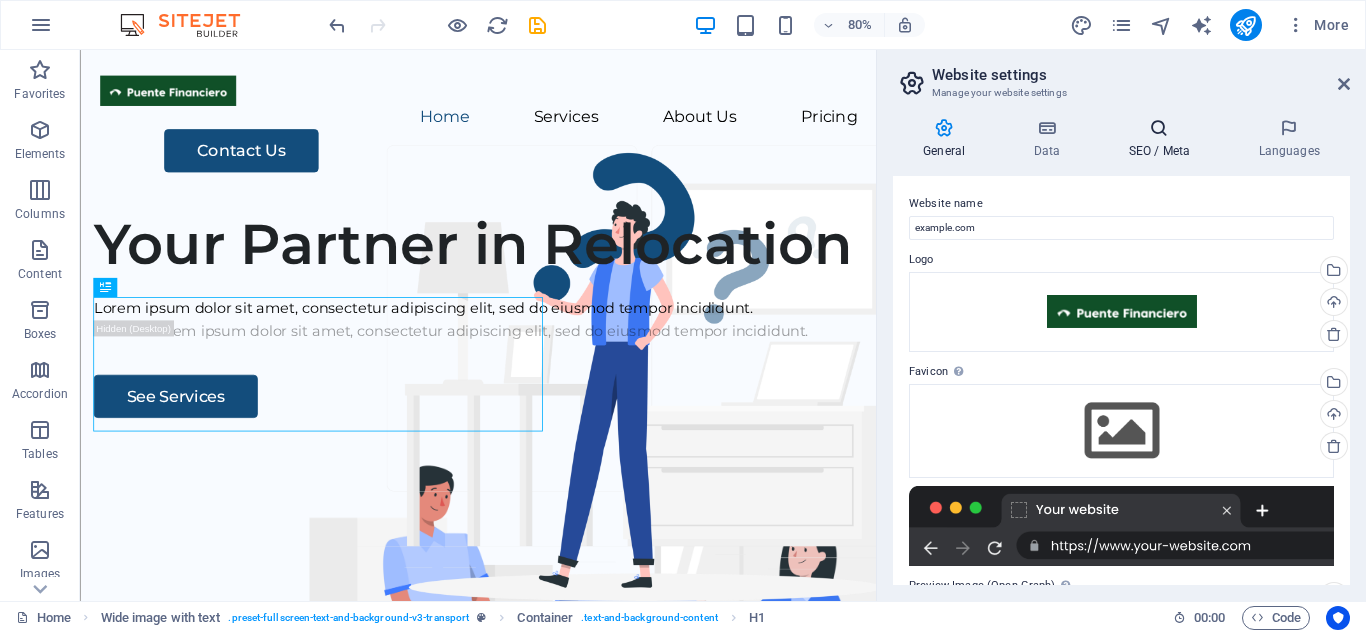 click at bounding box center (1159, 128) 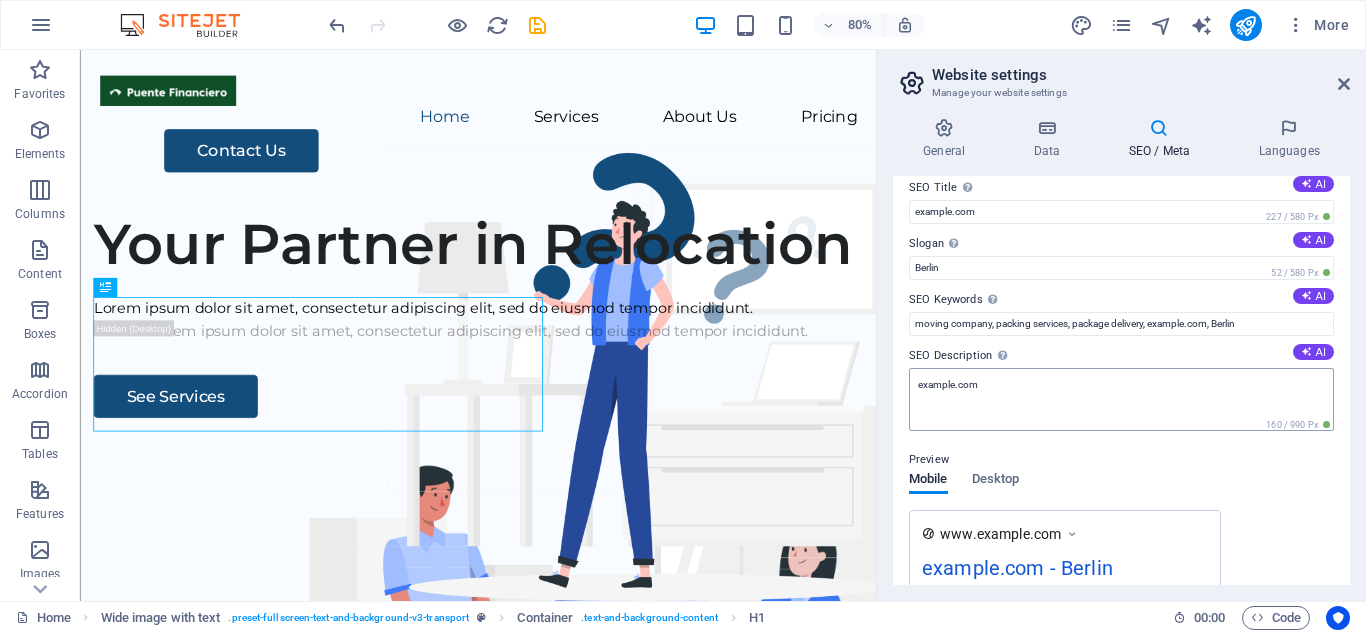 scroll, scrollTop: 0, scrollLeft: 0, axis: both 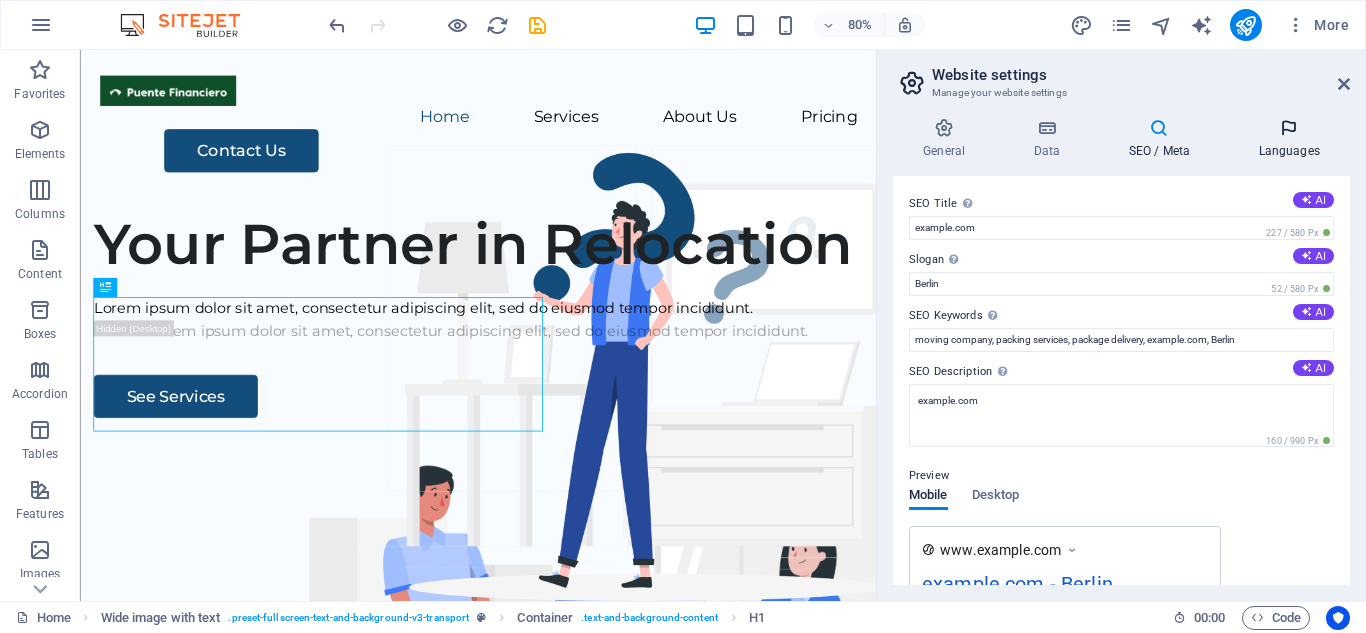 click at bounding box center (1289, 128) 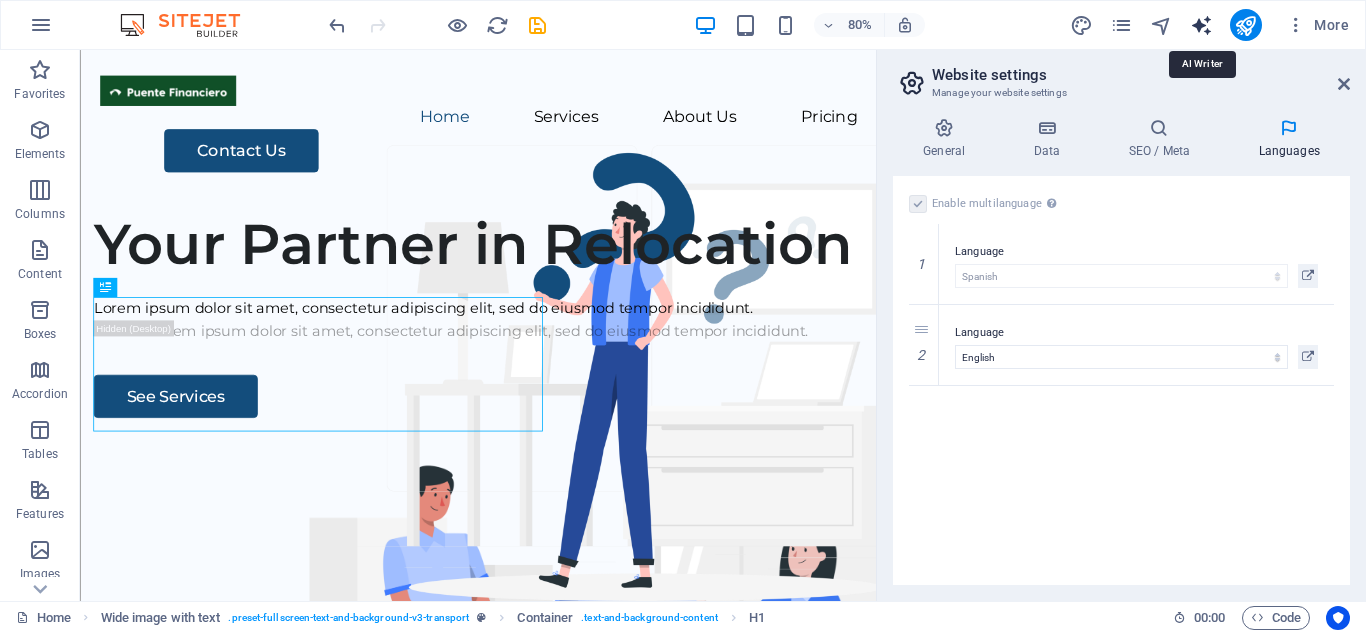 click at bounding box center [1201, 25] 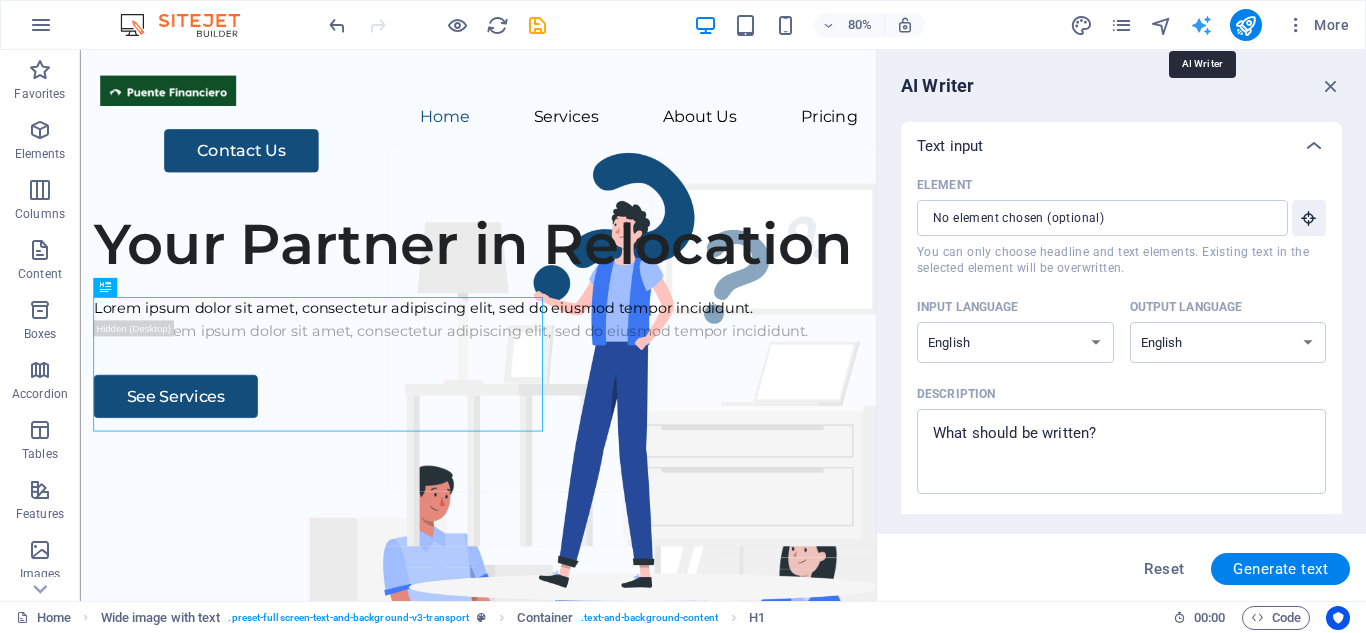 scroll, scrollTop: 0, scrollLeft: 0, axis: both 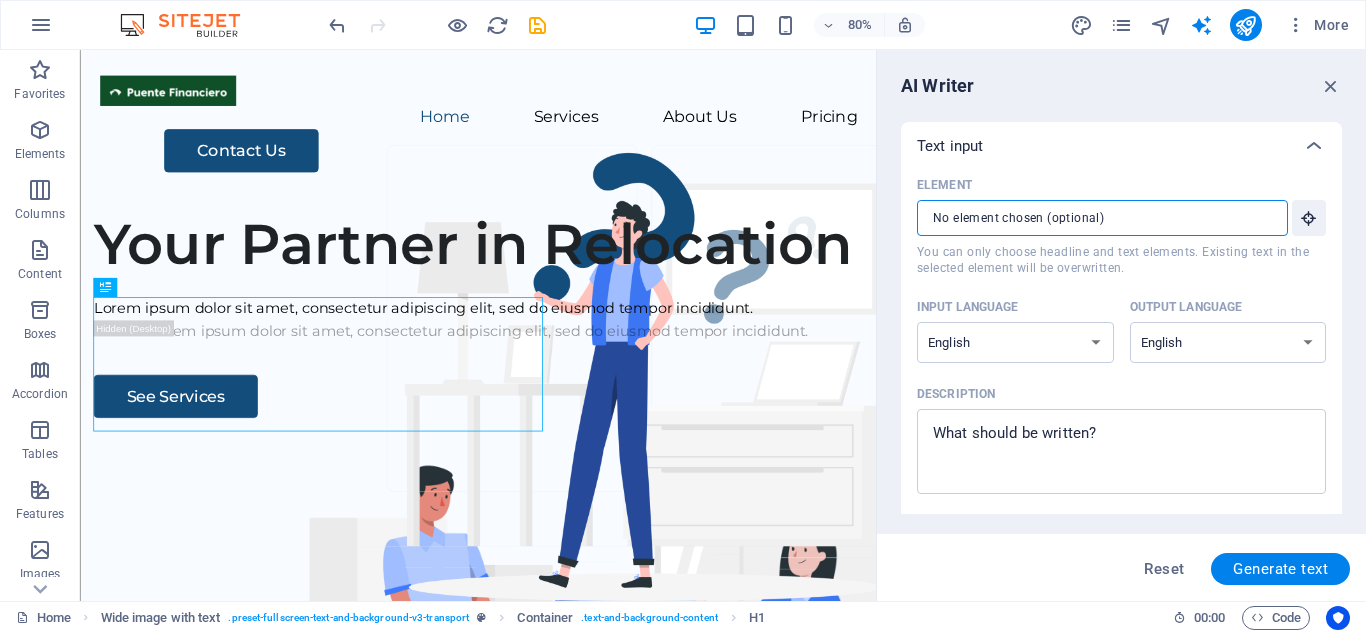 click on "Element ​ You can only choose headline and text elements. Existing text in the selected element will be overwritten." at bounding box center (1095, 218) 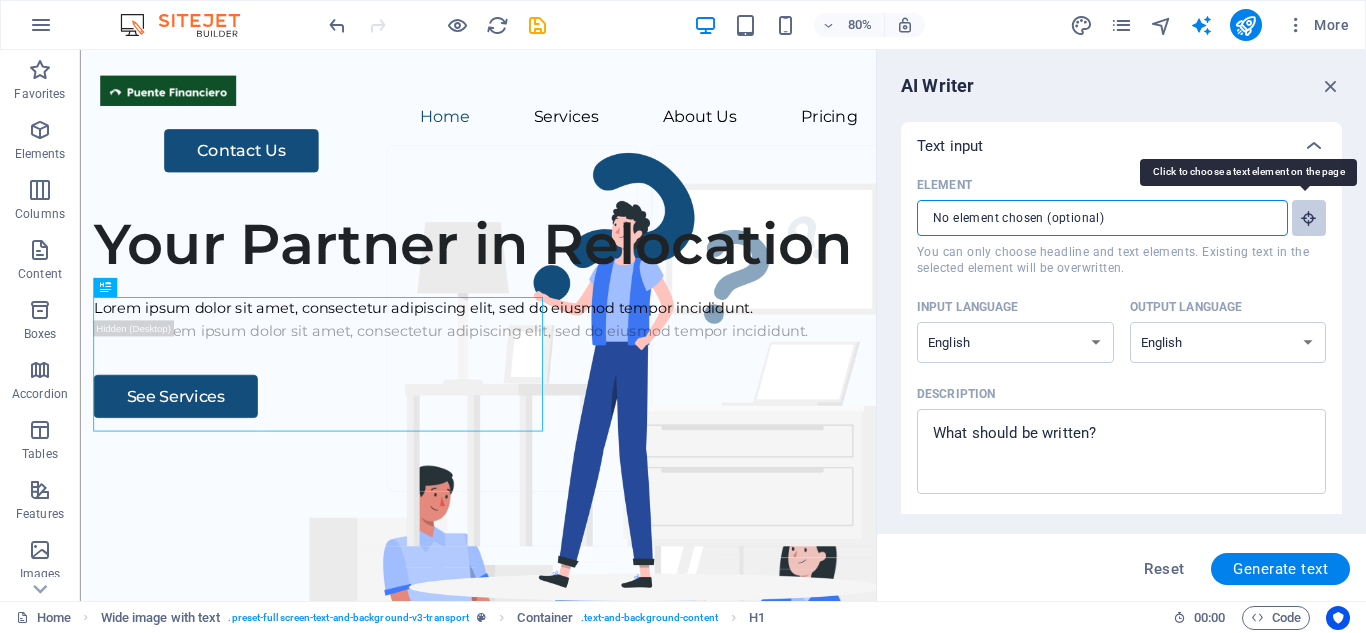 click at bounding box center [1309, 218] 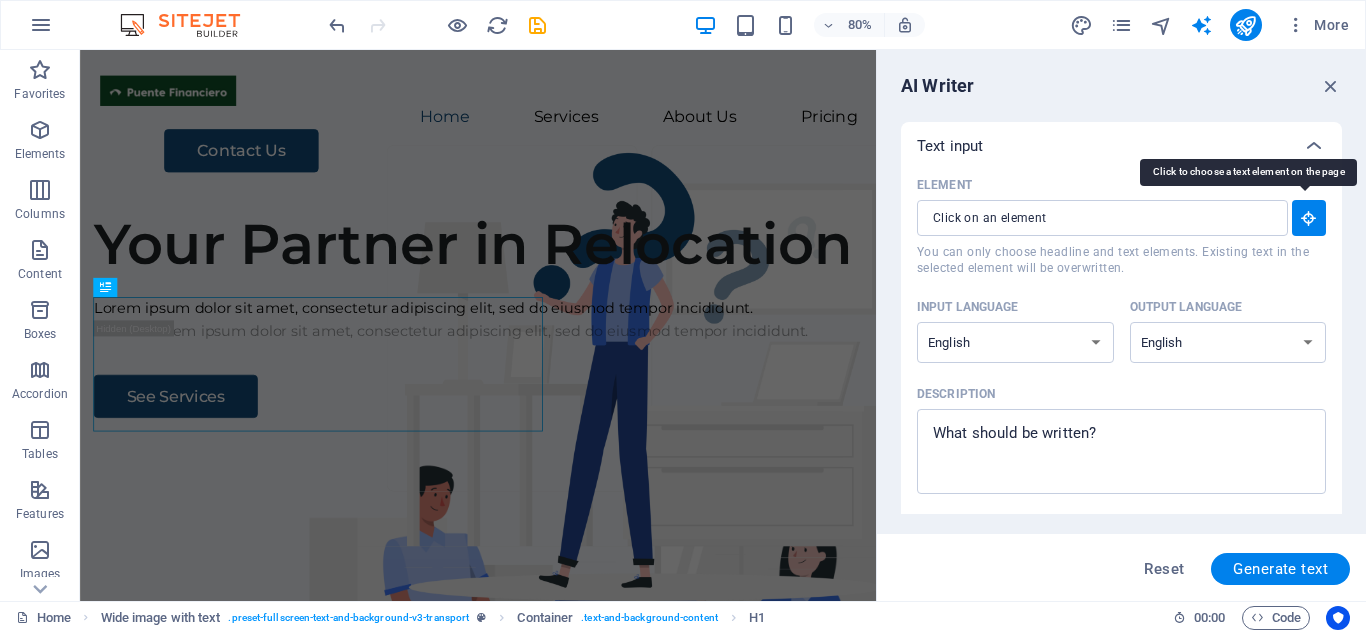 type 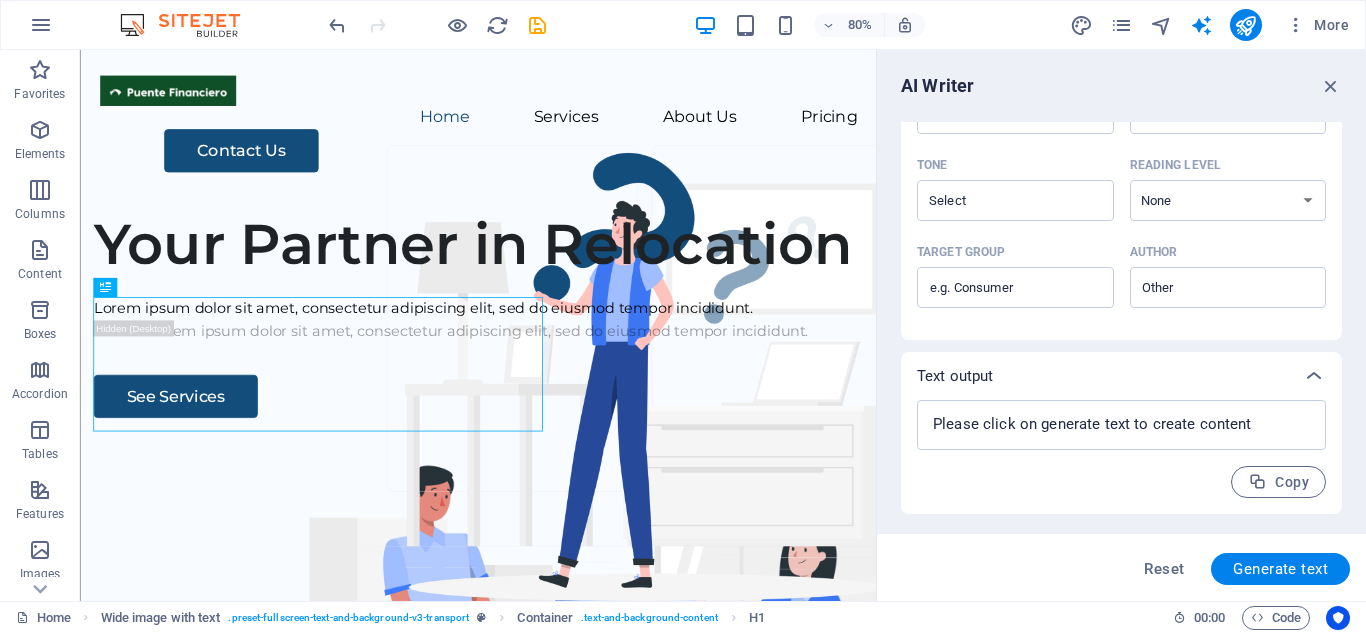 scroll, scrollTop: 0, scrollLeft: 0, axis: both 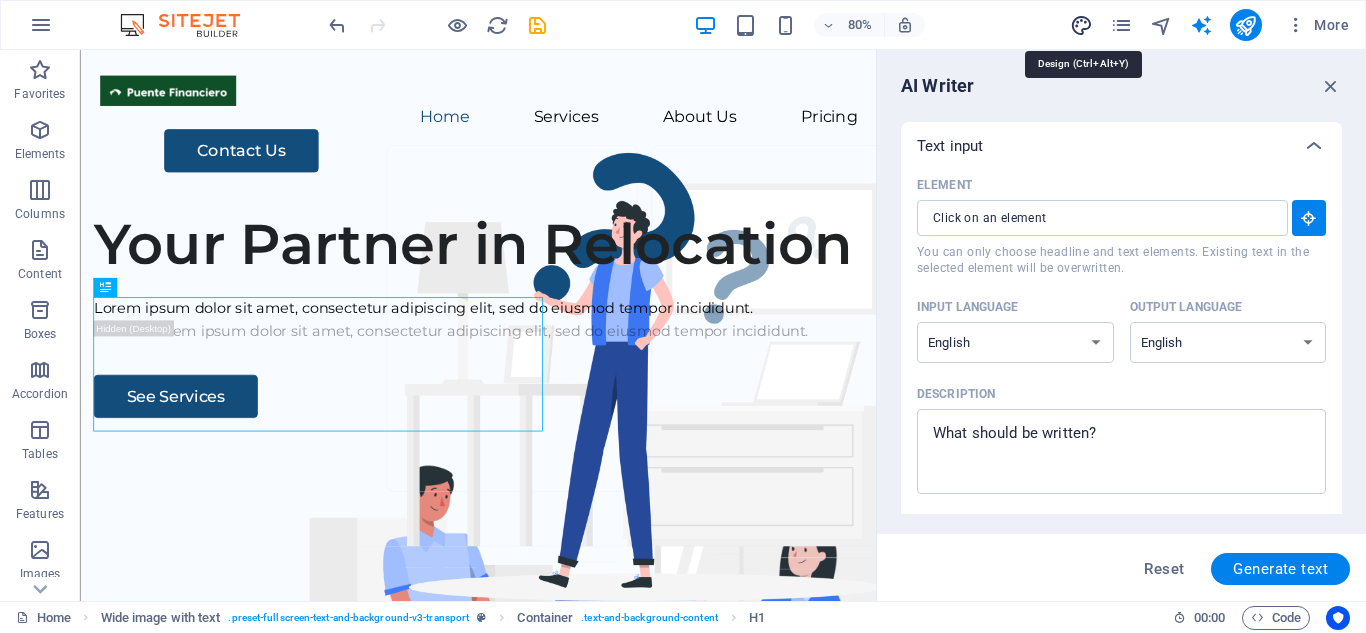 click at bounding box center [1081, 25] 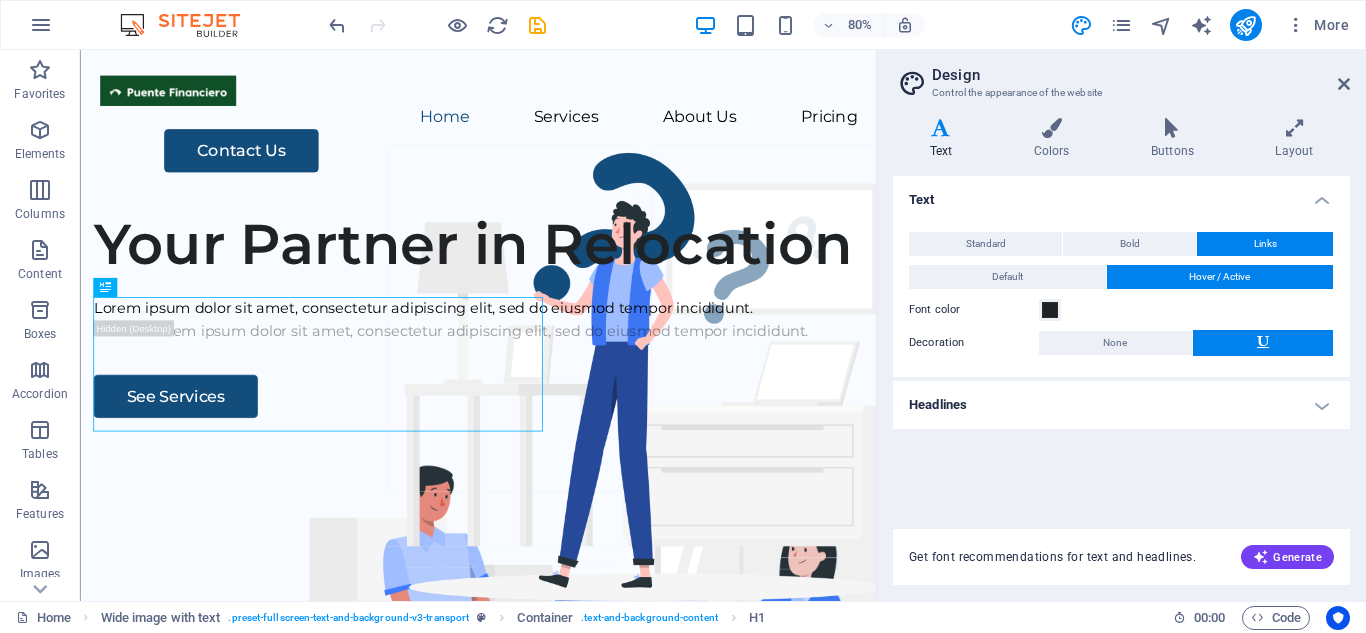 click on "Variants  Text  Colors  Buttons  Layout Text Standard Bold Links Font color Font Montserrat Font size 18 rem px Line height 1.6 Font weight To display the font weight correctly, it may need to be enabled.  Manage Fonts Thin, 100 Extra-light, 200 Light, 300 Regular, 400 Medium, 500 Semi-bold, 600 Bold, 700 Extra-bold, 800 Black, 900 Letter spacing 0 rem px Font style Text transform Tt TT tt Text align Font weight To display the font weight correctly, it may need to be enabled.  Manage Fonts Thin, 100 Extra-light, 200 Light, 300 Regular, 400 Medium, 500 Semi-bold, 600 Bold, 700 Extra-bold, 800 Black, 900 Default Hover / Active Font color Font color Decoration None Decoration None Transition duration 0.3 s Transition function Ease Ease In Ease Out Ease In/Ease Out Linear Headlines All H1 / Textlogo H2 H3 H4 H5 H6 Font color Font Montserrat Line height 1.2 Font weight To display the font weight correctly, it may need to be enabled.  Manage Fonts Thin, 100 Extra-light, 200 Light, 300 Regular, 400 Medium, 500 0 rem" at bounding box center (1121, 351) 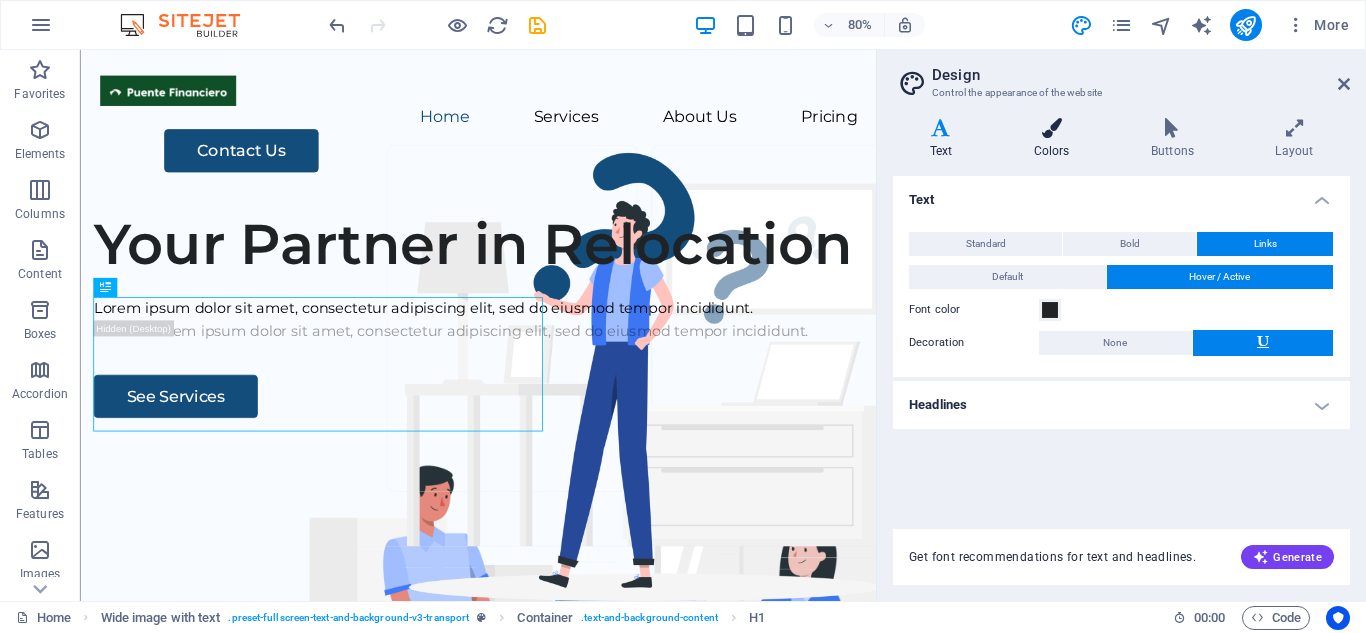 click at bounding box center [1051, 128] 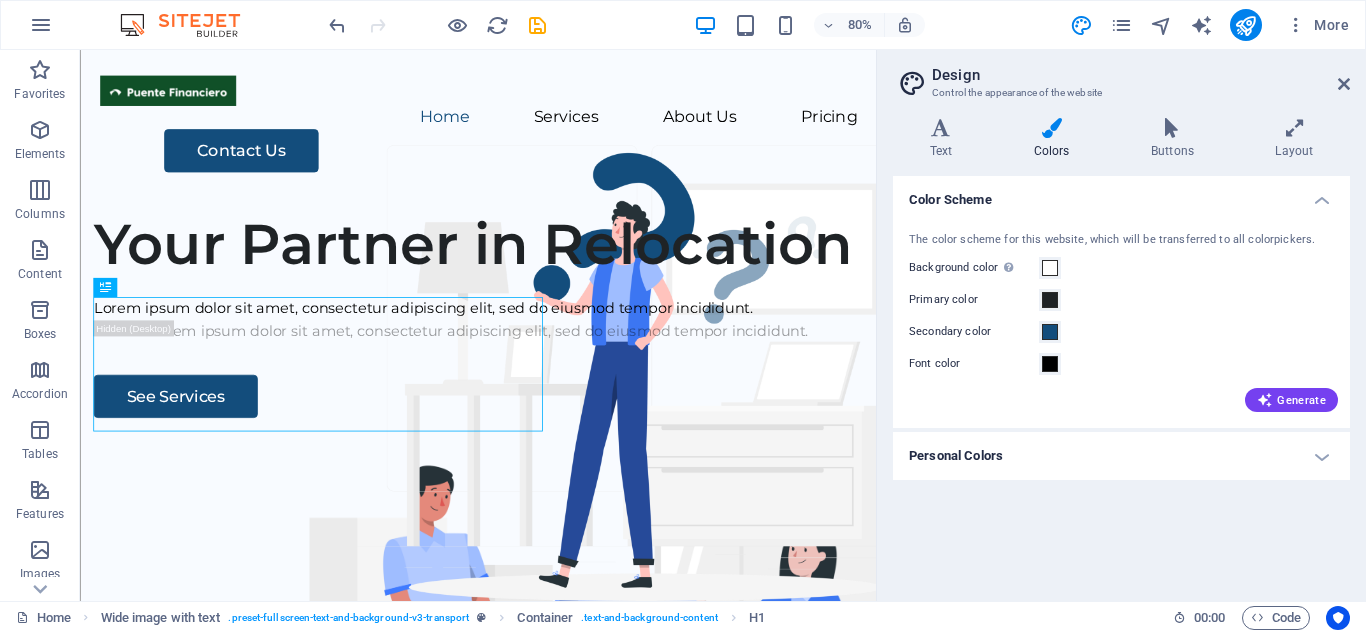 click on "Secondary color" at bounding box center (974, 332) 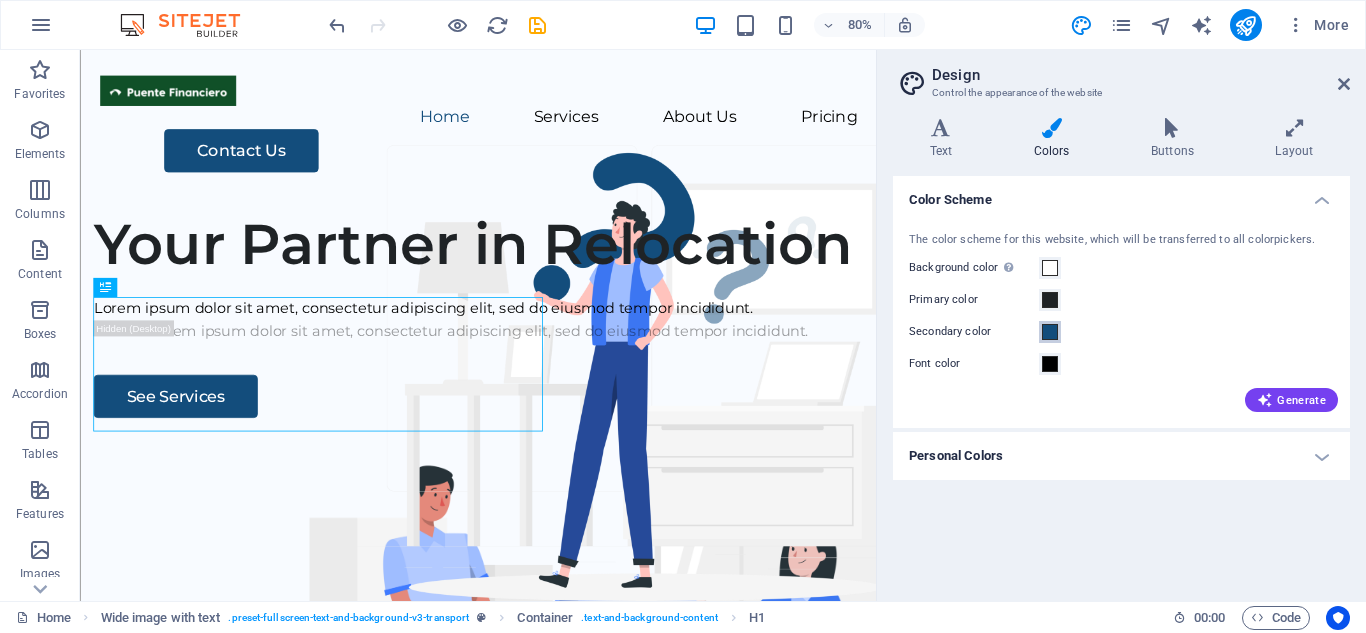 click on "Secondary color" at bounding box center (1050, 332) 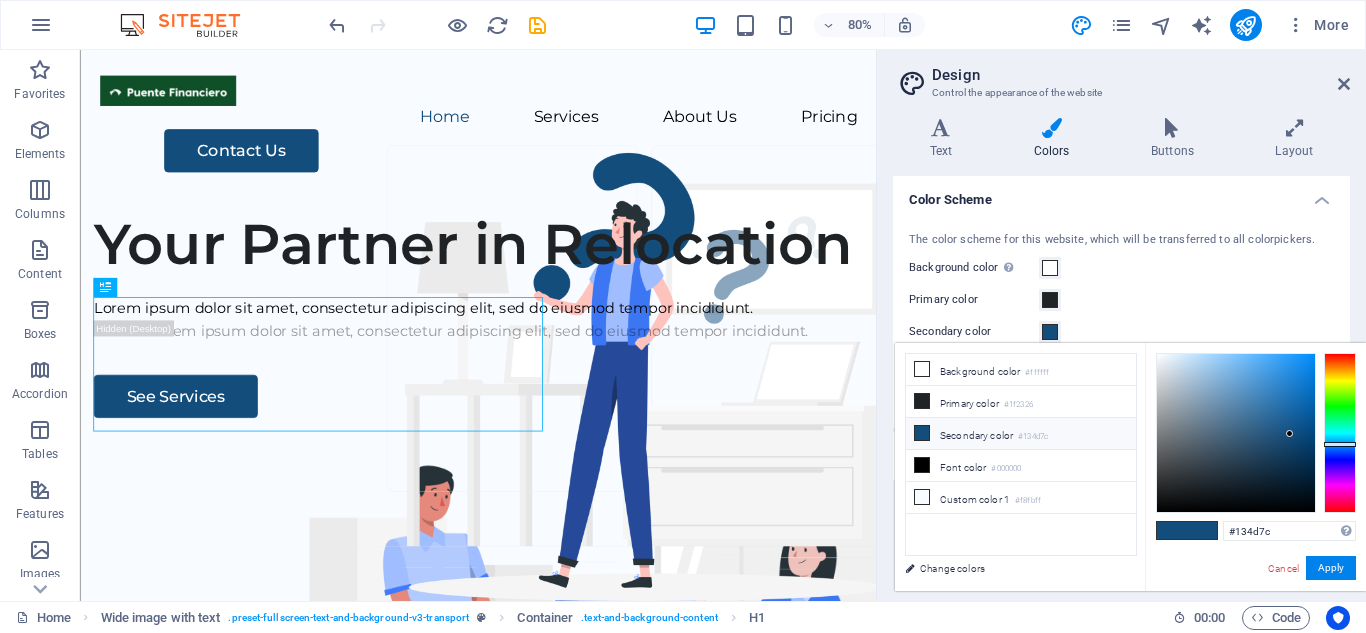click on "Secondary color
#134d7c" at bounding box center (1021, 434) 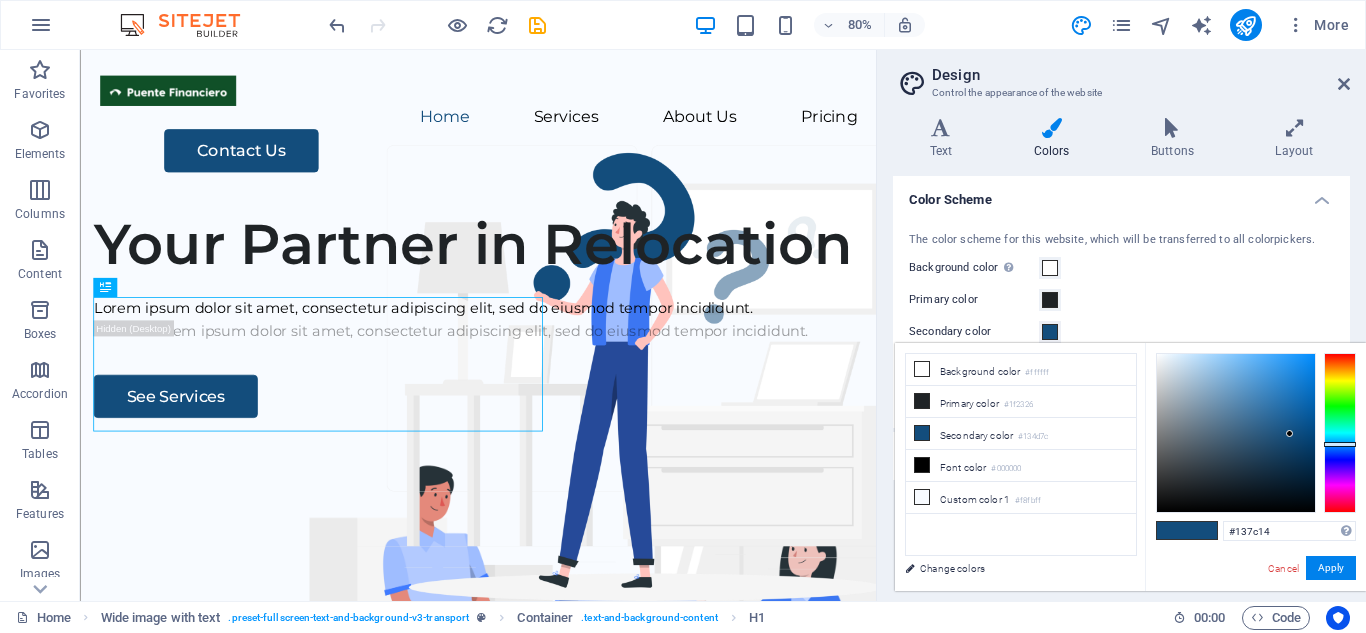 click at bounding box center [1340, 433] 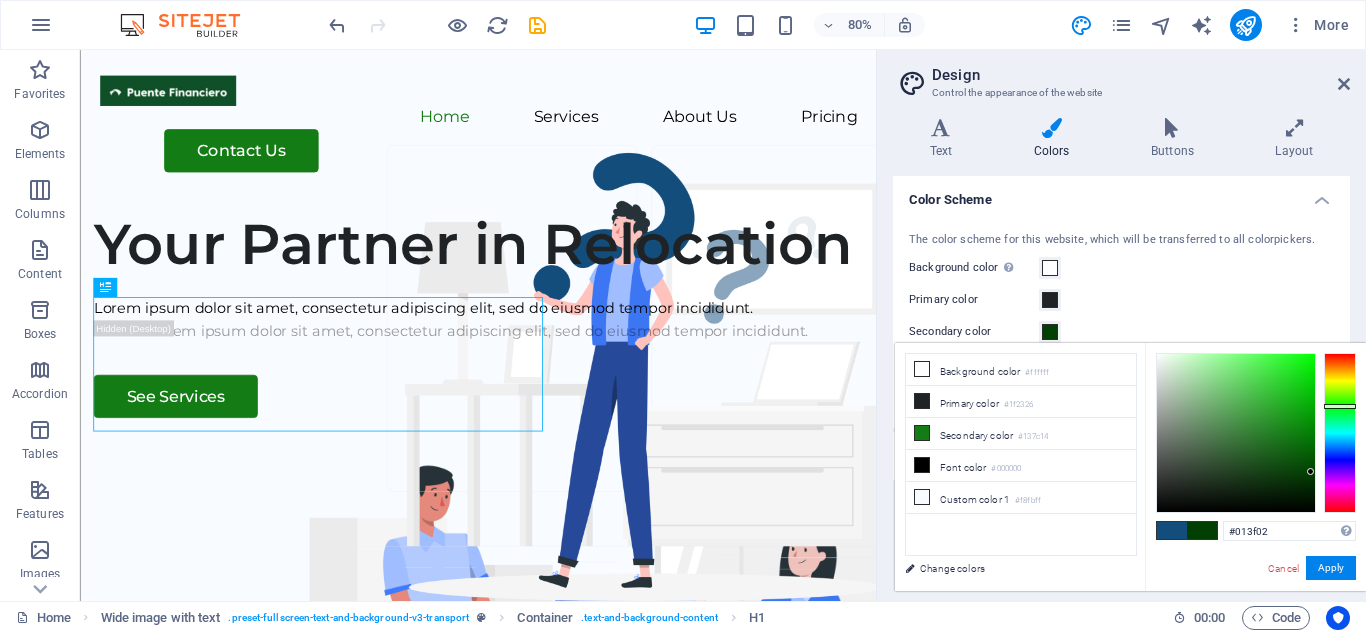 drag, startPoint x: 1290, startPoint y: 433, endPoint x: 1311, endPoint y: 472, distance: 44.294468 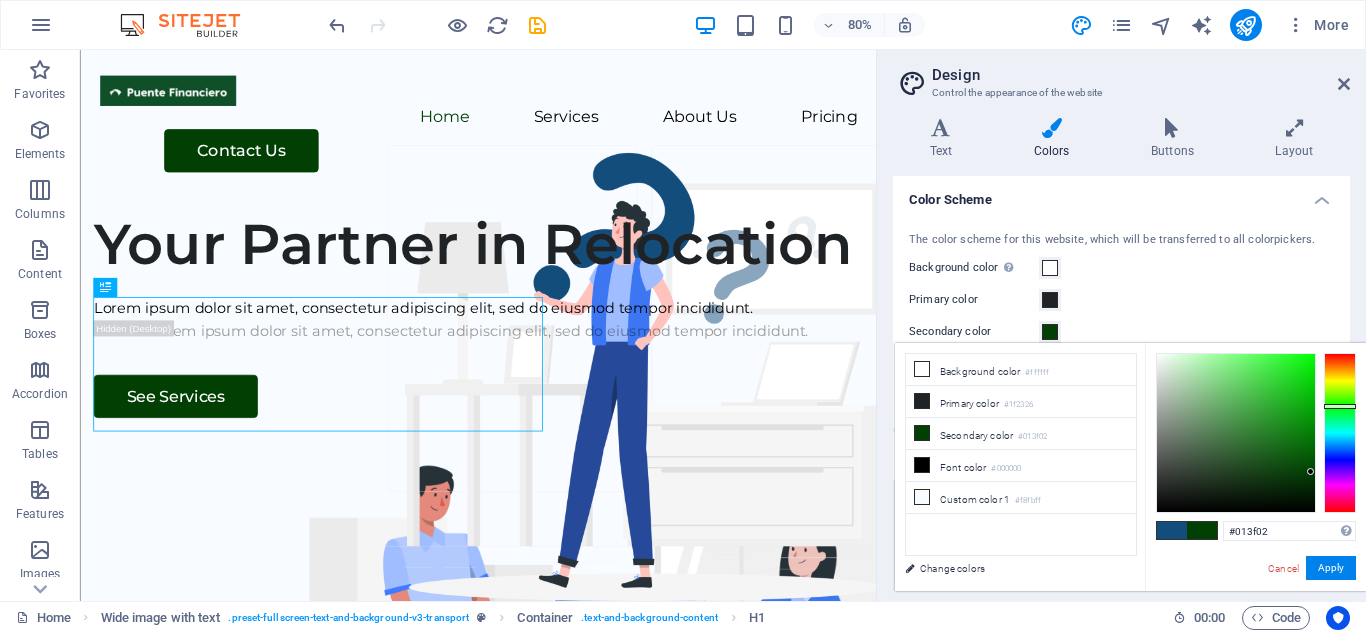 click at bounding box center (1236, 433) 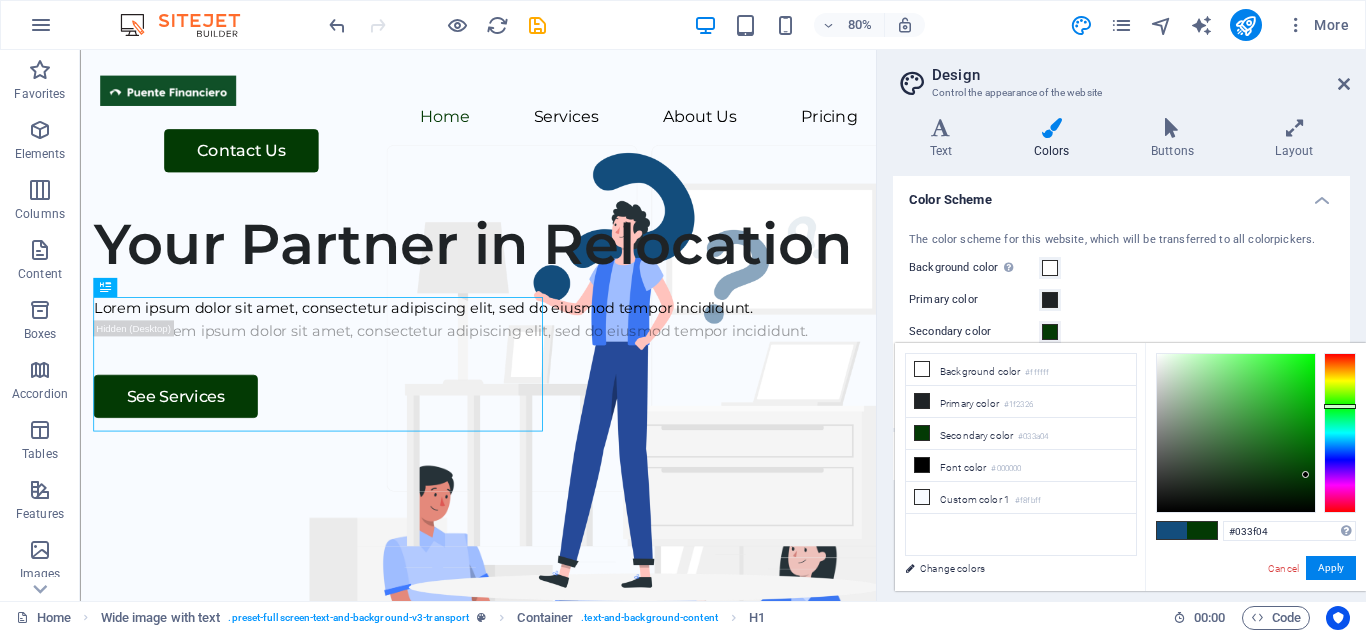 click at bounding box center (1305, 474) 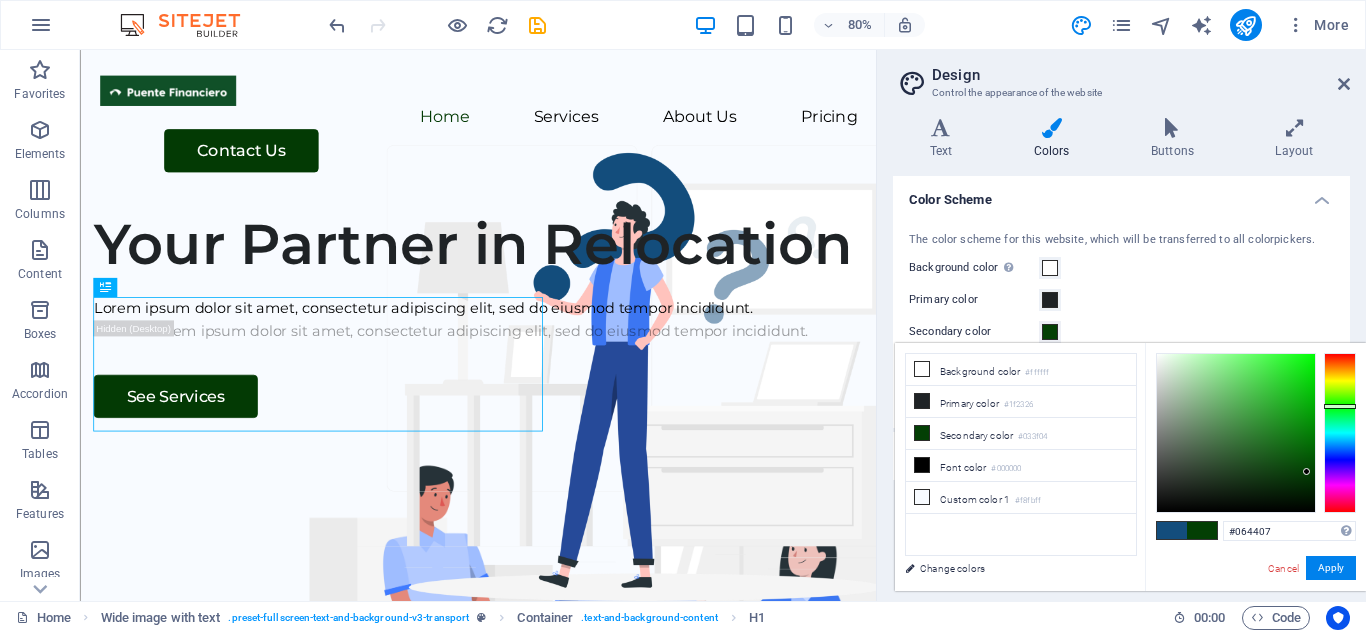 click at bounding box center (1236, 433) 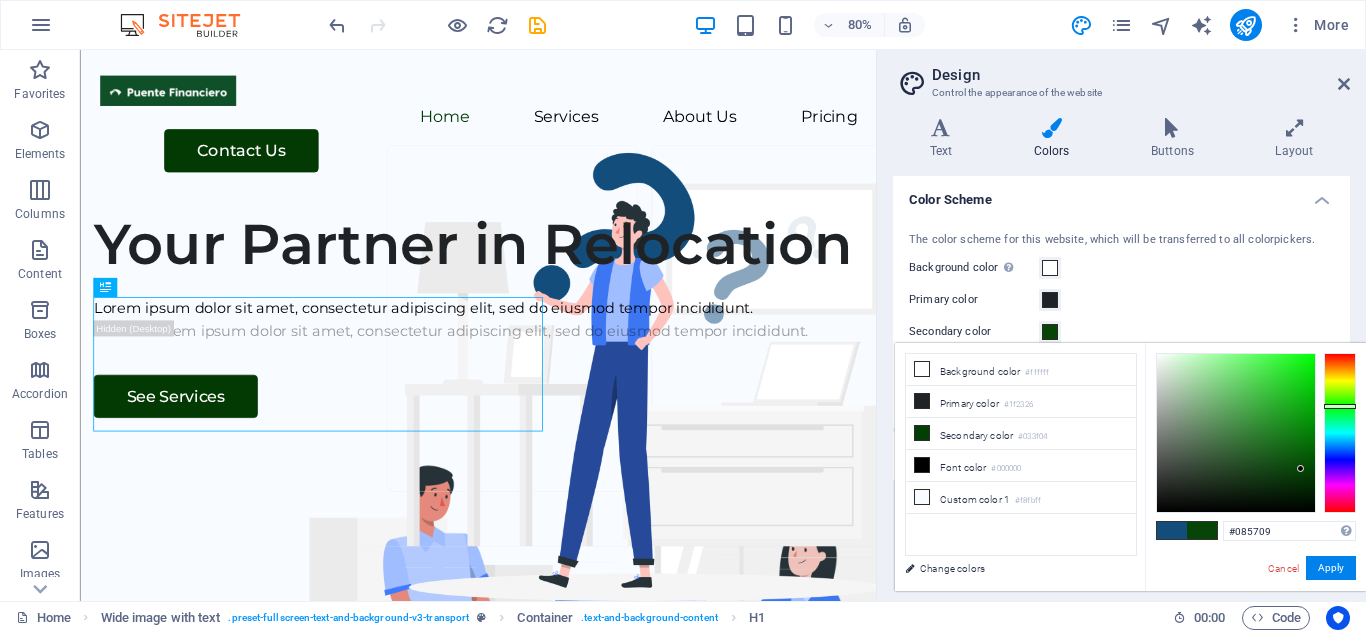 click at bounding box center [1236, 433] 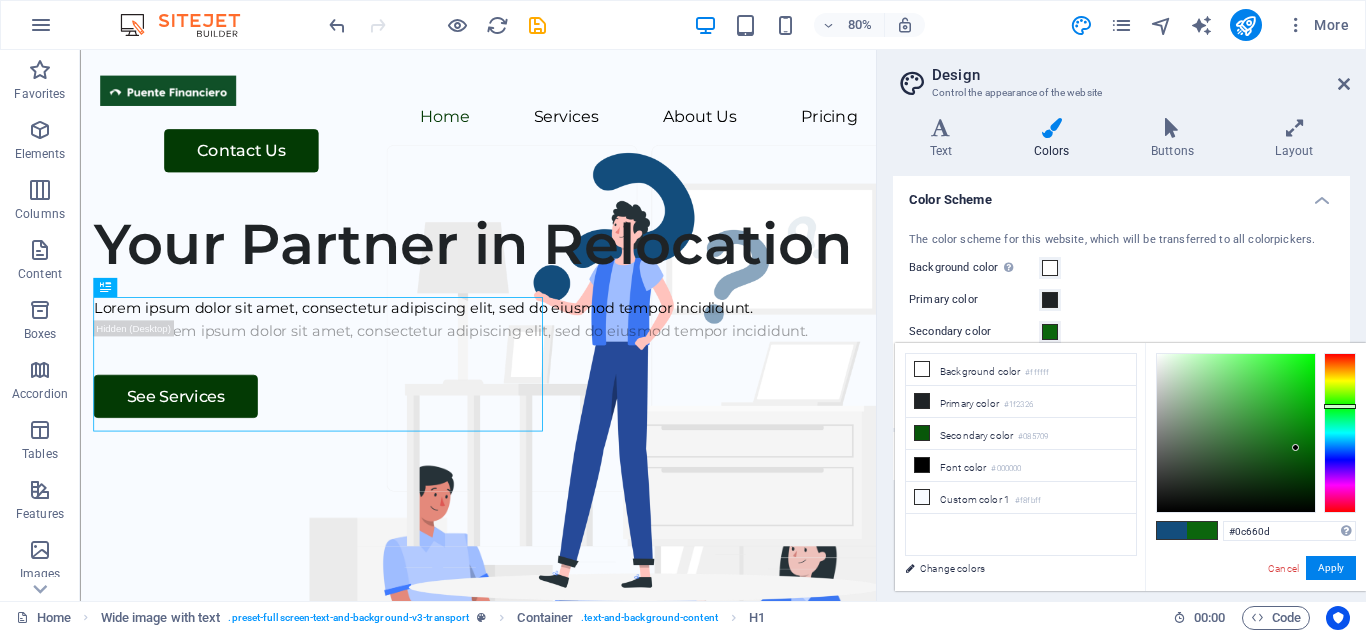 click at bounding box center (1236, 433) 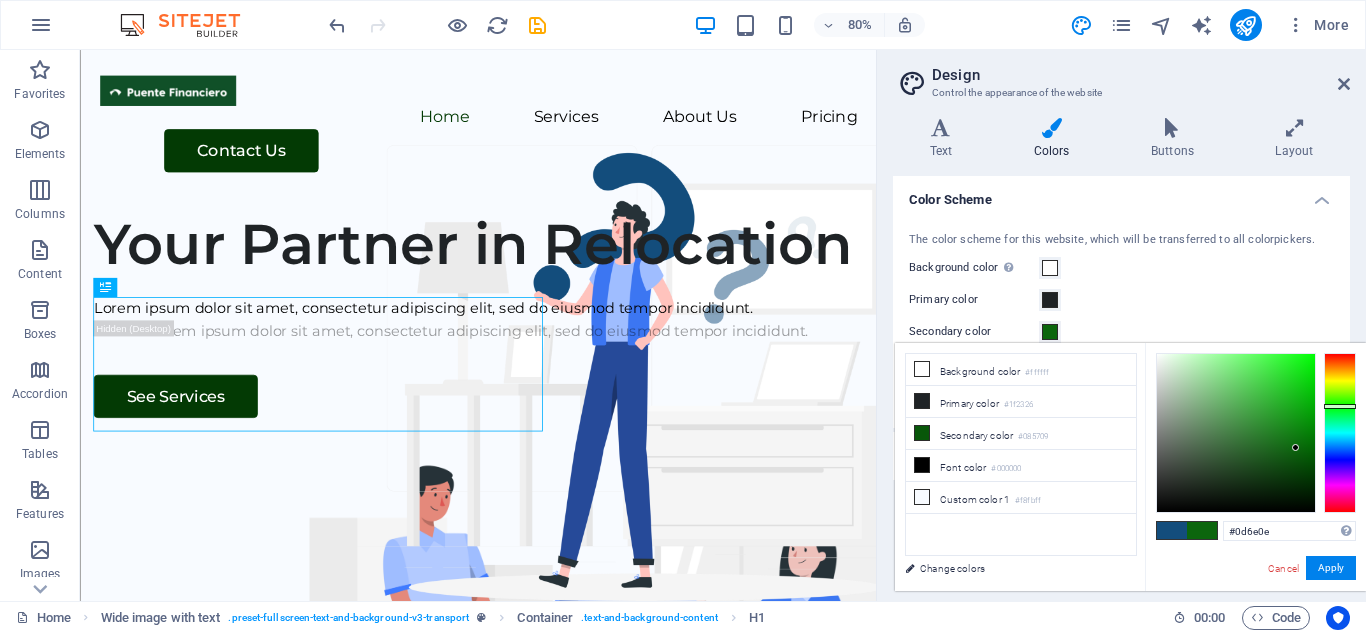 click at bounding box center [1236, 433] 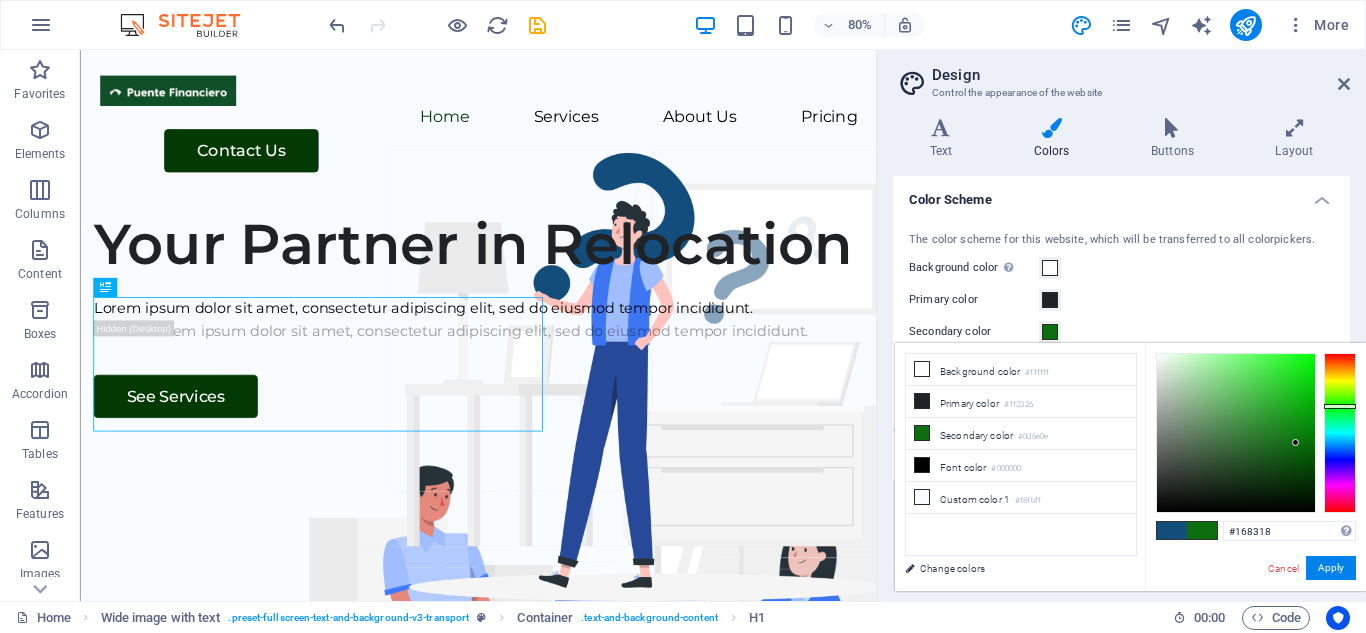 click at bounding box center [1236, 433] 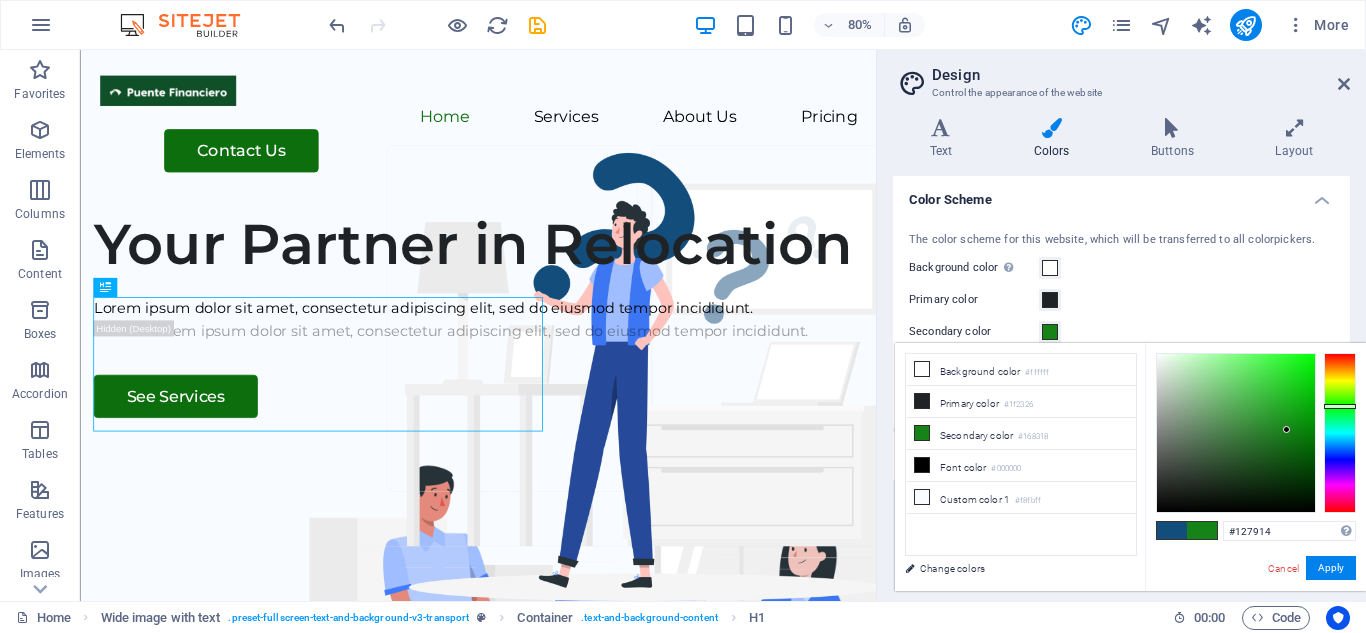 click at bounding box center [1236, 433] 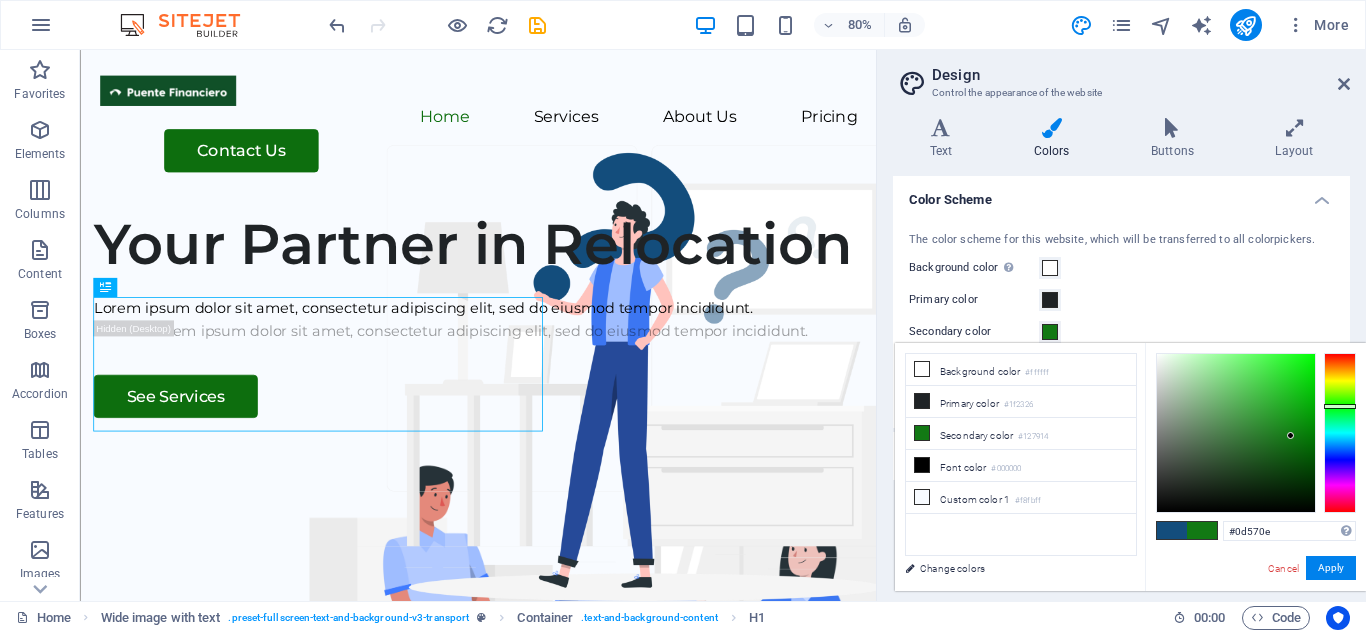 click at bounding box center (1236, 433) 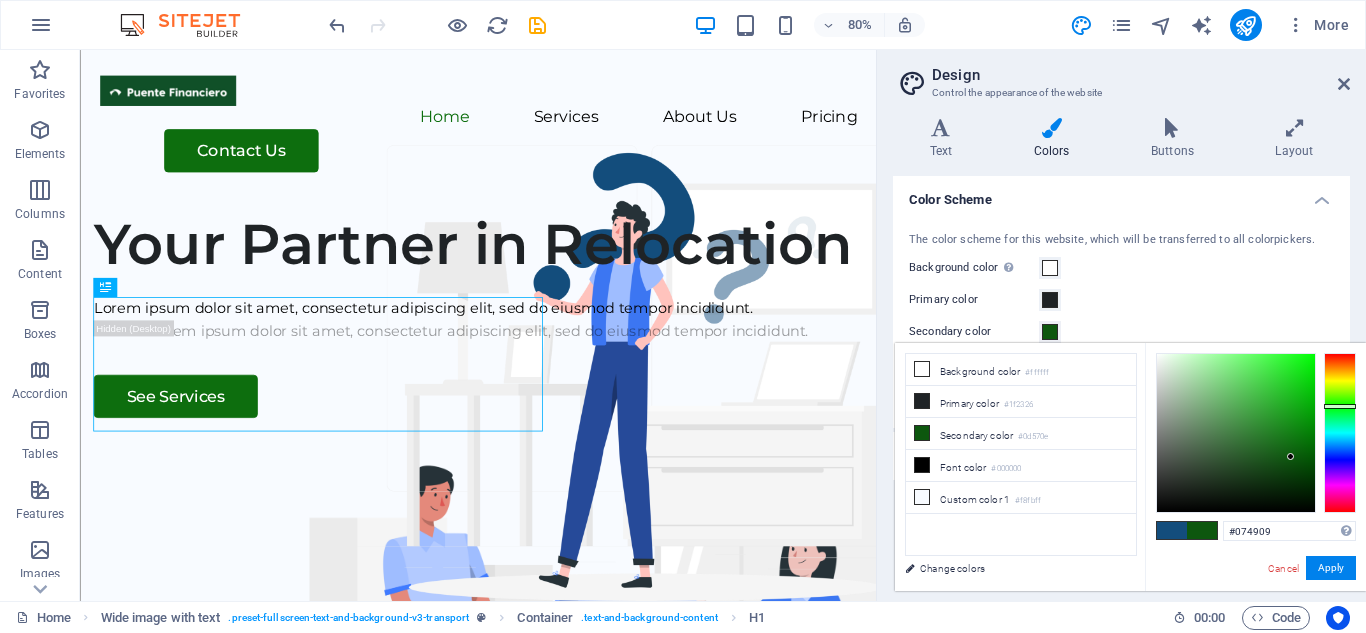 click at bounding box center [1236, 433] 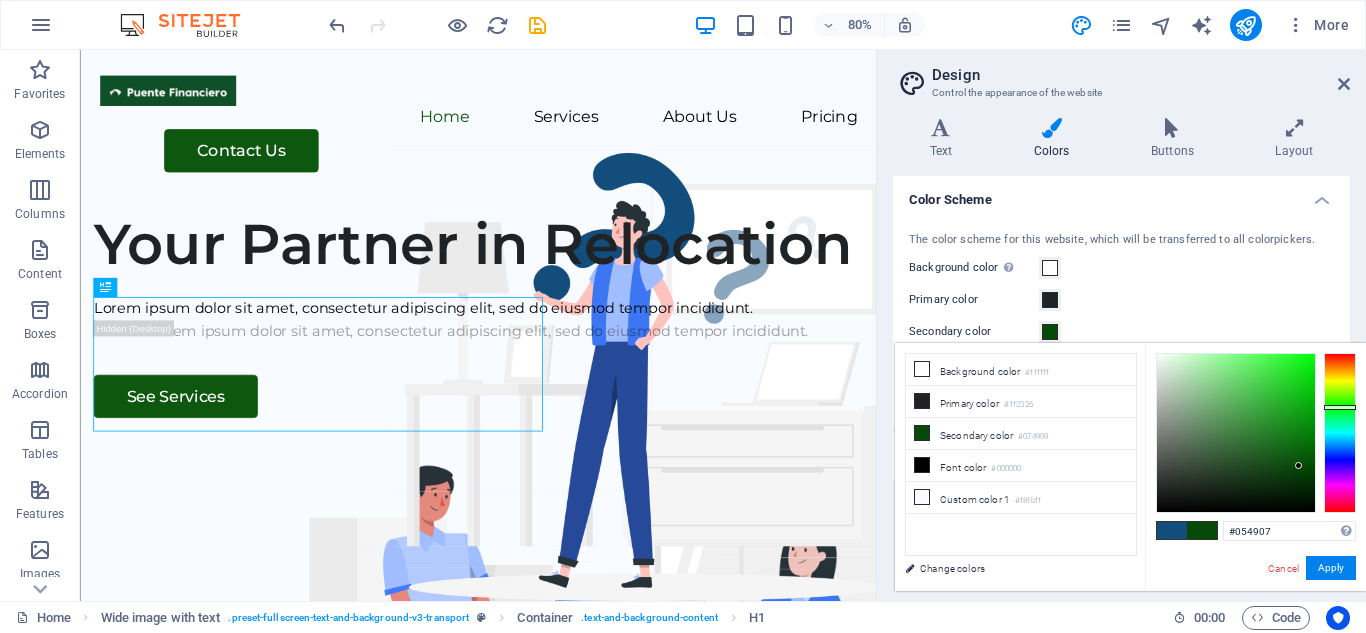 click at bounding box center (1236, 433) 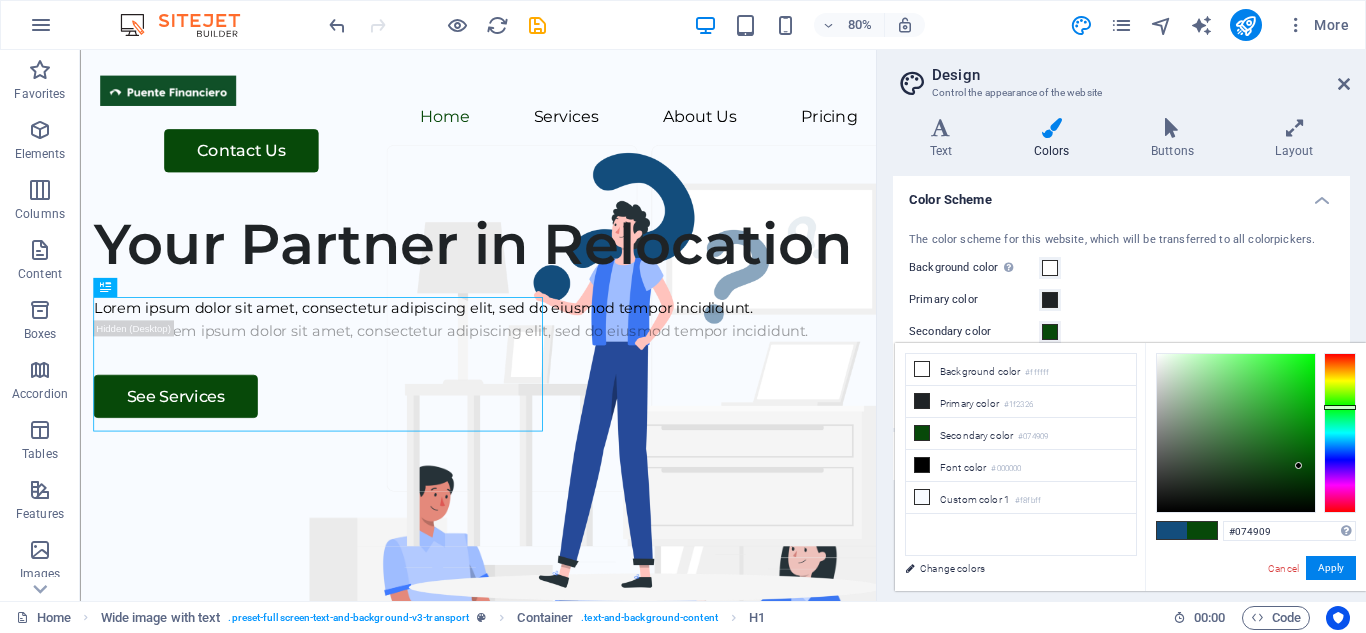 type on "#054907" 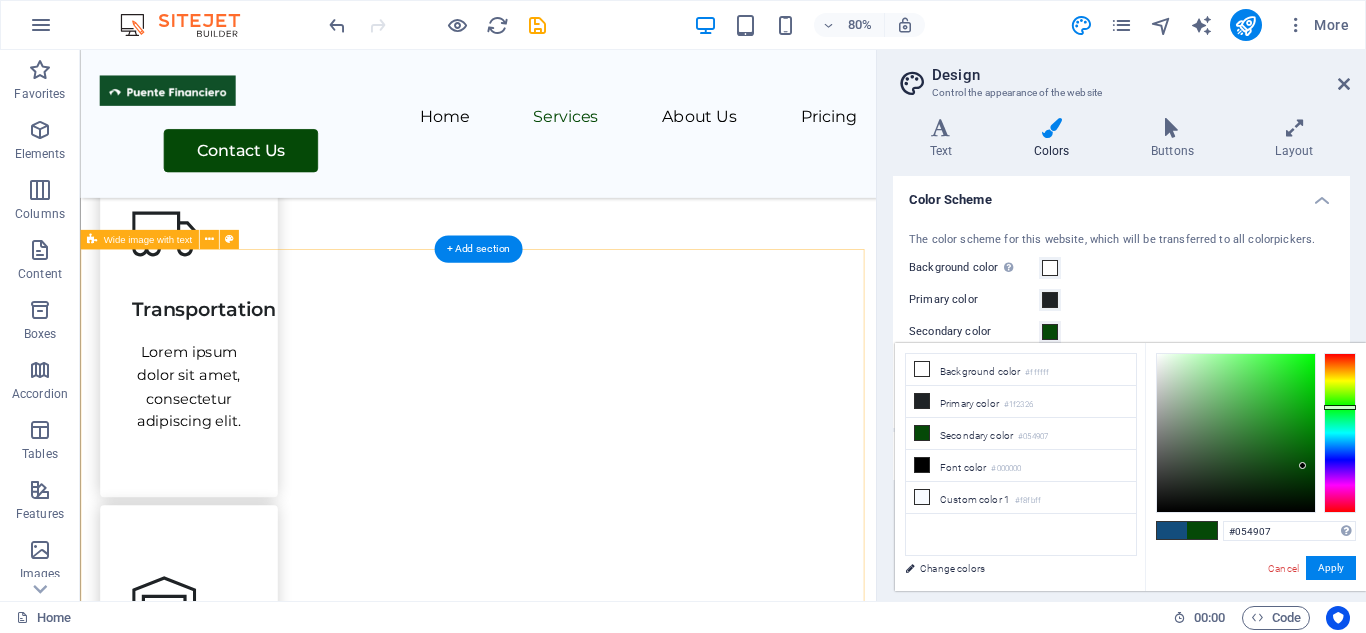 scroll, scrollTop: 600, scrollLeft: 0, axis: vertical 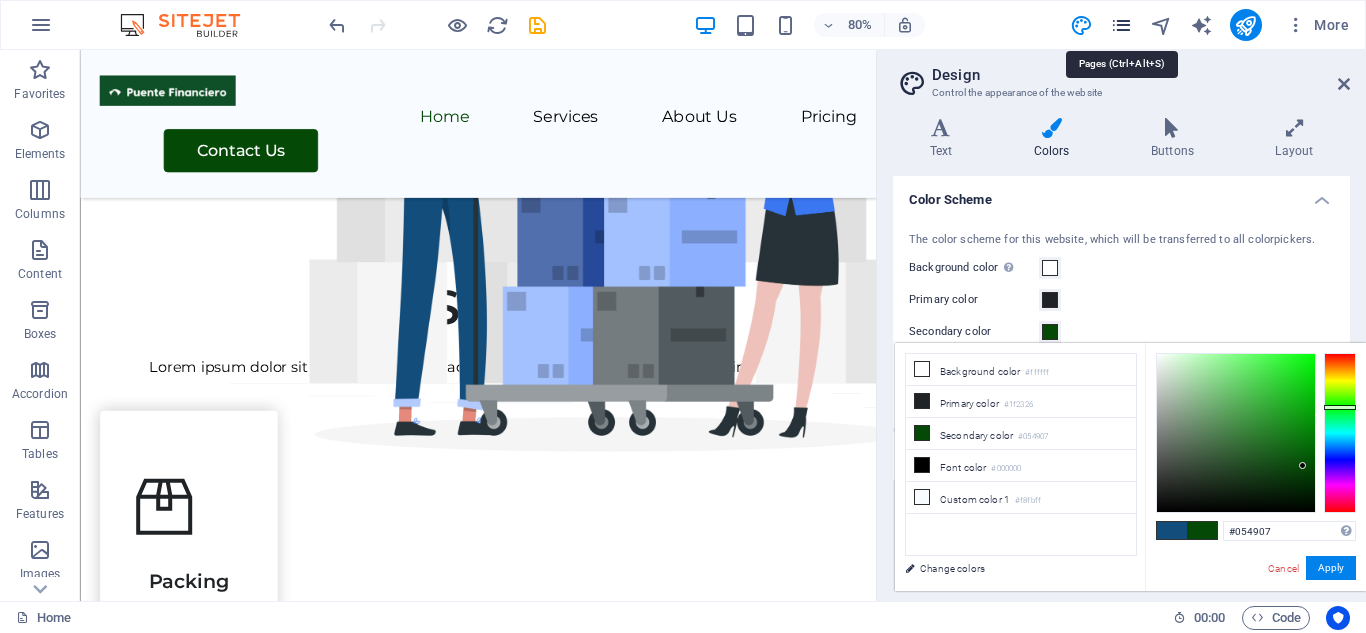 click at bounding box center (1121, 25) 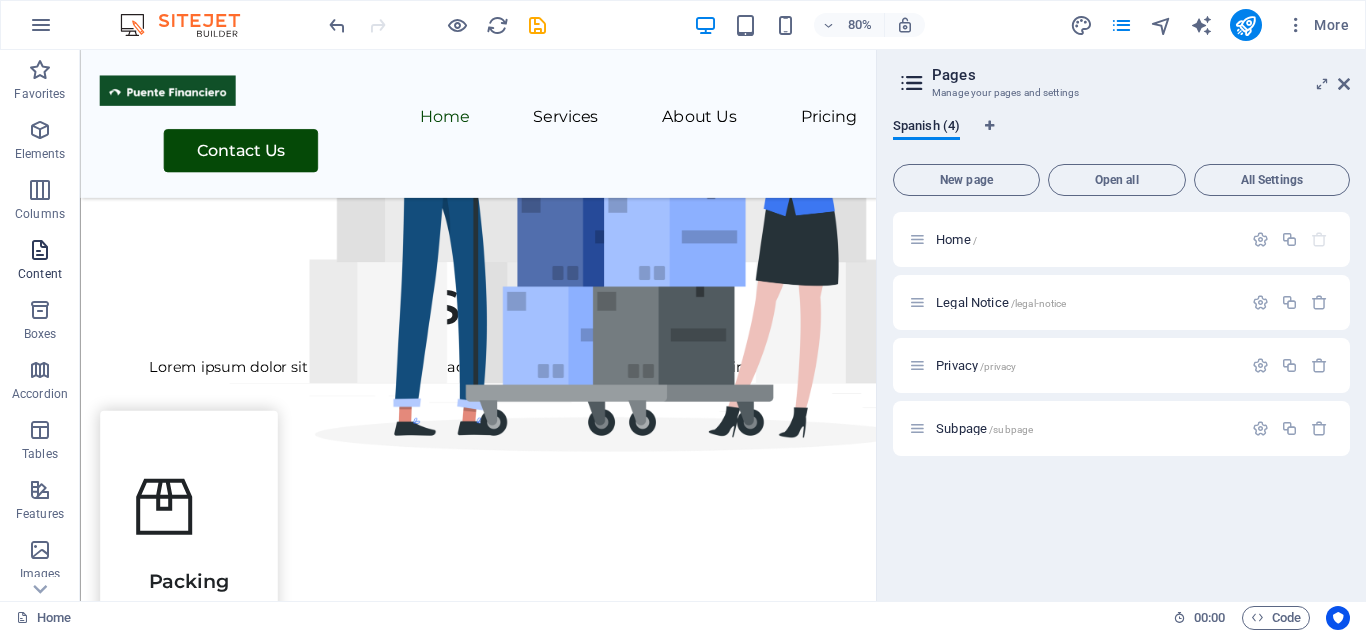 click on "Content" at bounding box center (40, 262) 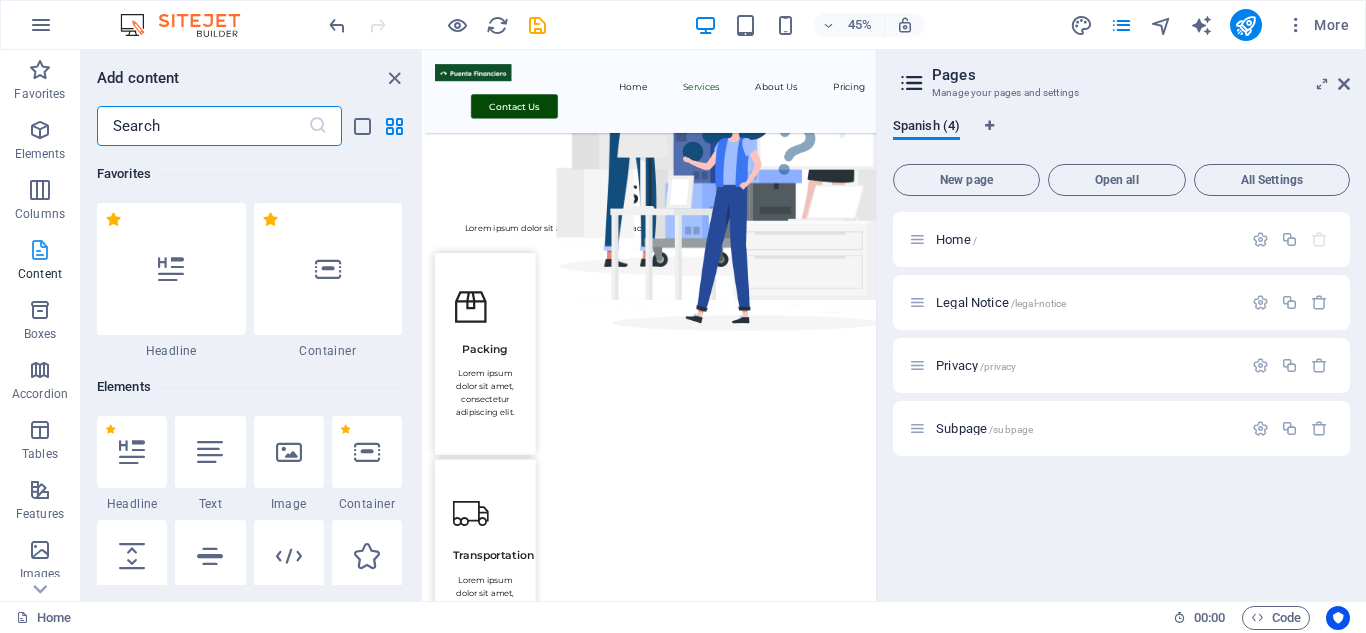 scroll, scrollTop: 581, scrollLeft: 0, axis: vertical 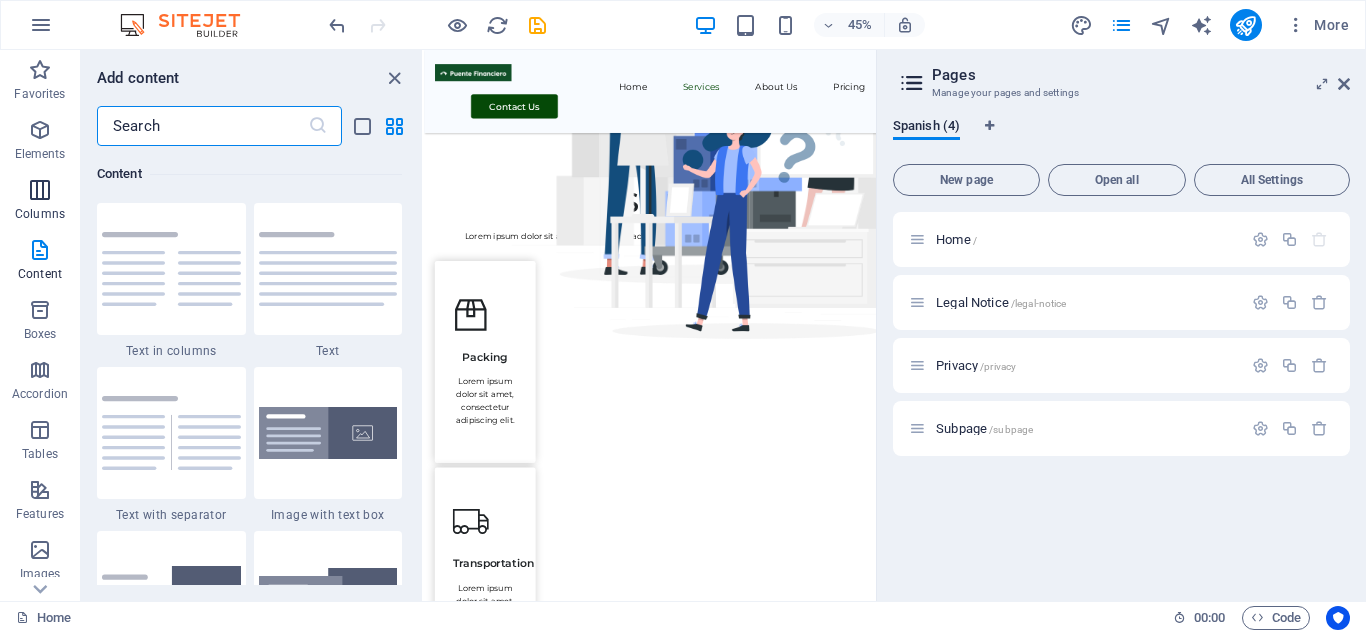 click on "Columns" at bounding box center (40, 202) 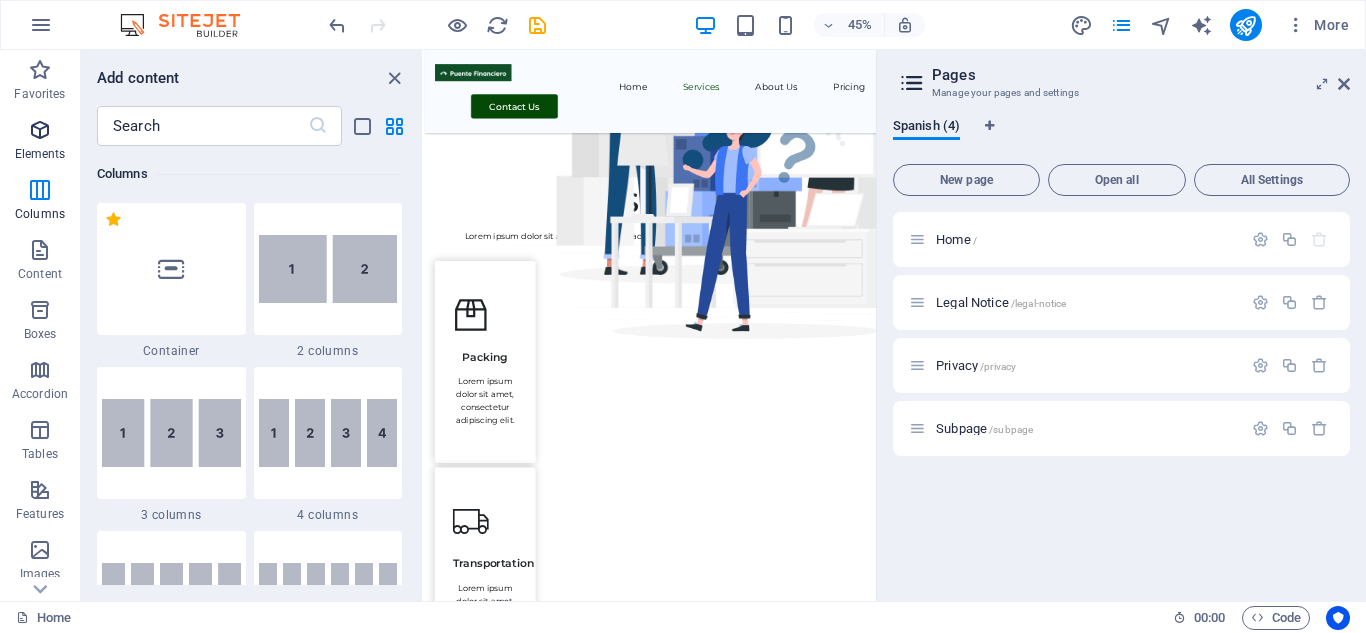click at bounding box center [40, 130] 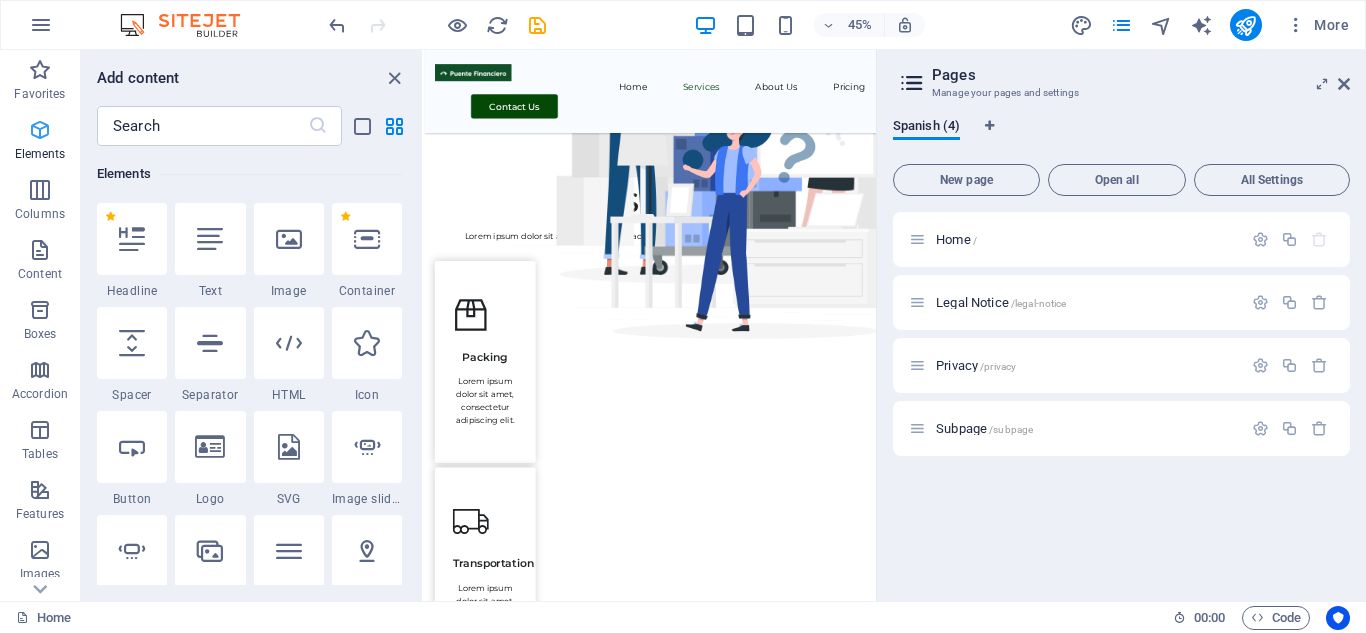 scroll, scrollTop: 213, scrollLeft: 0, axis: vertical 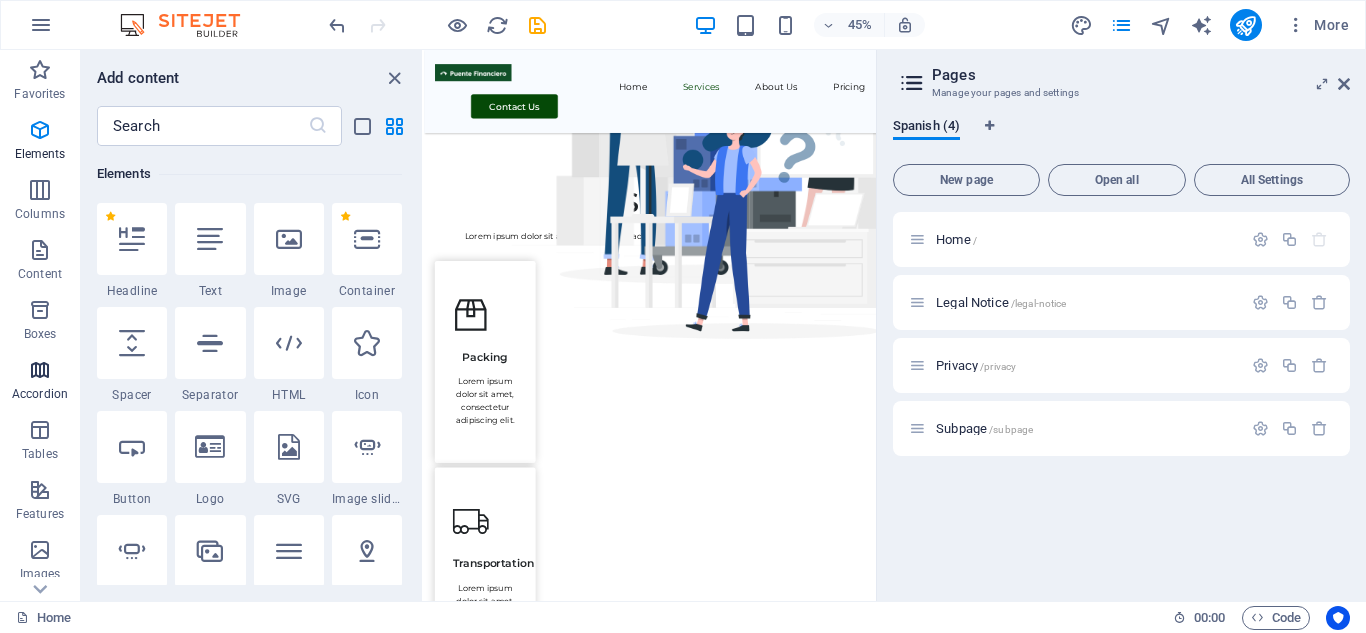 click at bounding box center [40, 370] 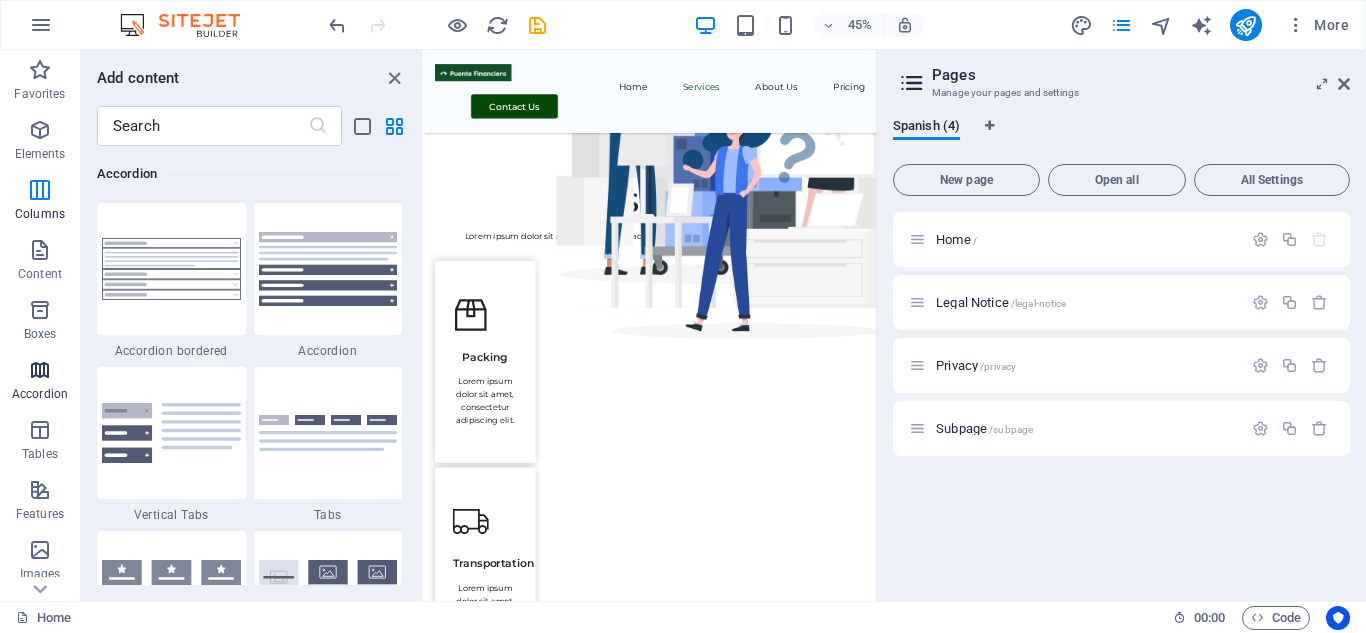 scroll, scrollTop: 6385, scrollLeft: 0, axis: vertical 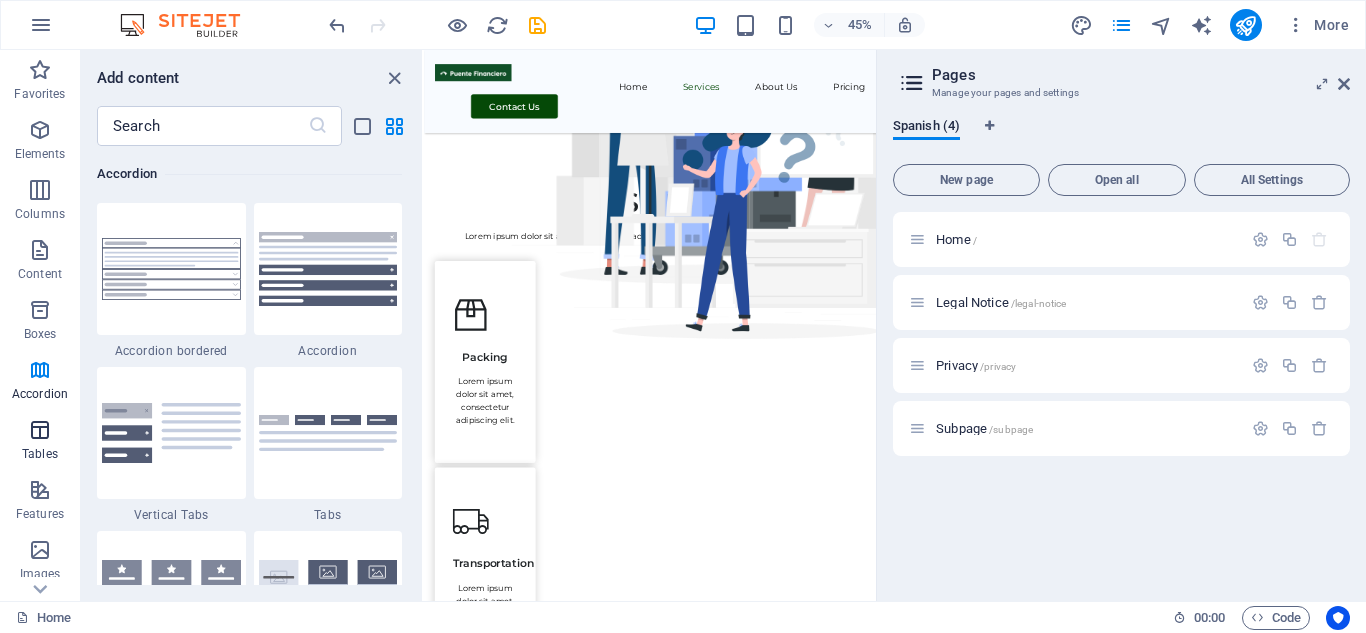 click at bounding box center (40, 430) 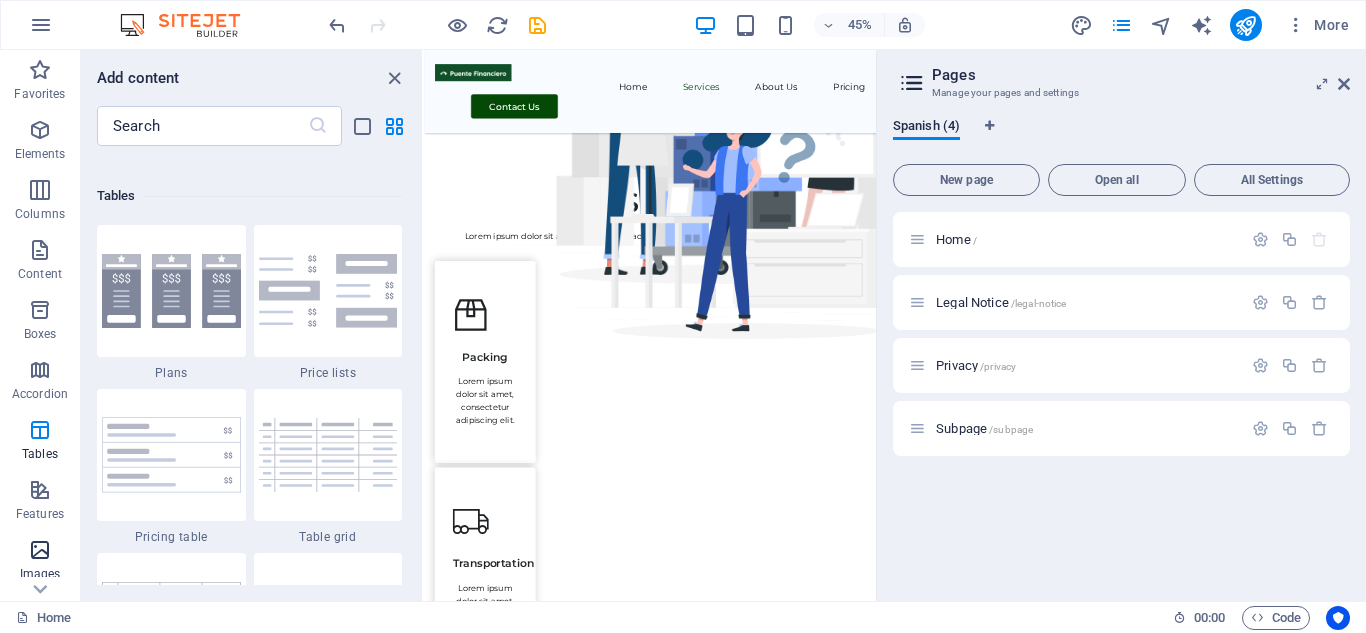 scroll, scrollTop: 6926, scrollLeft: 0, axis: vertical 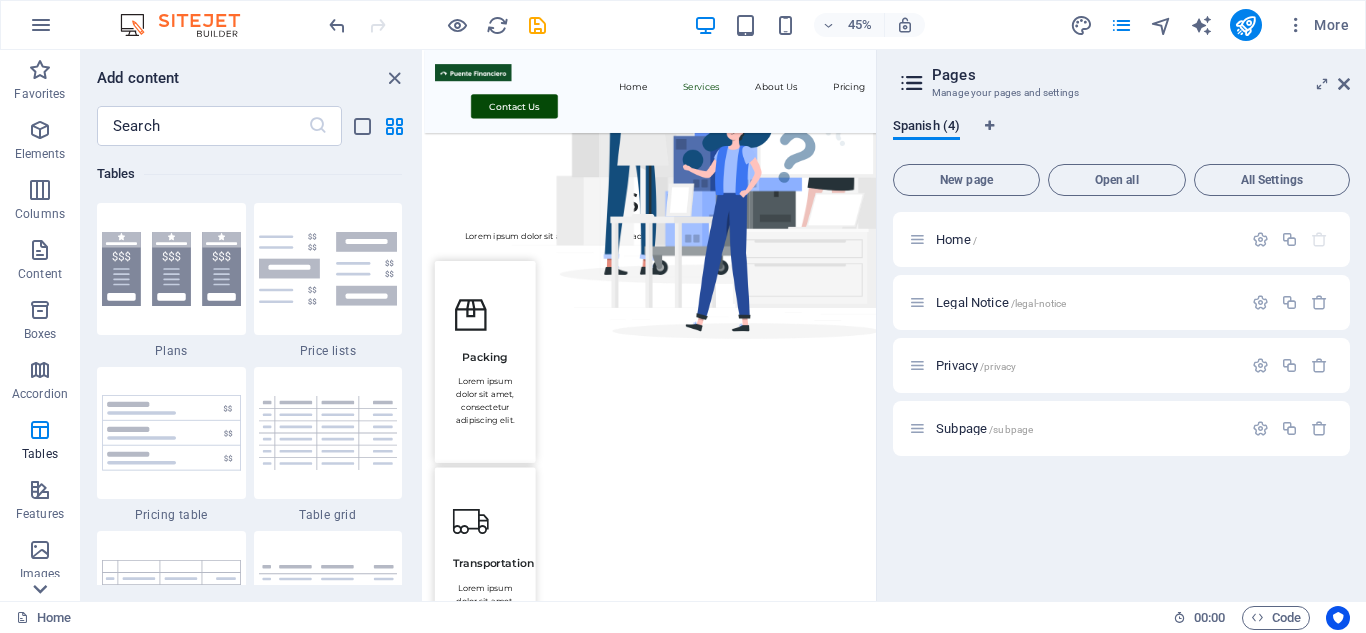 click 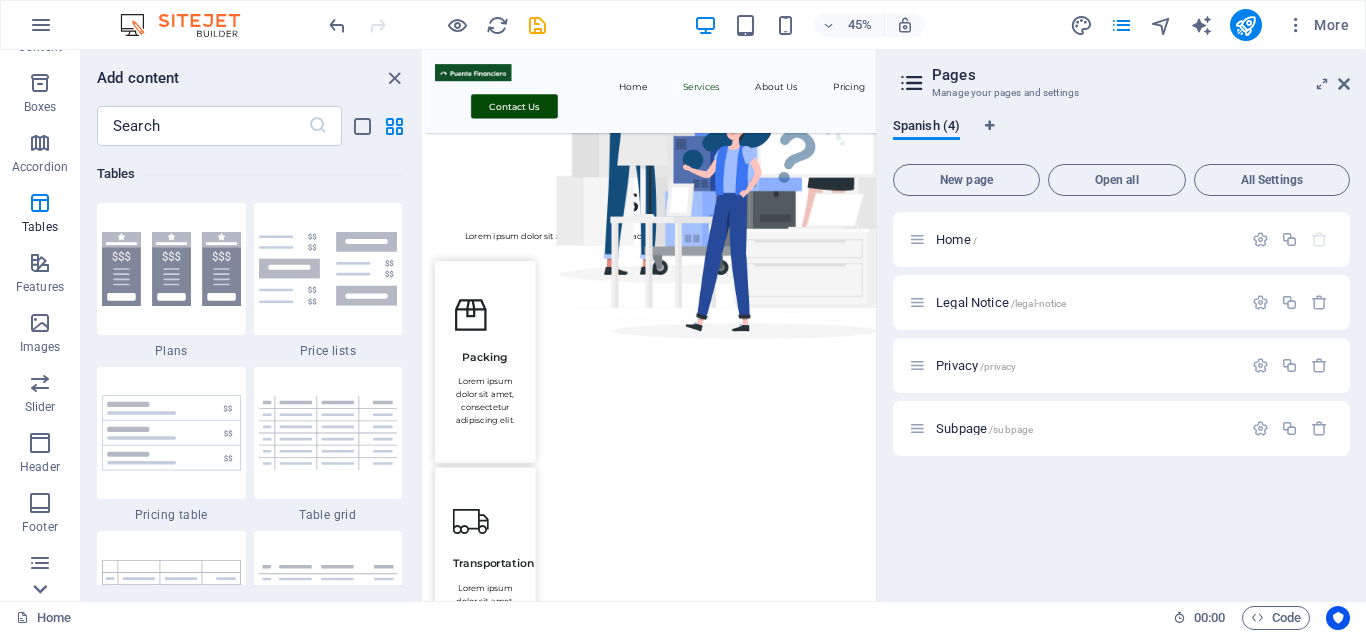 scroll, scrollTop: 349, scrollLeft: 0, axis: vertical 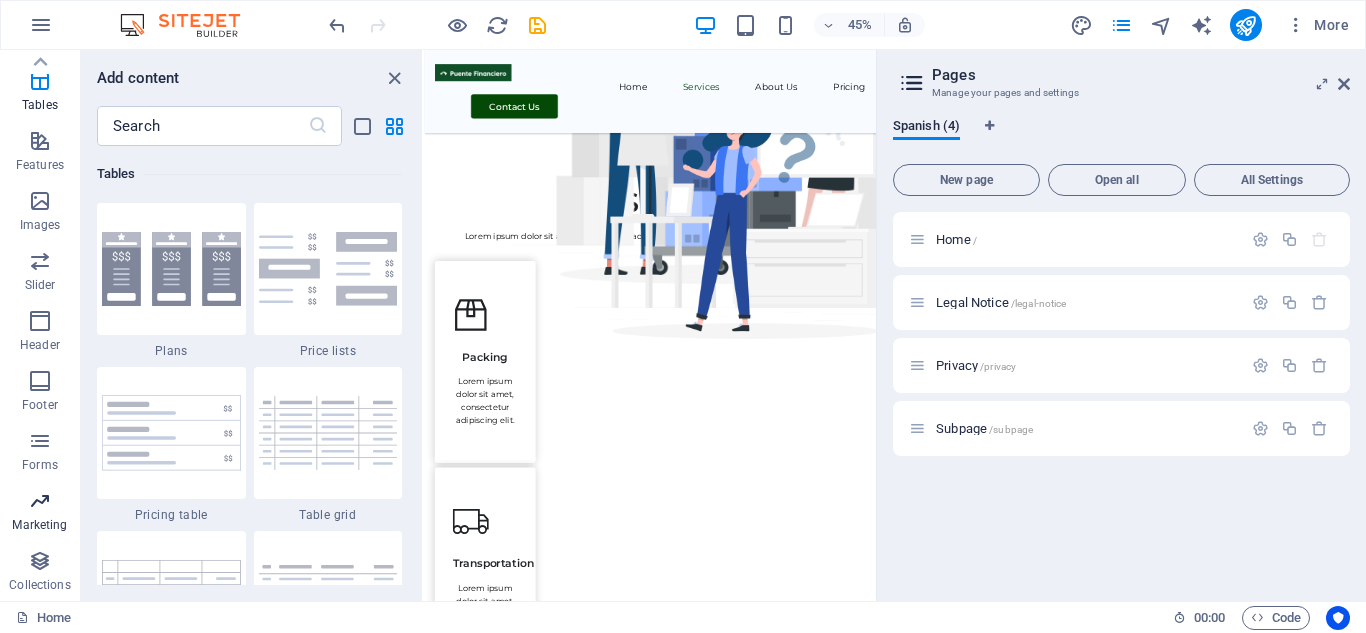 click at bounding box center [40, 501] 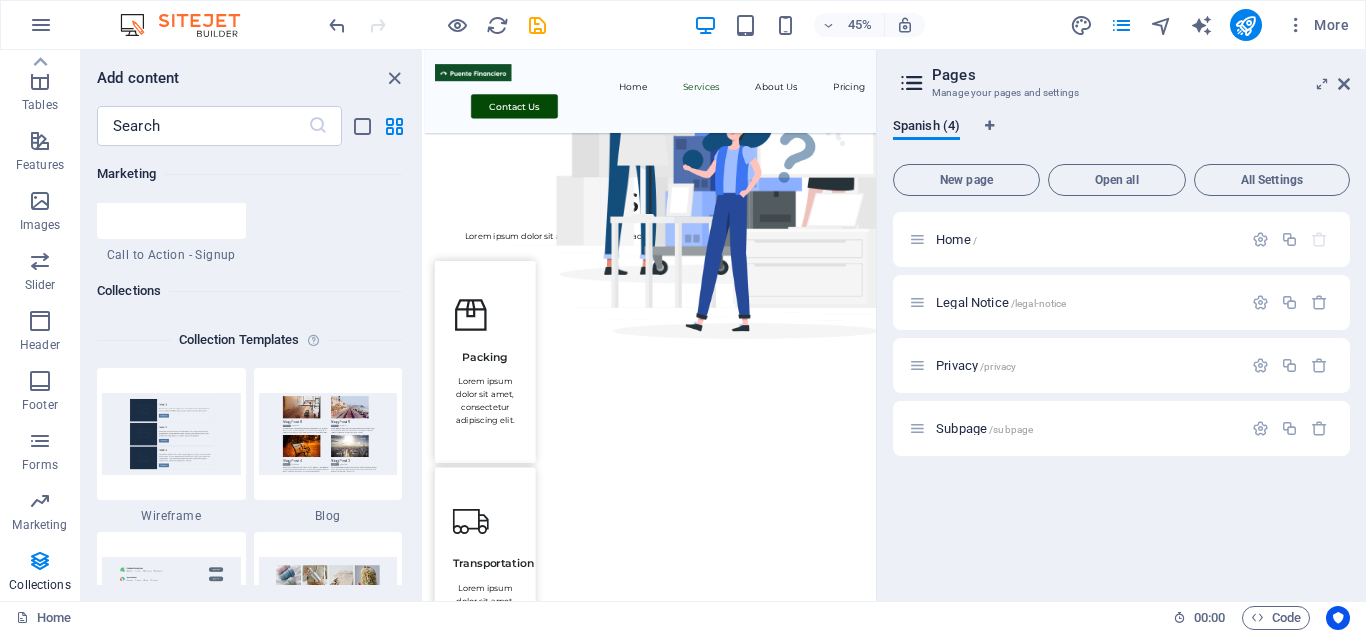 scroll, scrollTop: 18889, scrollLeft: 0, axis: vertical 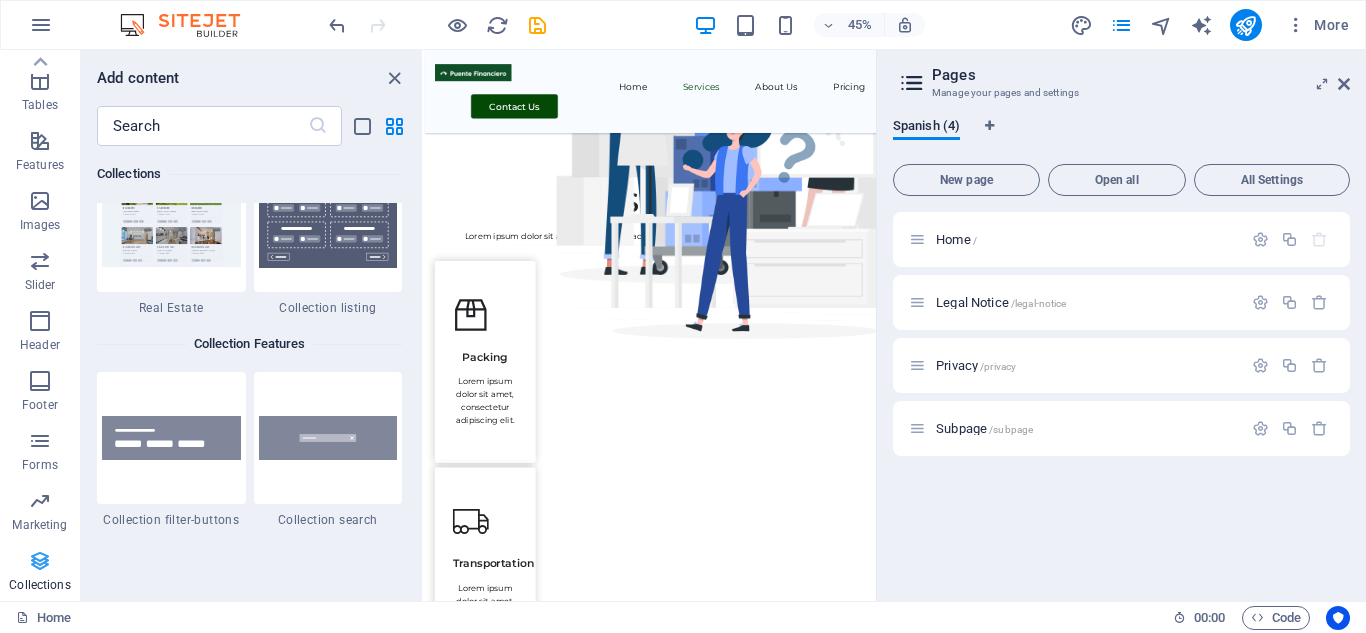 click on "Collections" at bounding box center (40, 573) 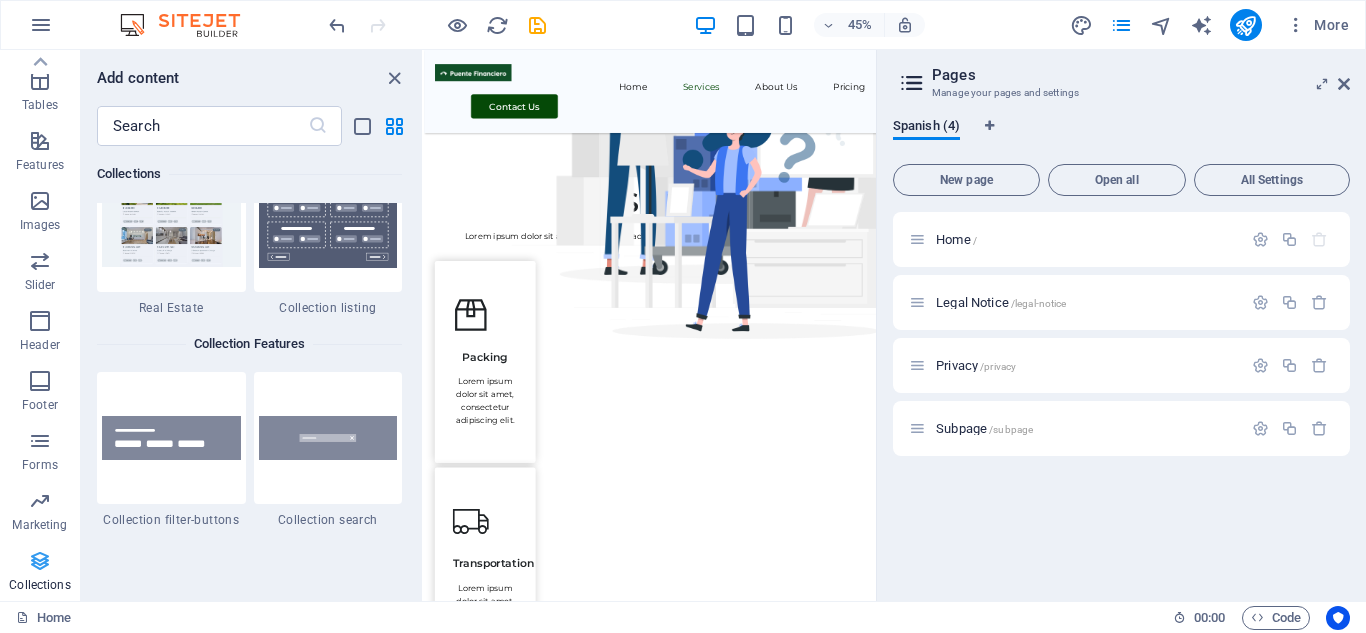 click at bounding box center [40, 561] 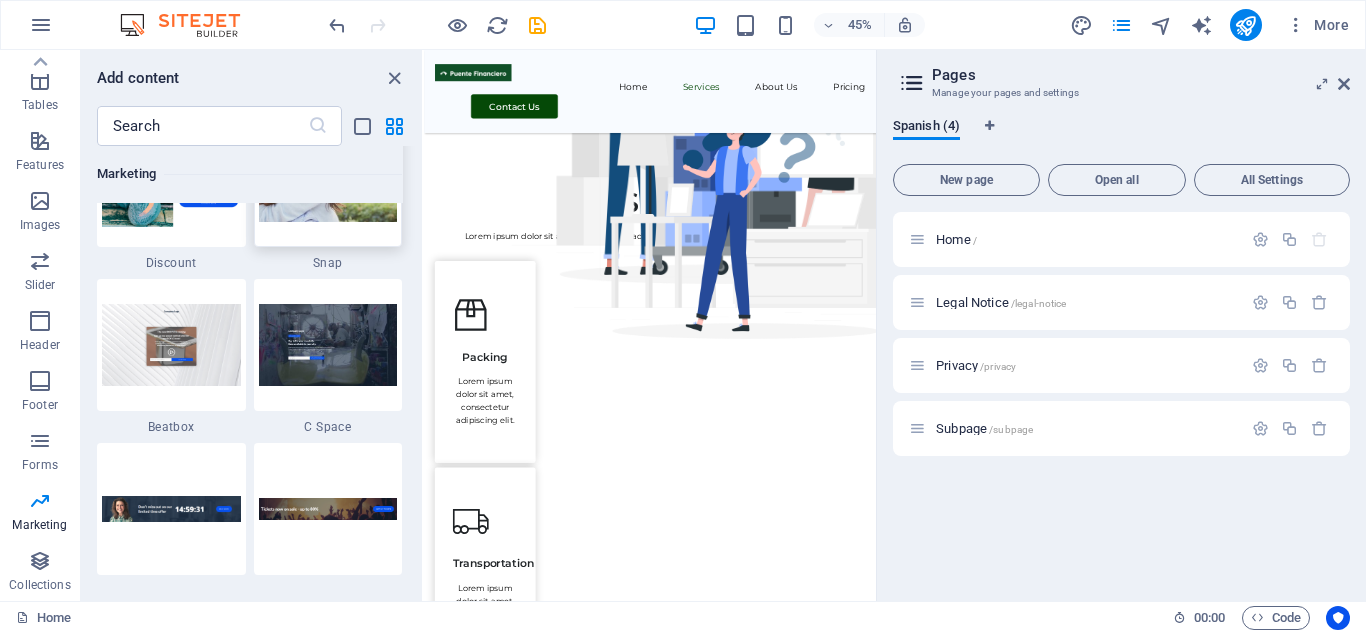 scroll, scrollTop: 17089, scrollLeft: 0, axis: vertical 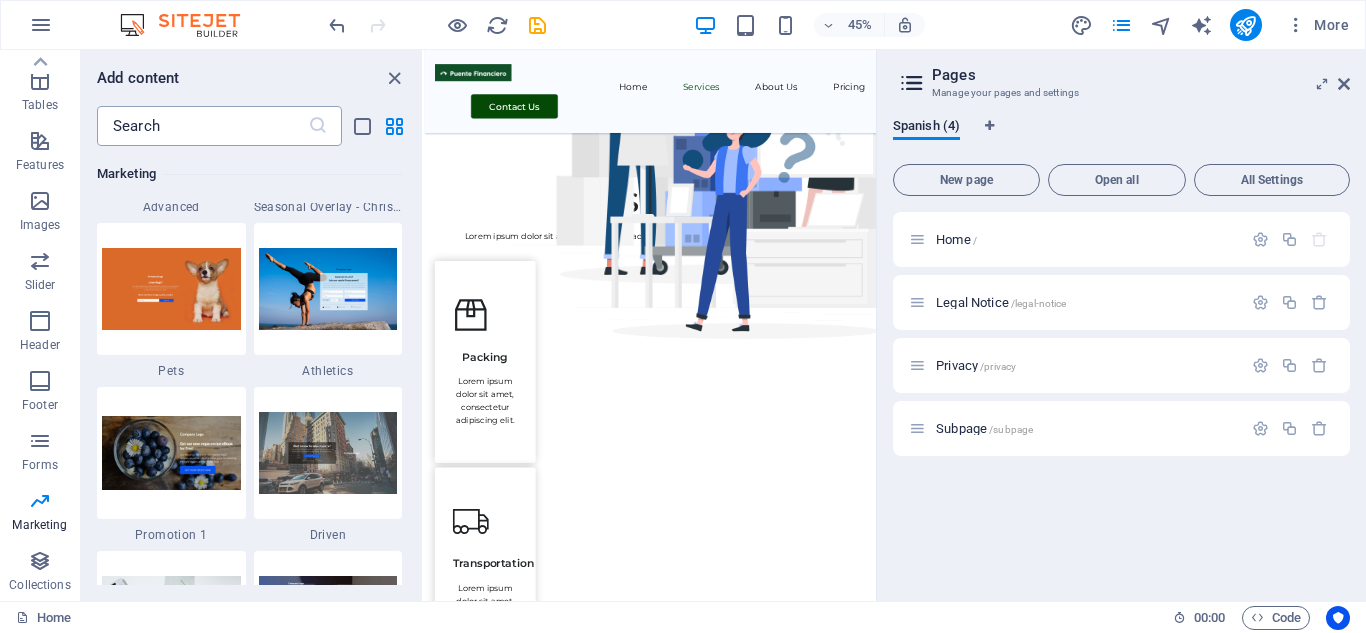 click at bounding box center [202, 126] 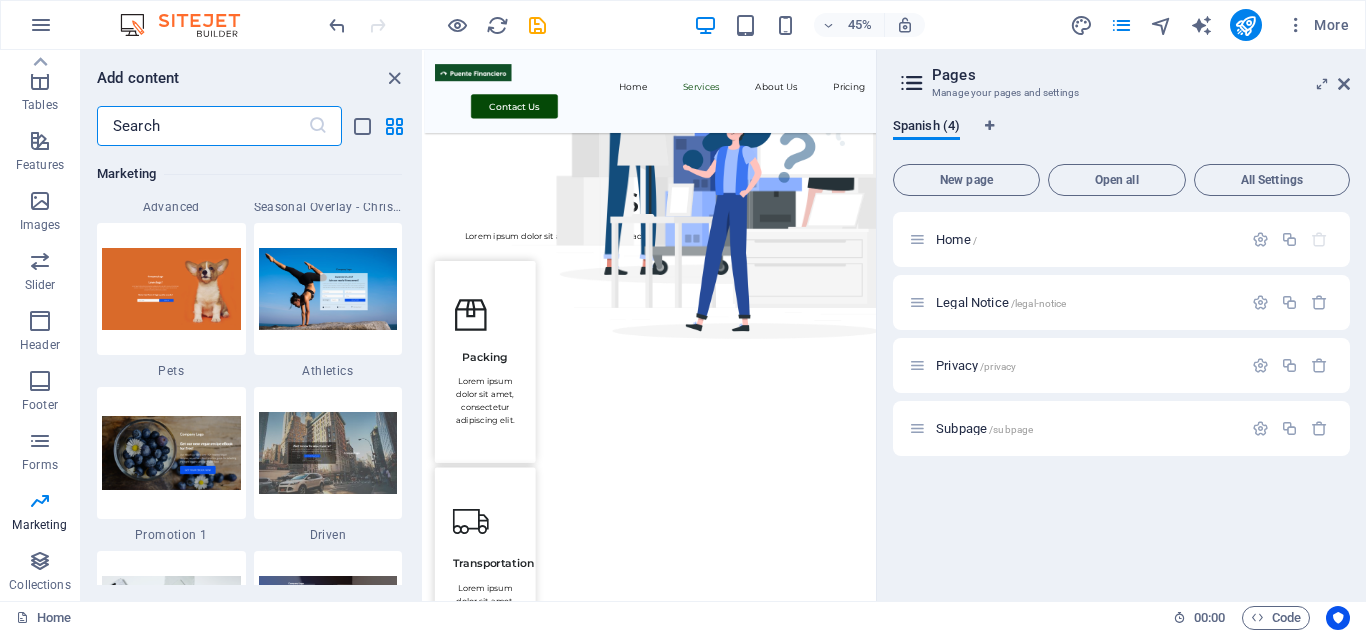 click at bounding box center (202, 126) 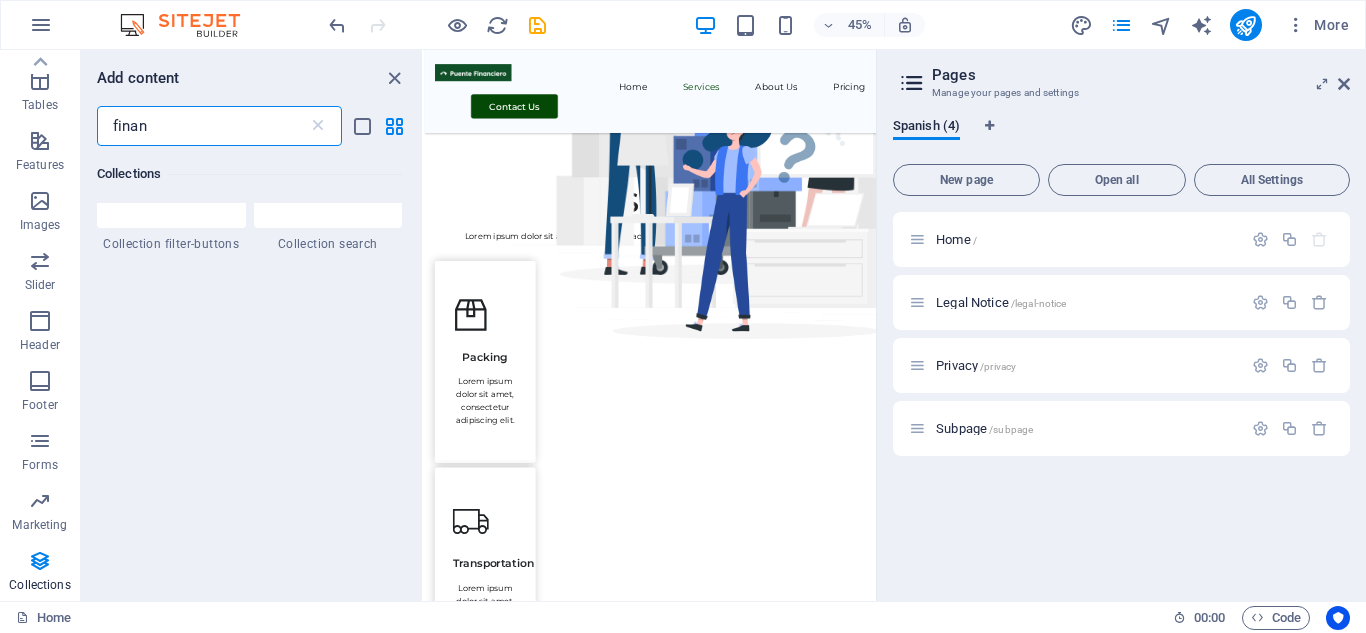 scroll, scrollTop: 0, scrollLeft: 0, axis: both 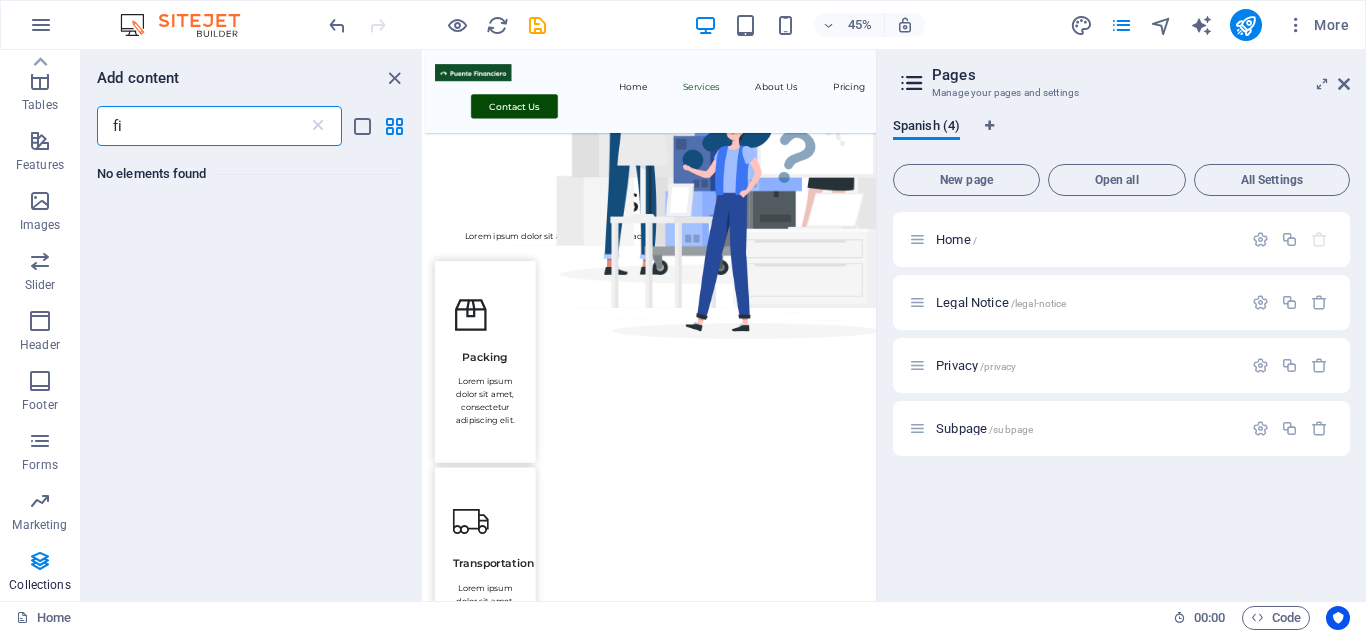 type on "f" 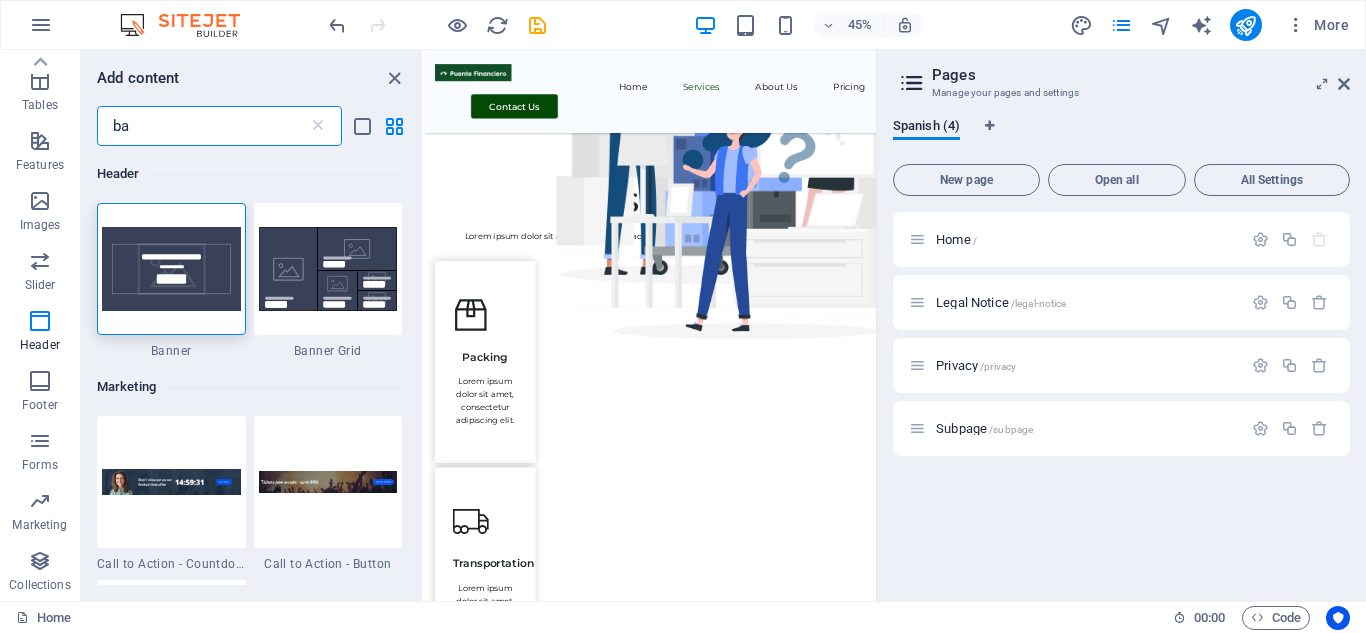 type on "b" 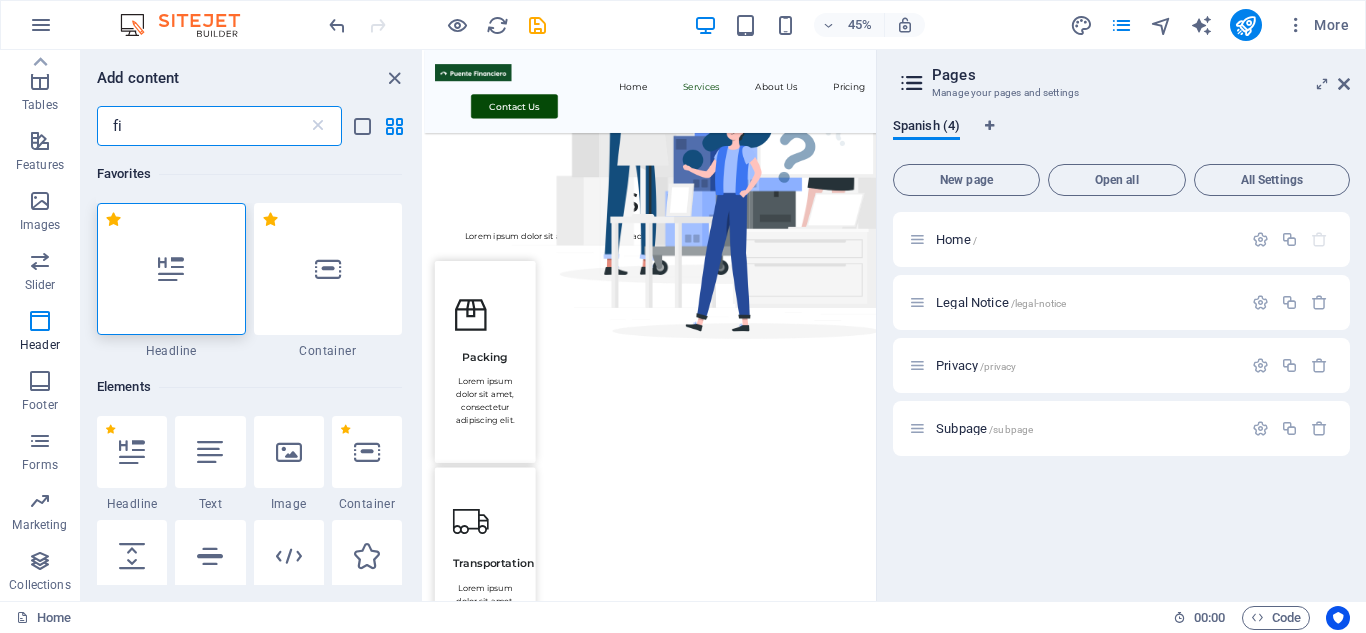 type on "f" 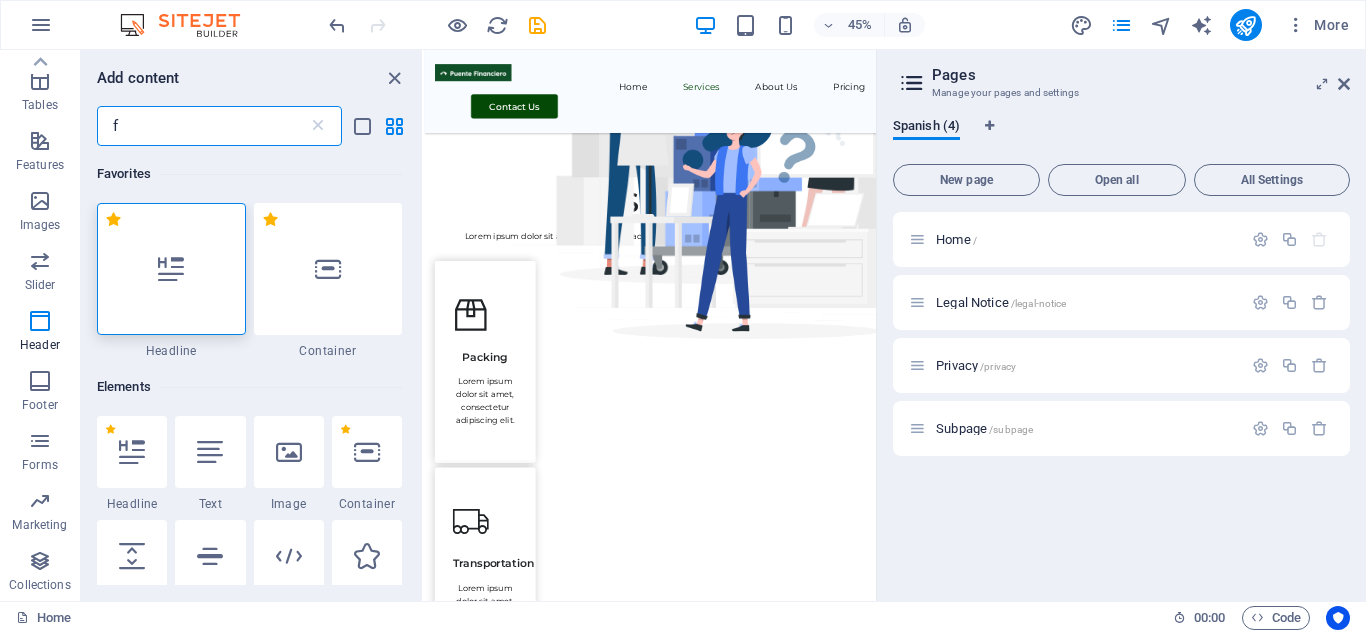 type 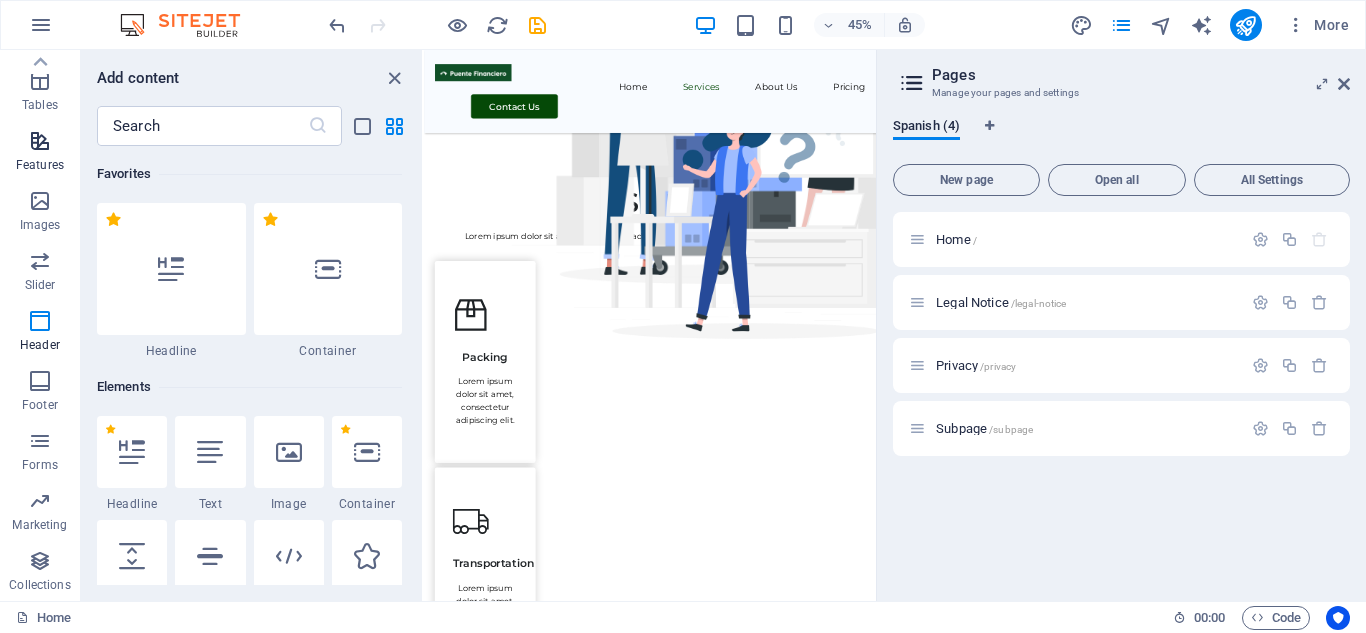 click on "Features" at bounding box center [40, 153] 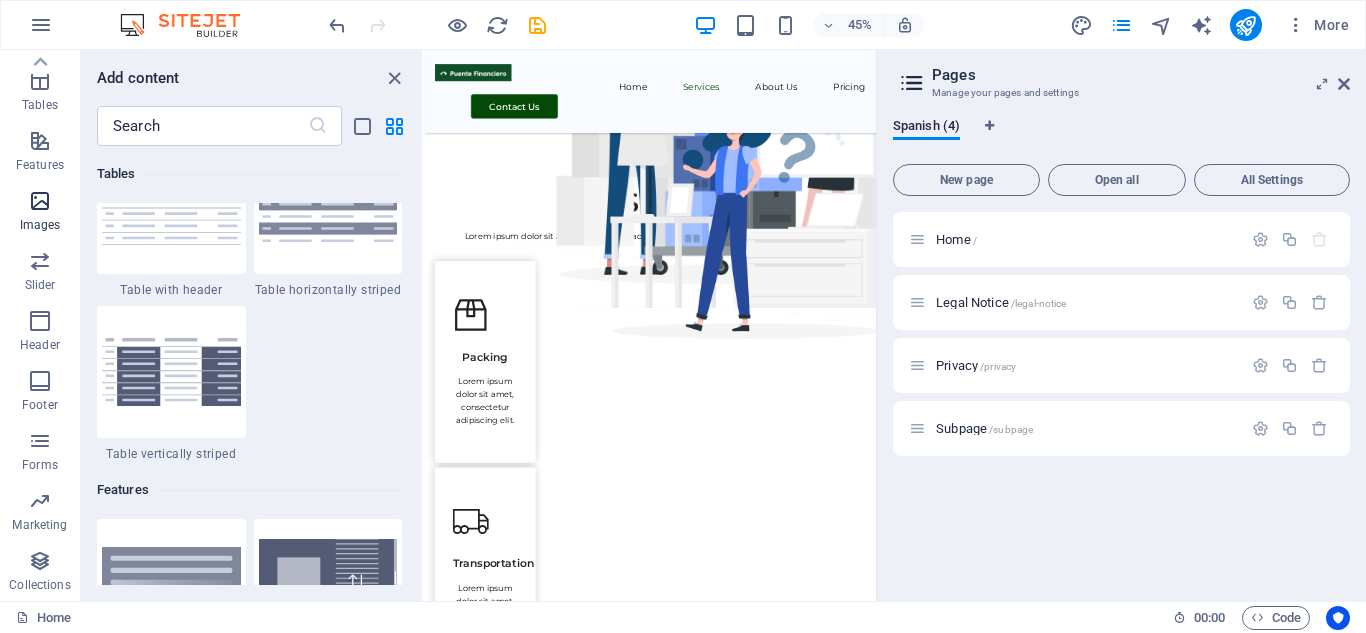 scroll, scrollTop: 7795, scrollLeft: 0, axis: vertical 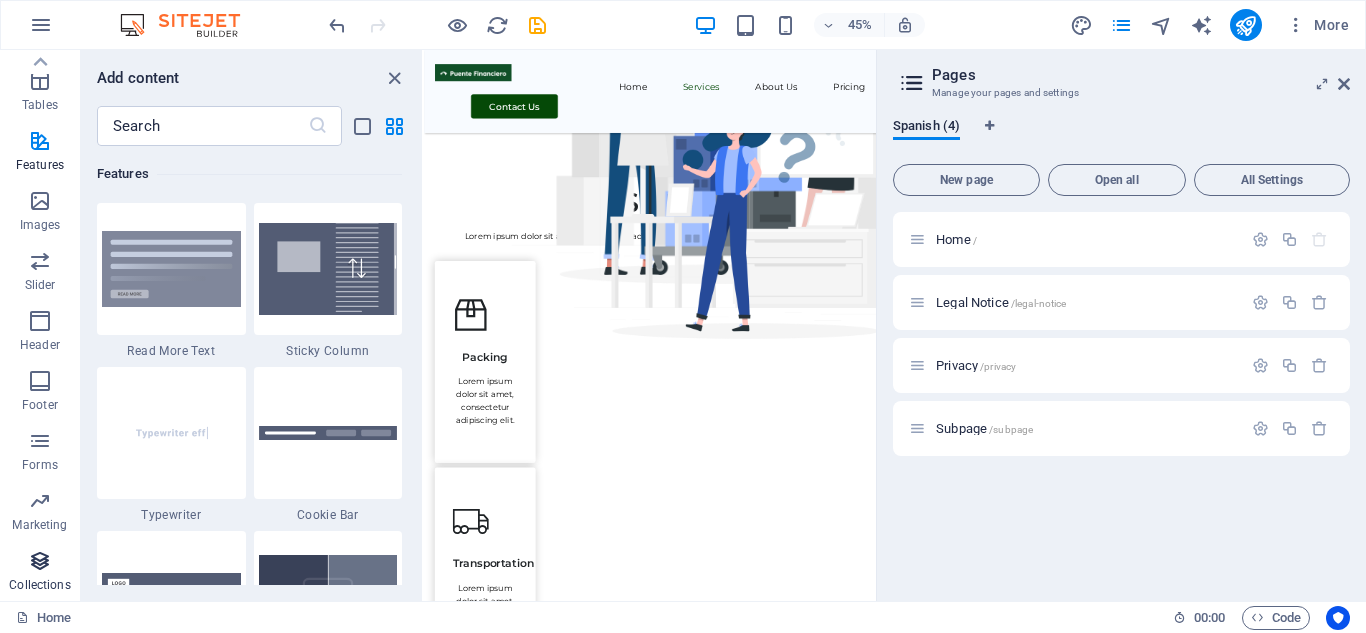 click on "Collections" at bounding box center [40, 573] 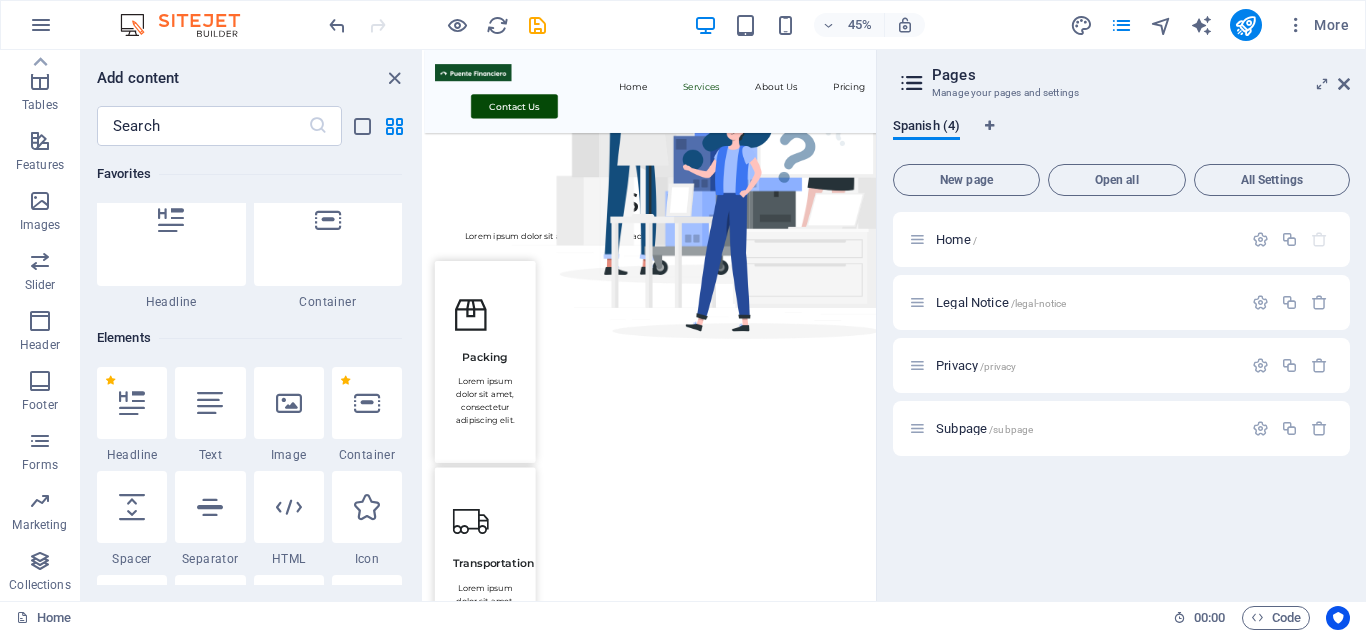 scroll, scrollTop: 0, scrollLeft: 0, axis: both 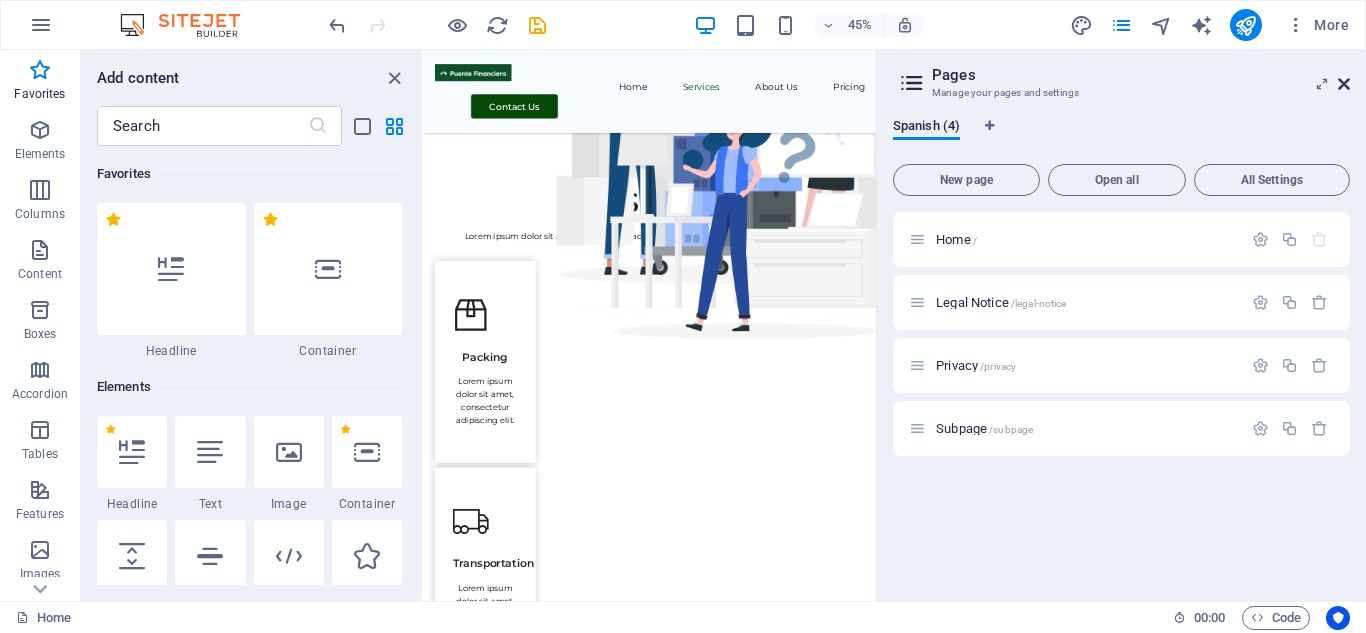 click at bounding box center [1344, 84] 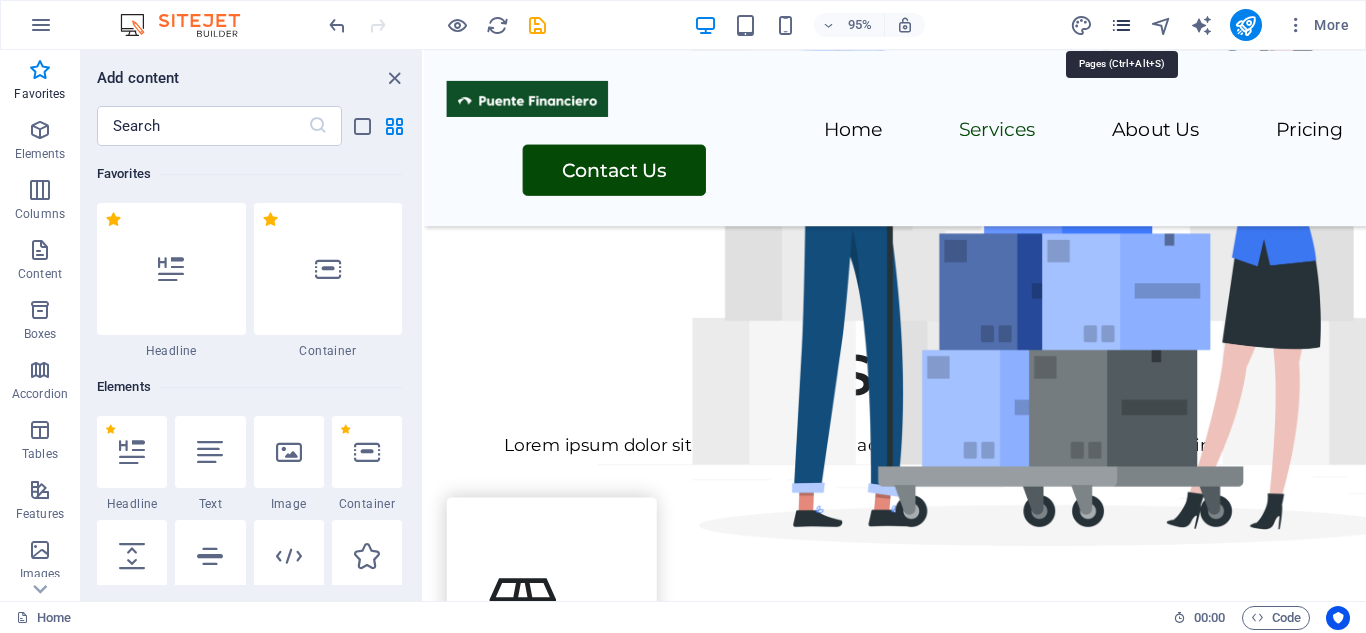 click at bounding box center [1121, 25] 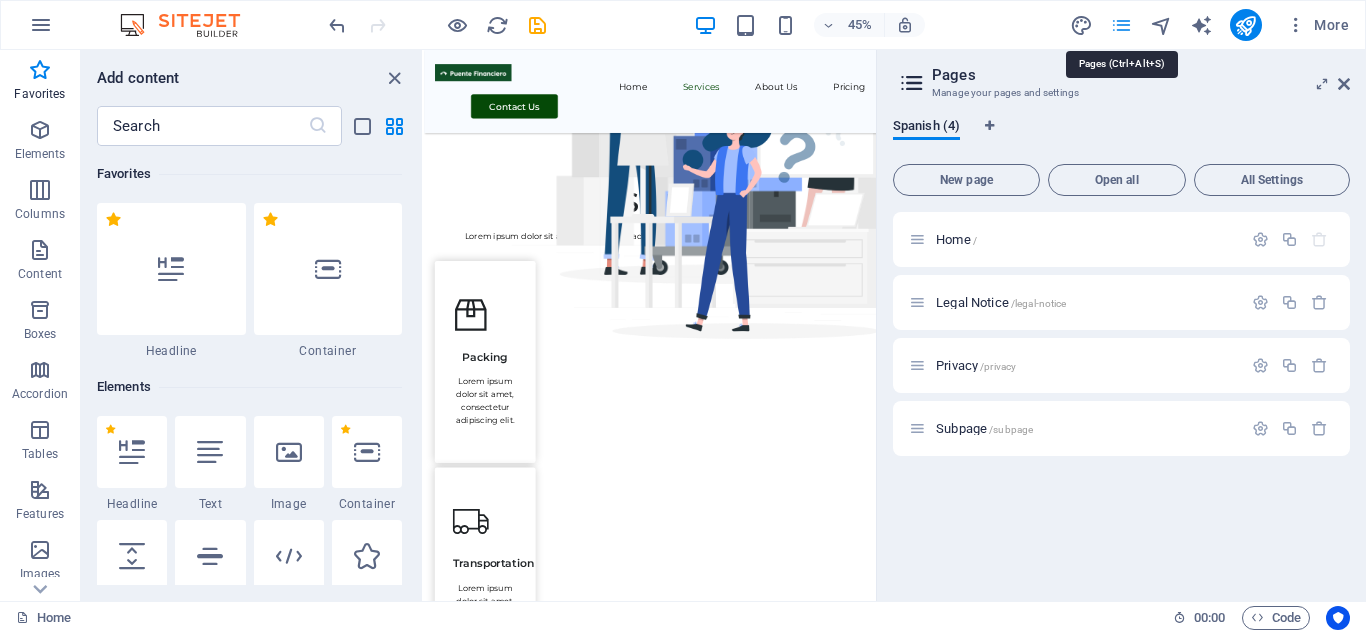 click at bounding box center [1121, 25] 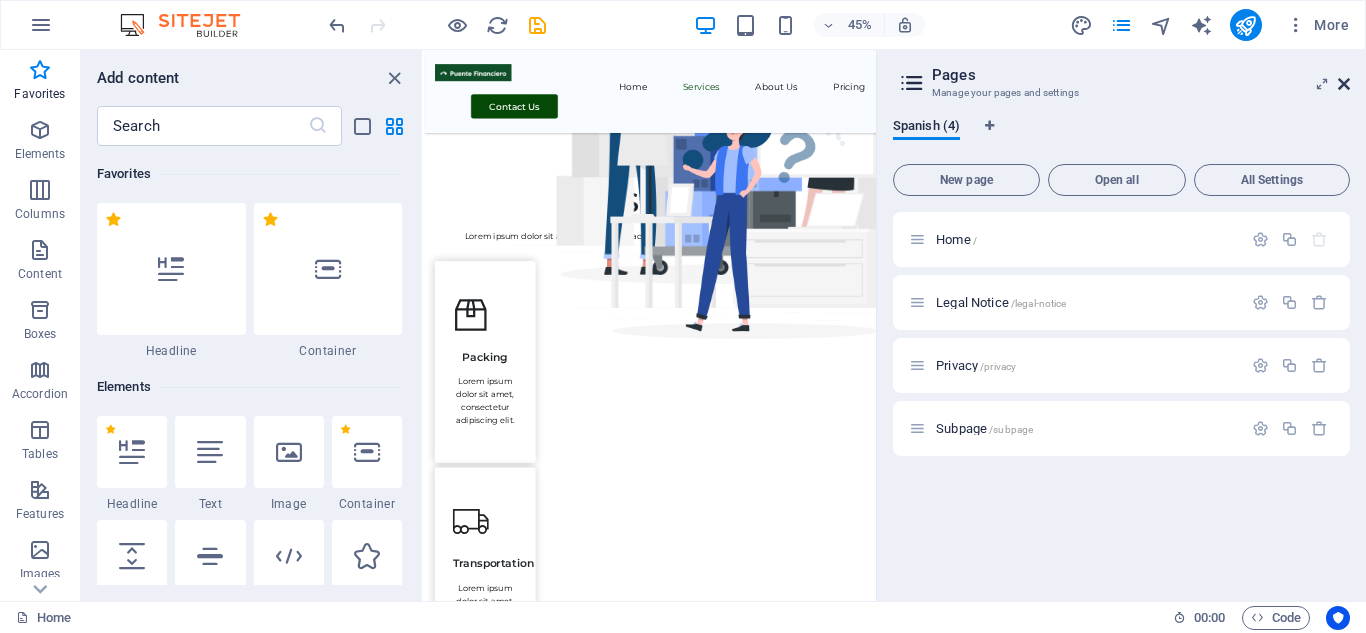 click at bounding box center (1344, 84) 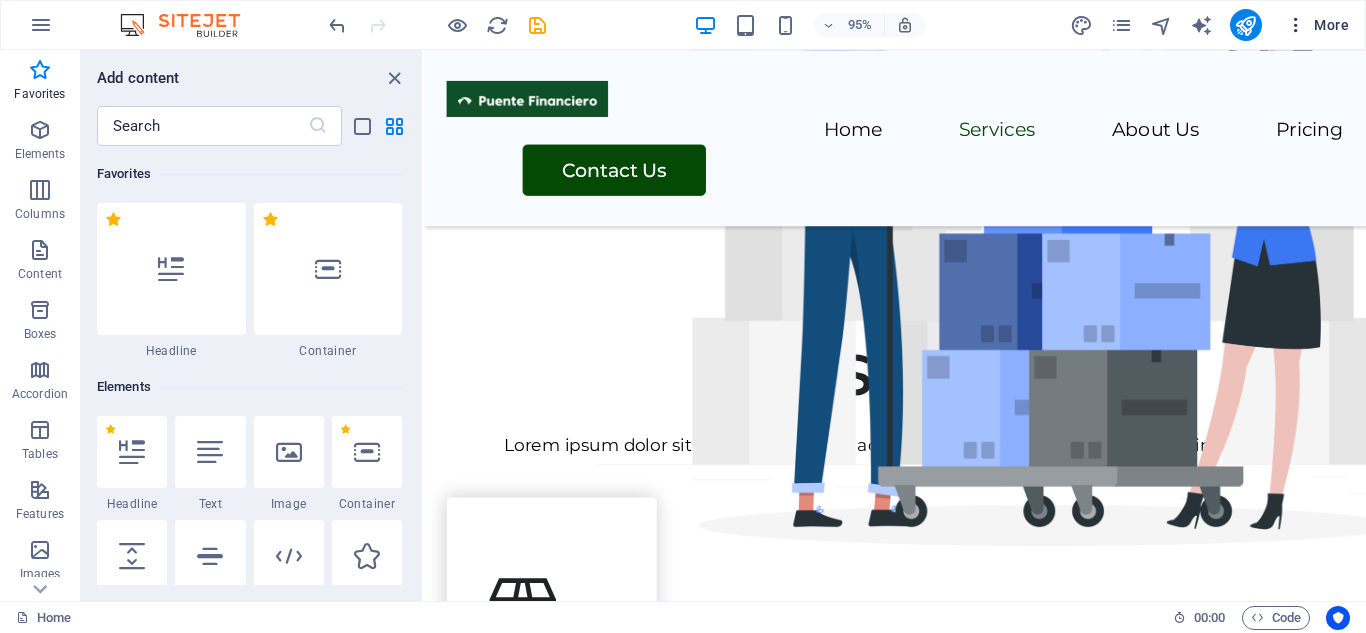 click at bounding box center (1296, 25) 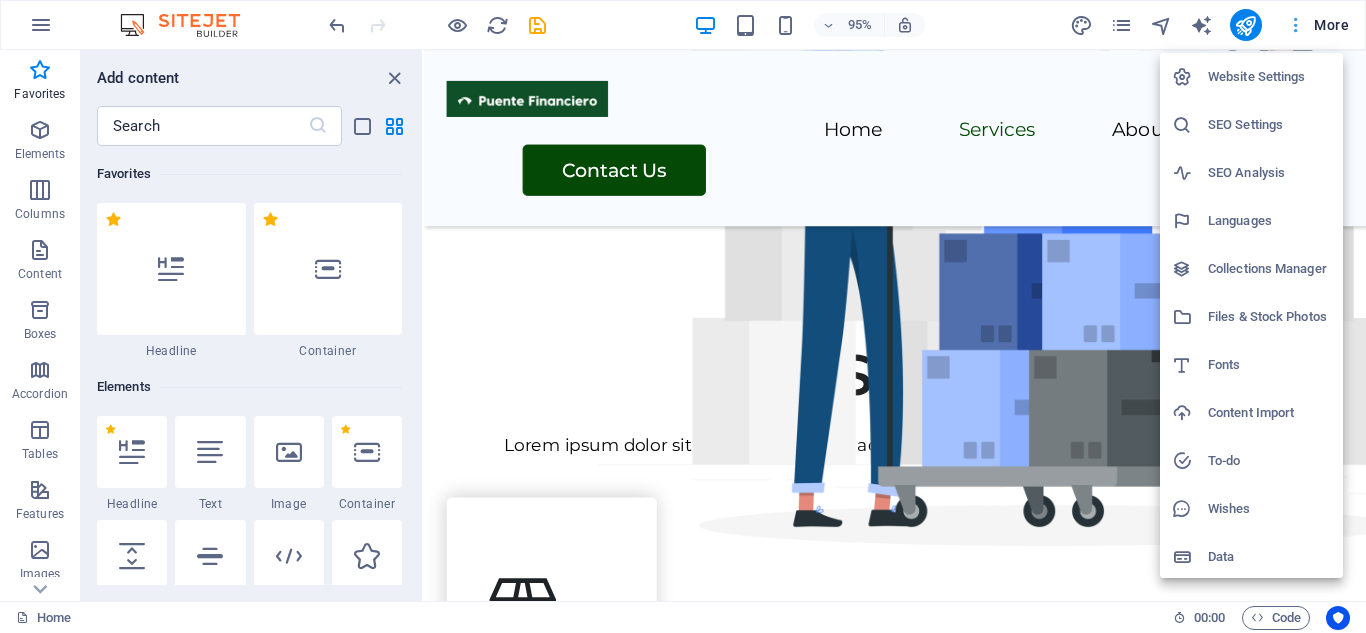 click at bounding box center [683, 316] 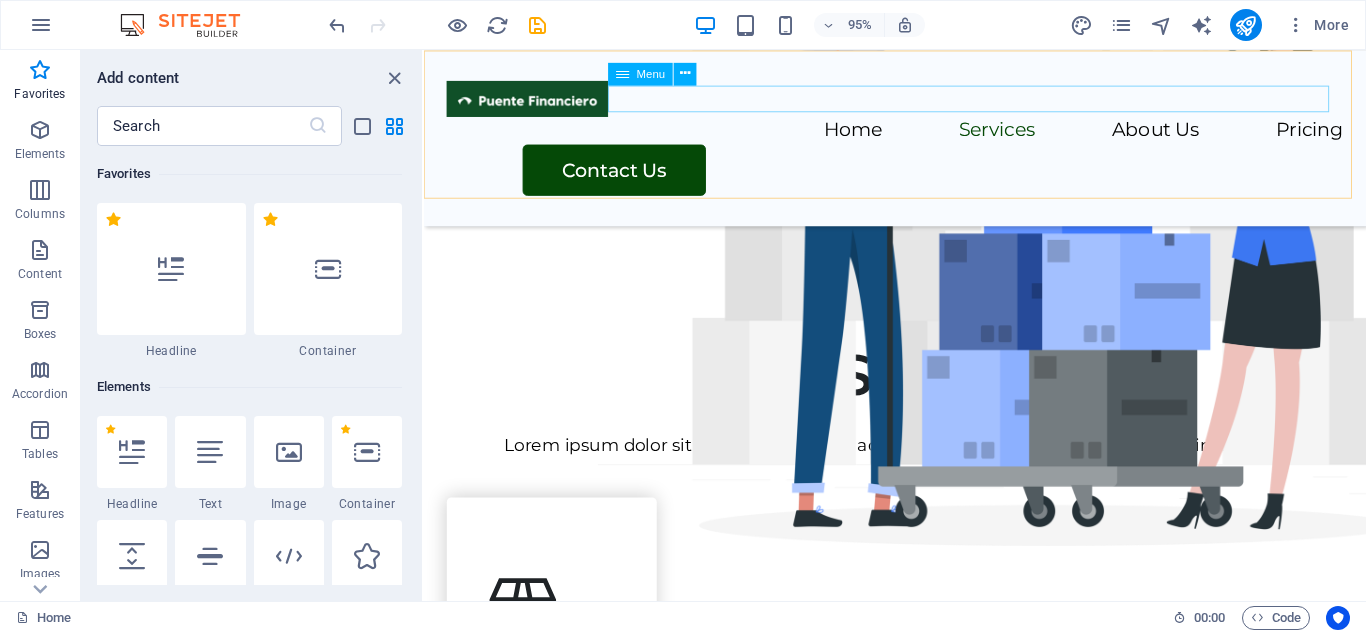 click on "Home Services About Us Pricing" at bounding box center [920, 134] 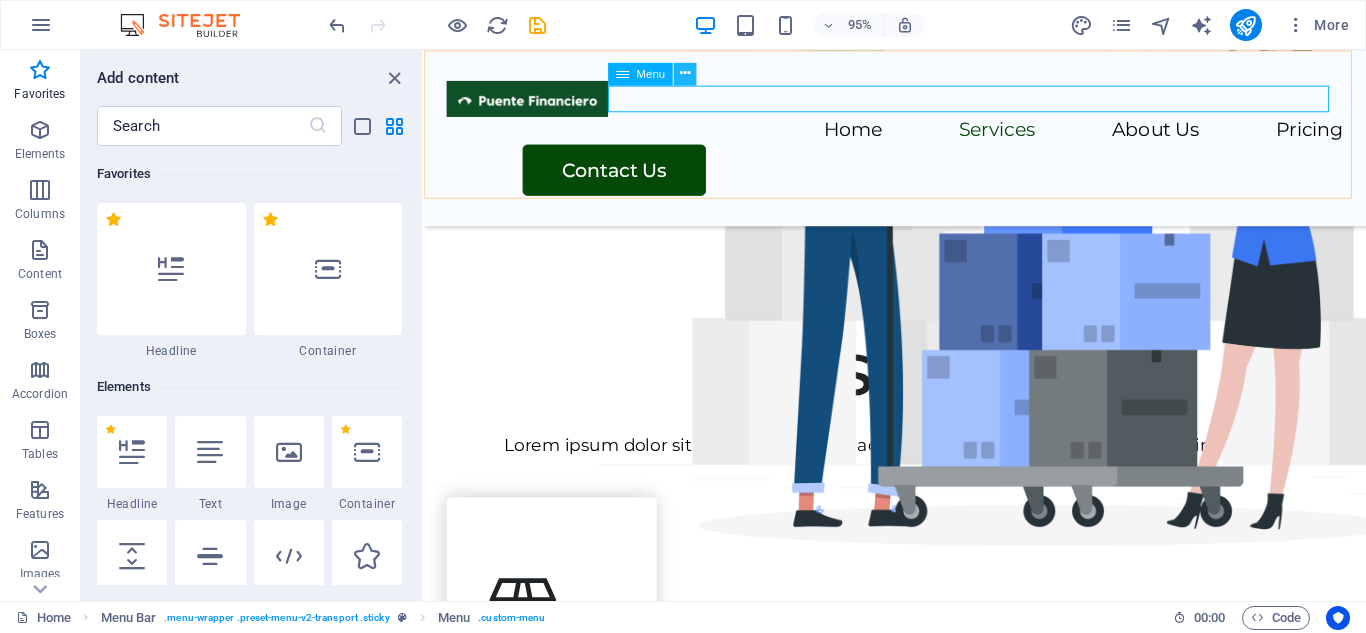 click at bounding box center (685, 73) 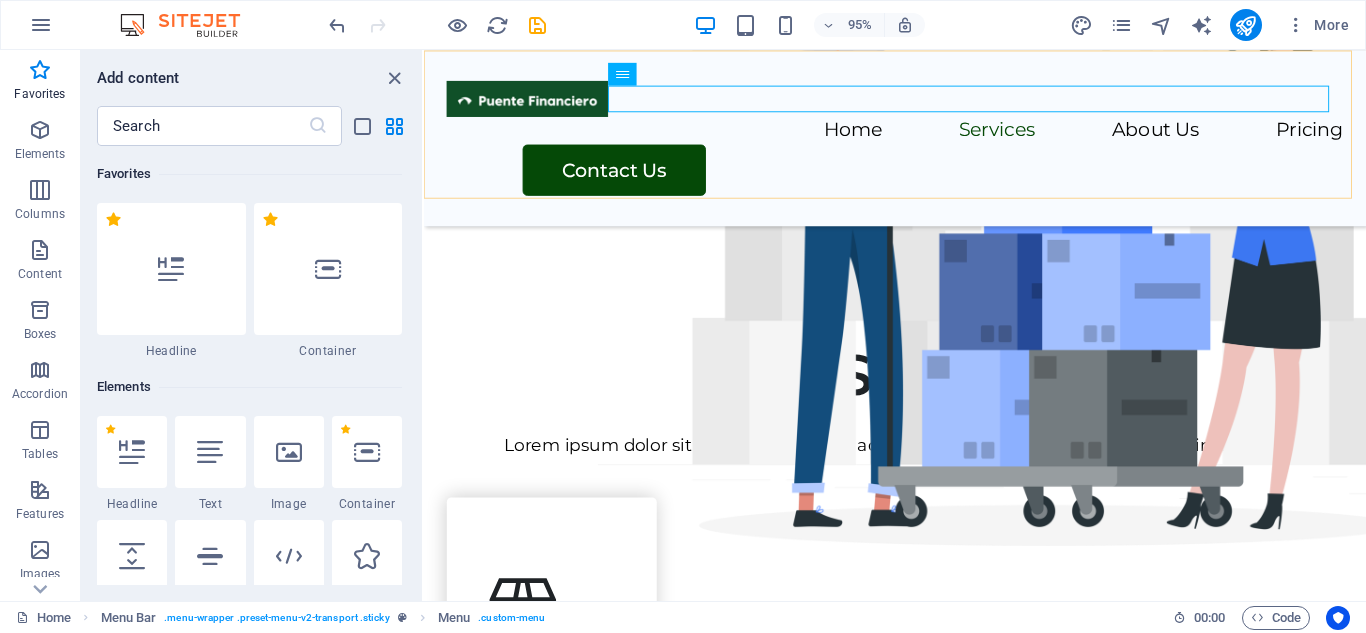click on "Home Services About Us Pricing Contact Us" at bounding box center (920, 142) 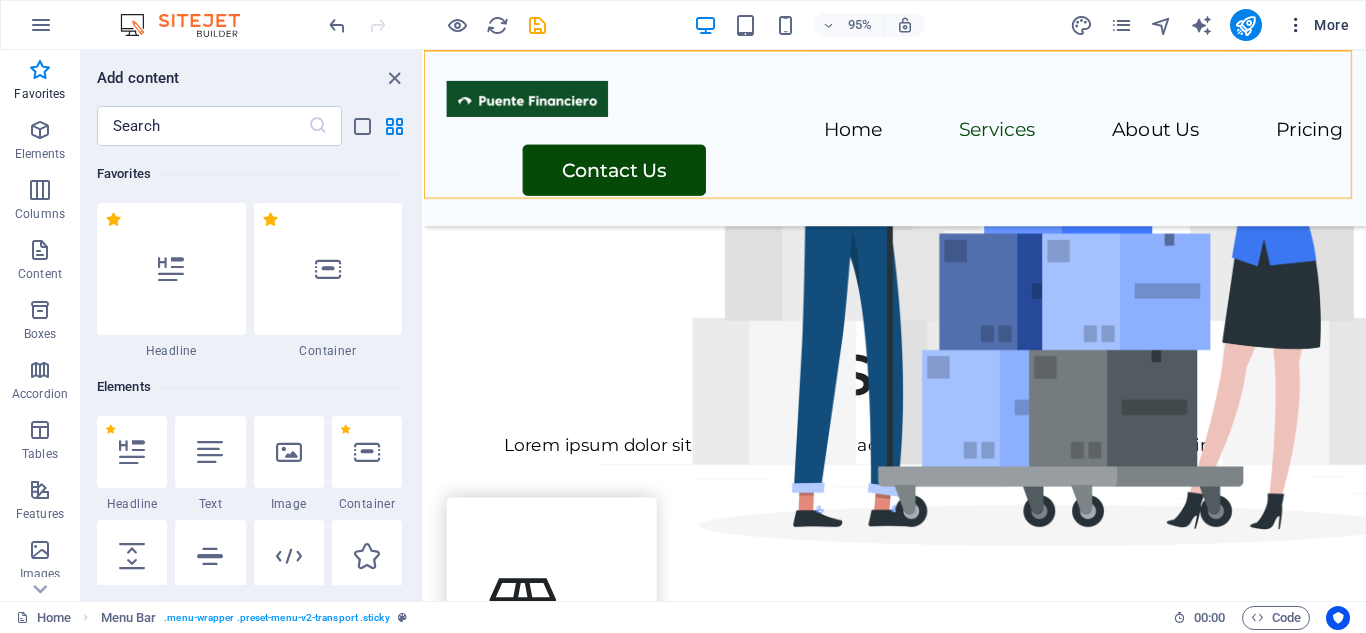 click at bounding box center (1296, 25) 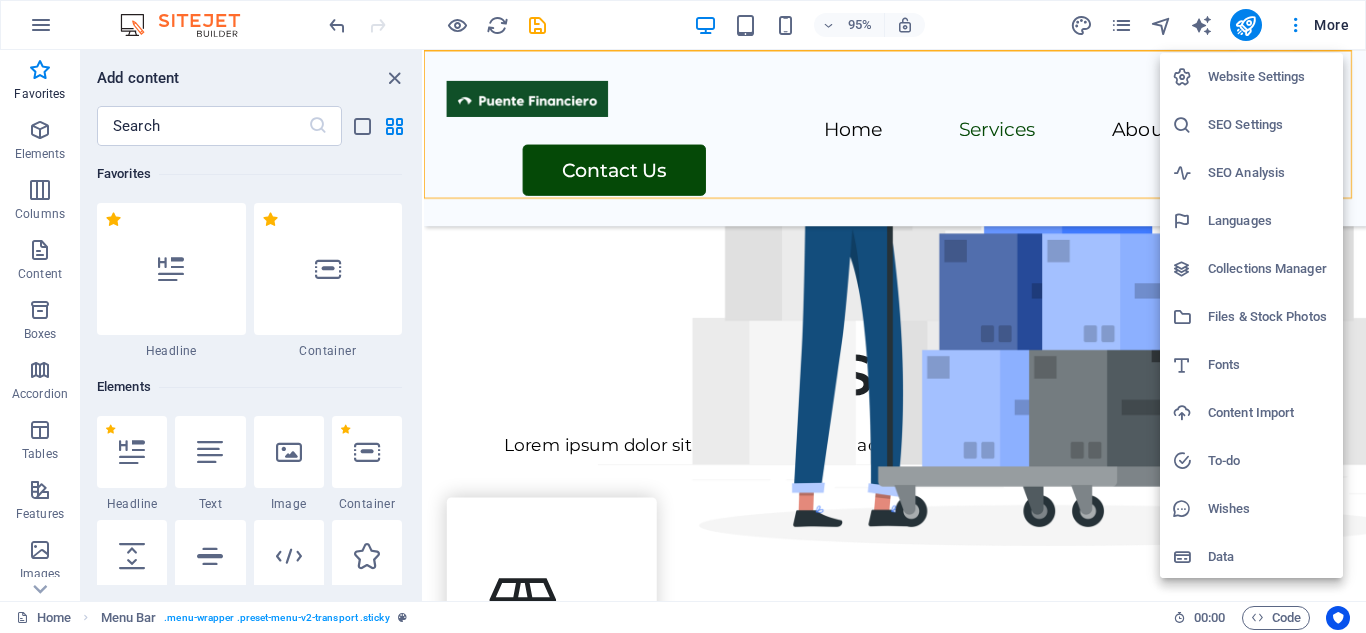 click at bounding box center (683, 316) 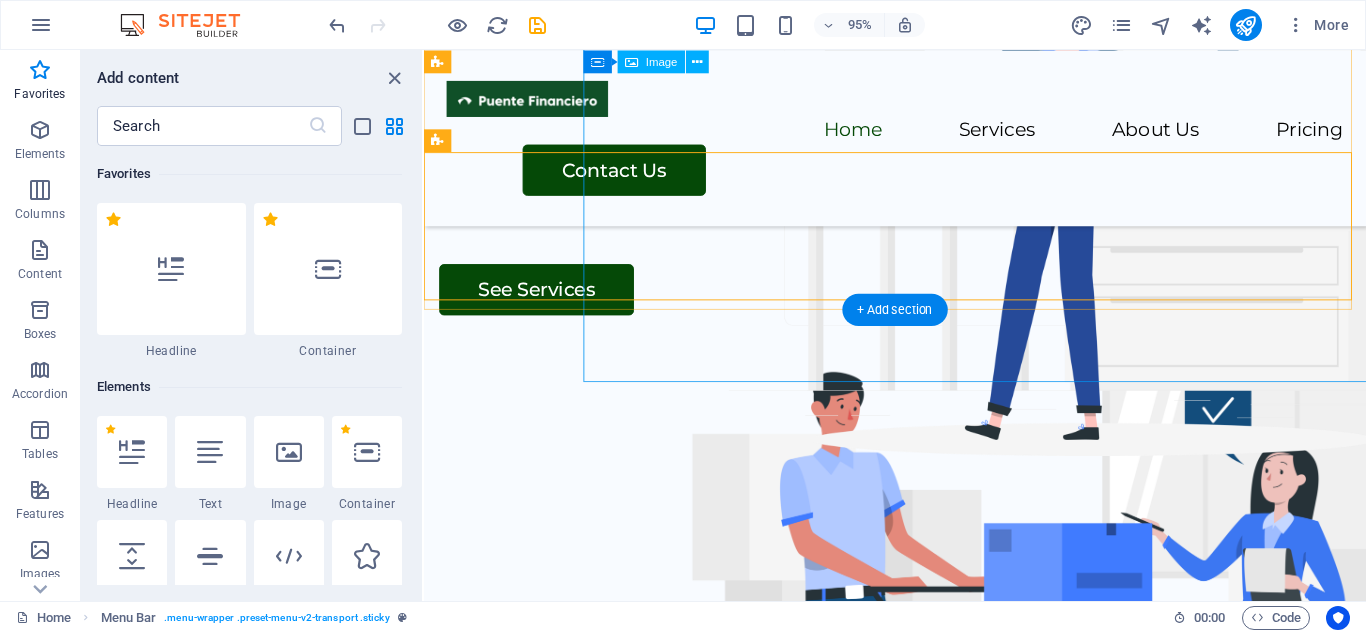 scroll, scrollTop: 0, scrollLeft: 0, axis: both 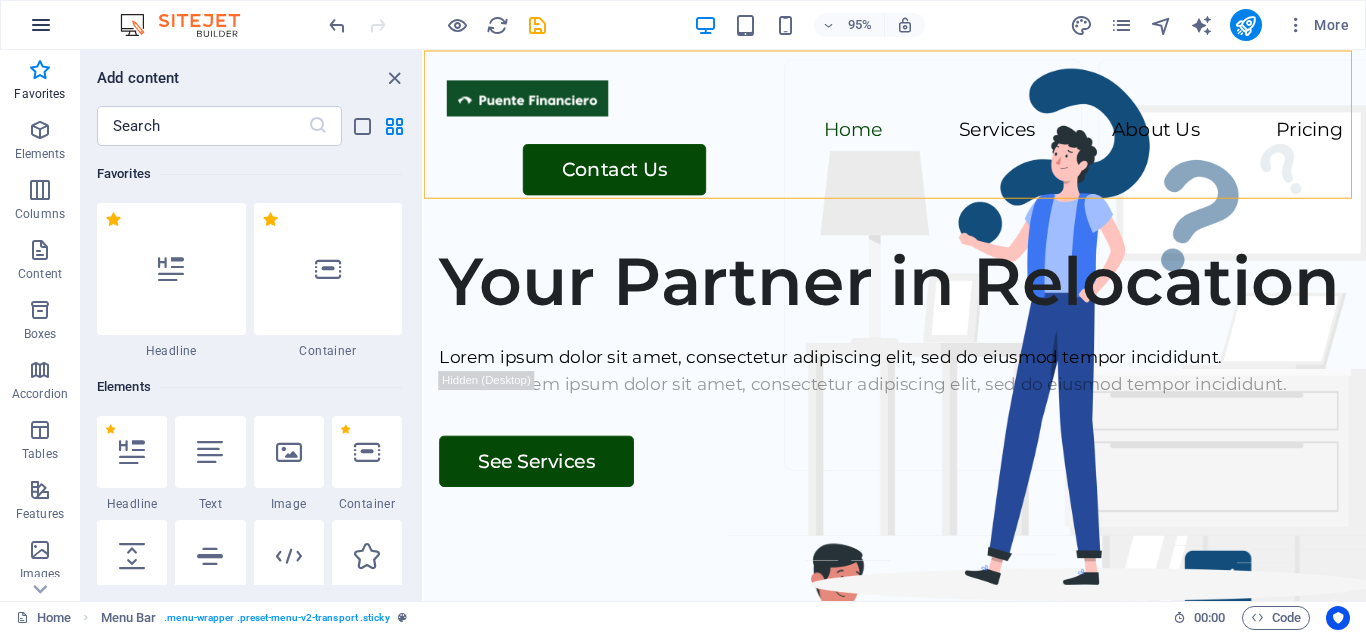 click at bounding box center [41, 25] 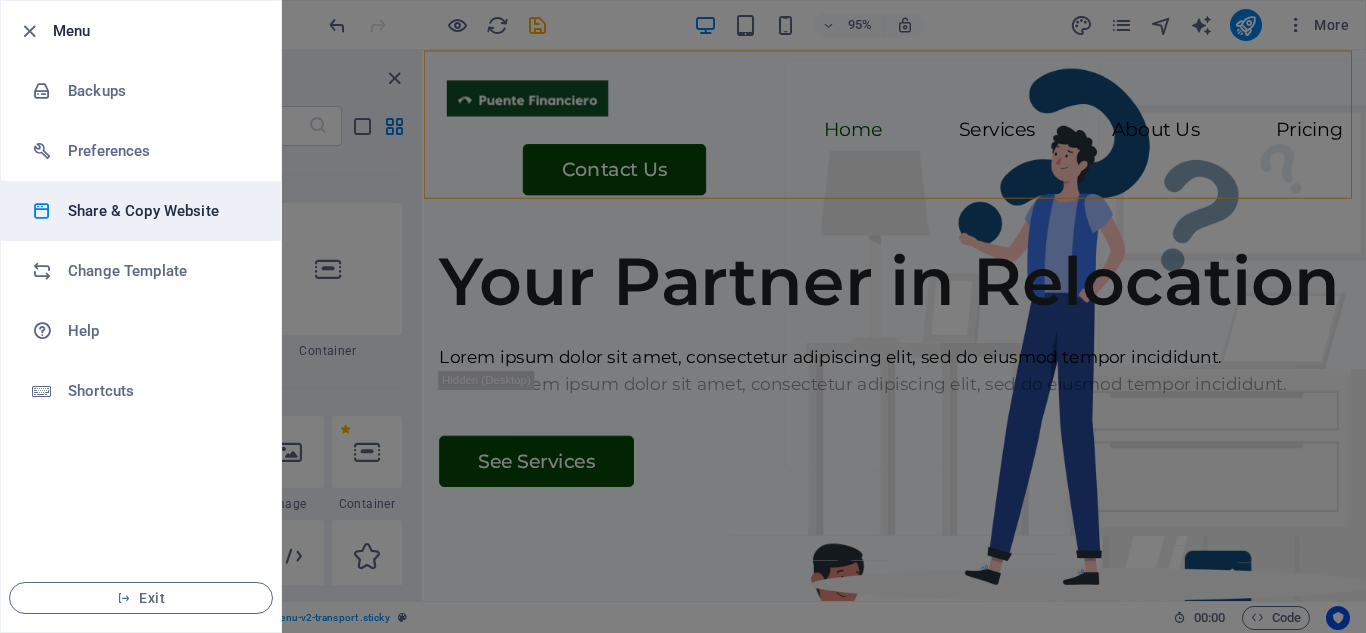 click on "Share & Copy Website" at bounding box center (160, 211) 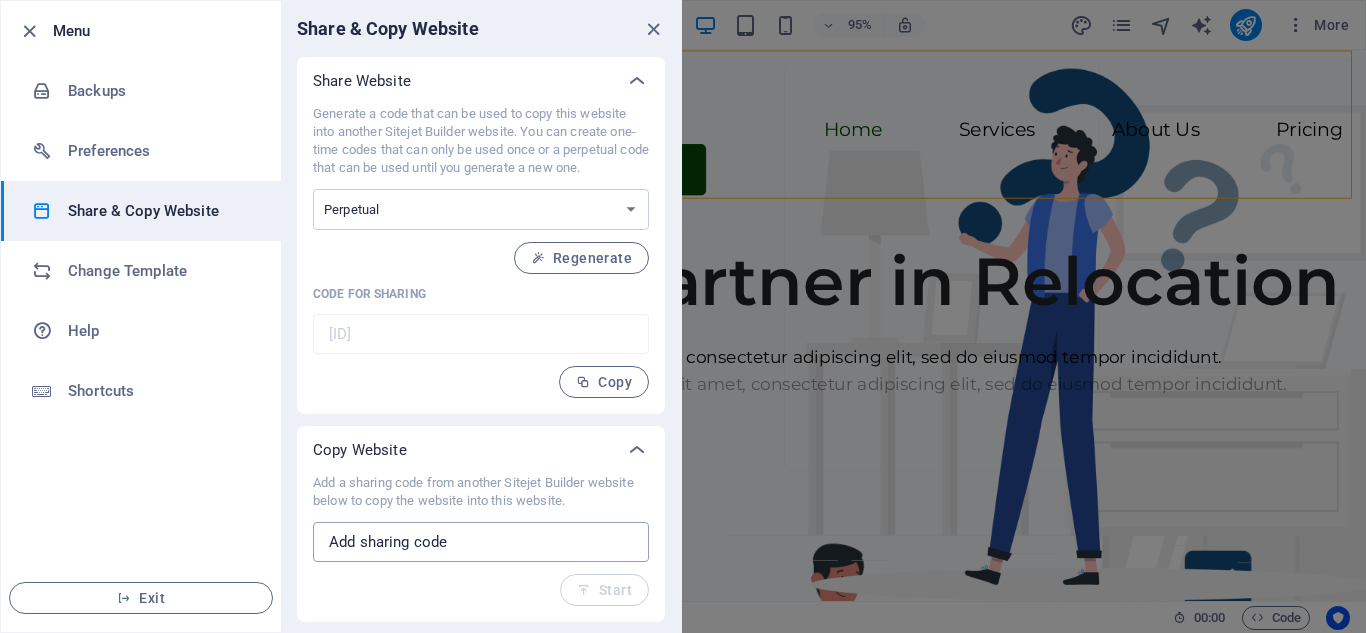 click at bounding box center (481, 542) 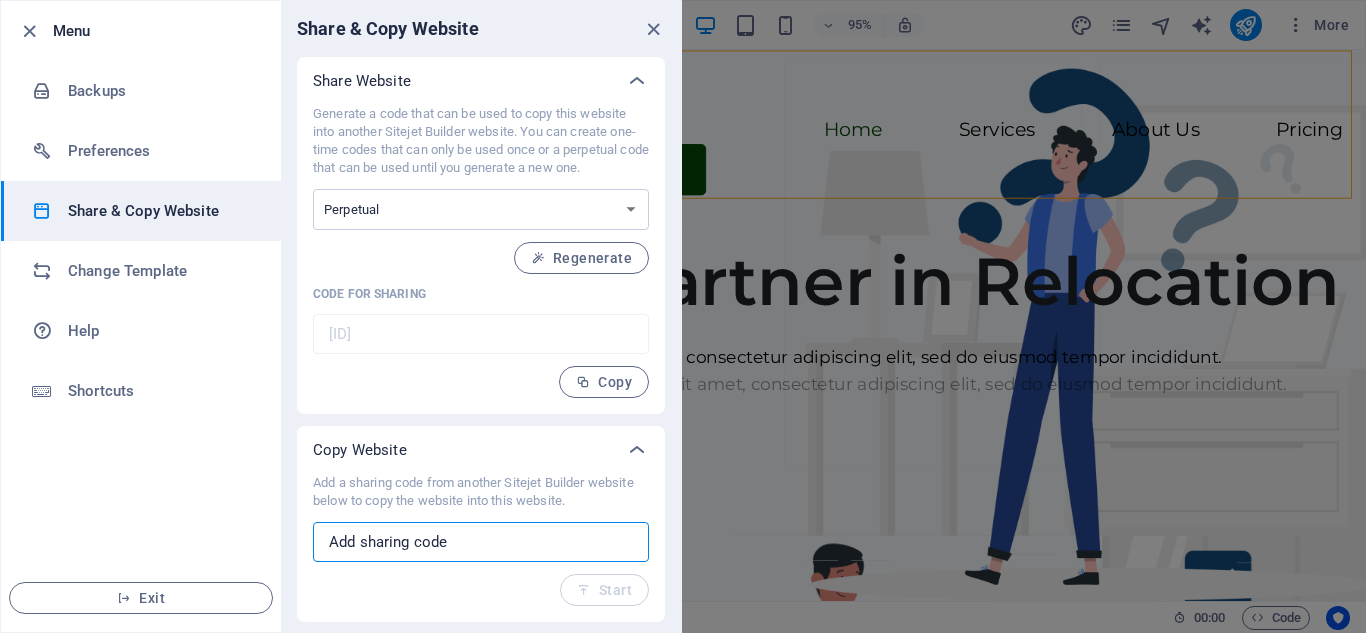 paste on "[URL]" 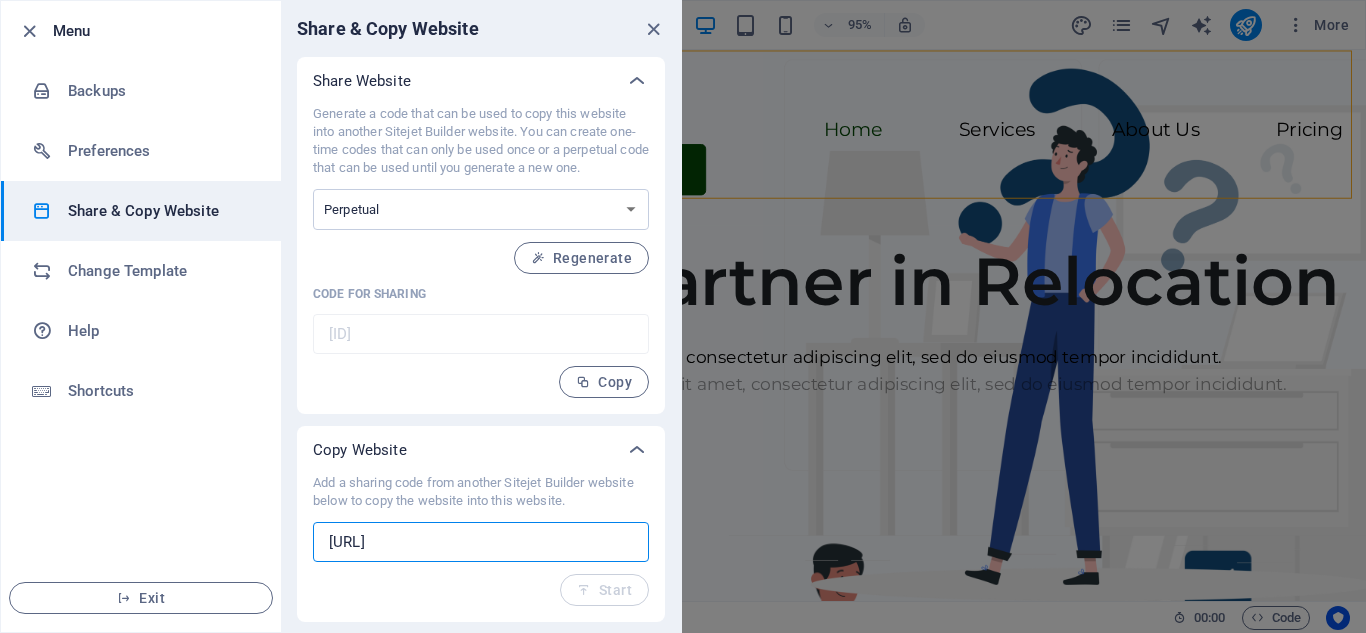 scroll, scrollTop: 0, scrollLeft: 2852, axis: horizontal 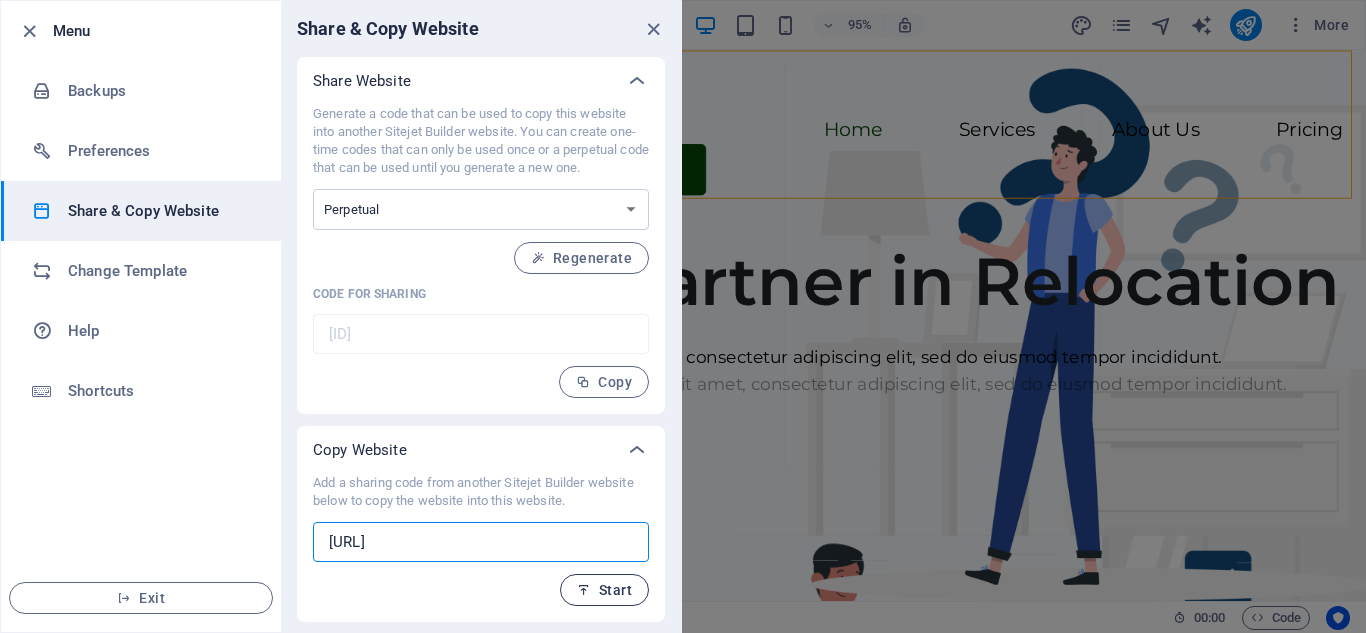type on "[URL]" 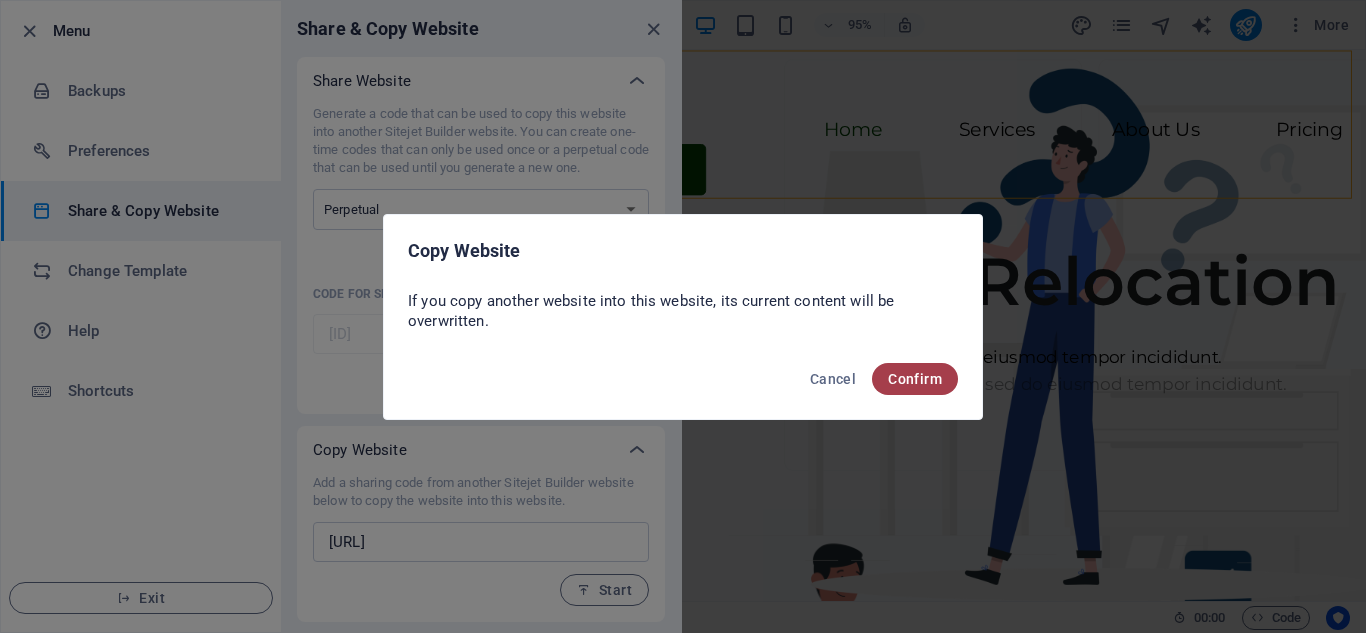 click on "Confirm" at bounding box center [915, 379] 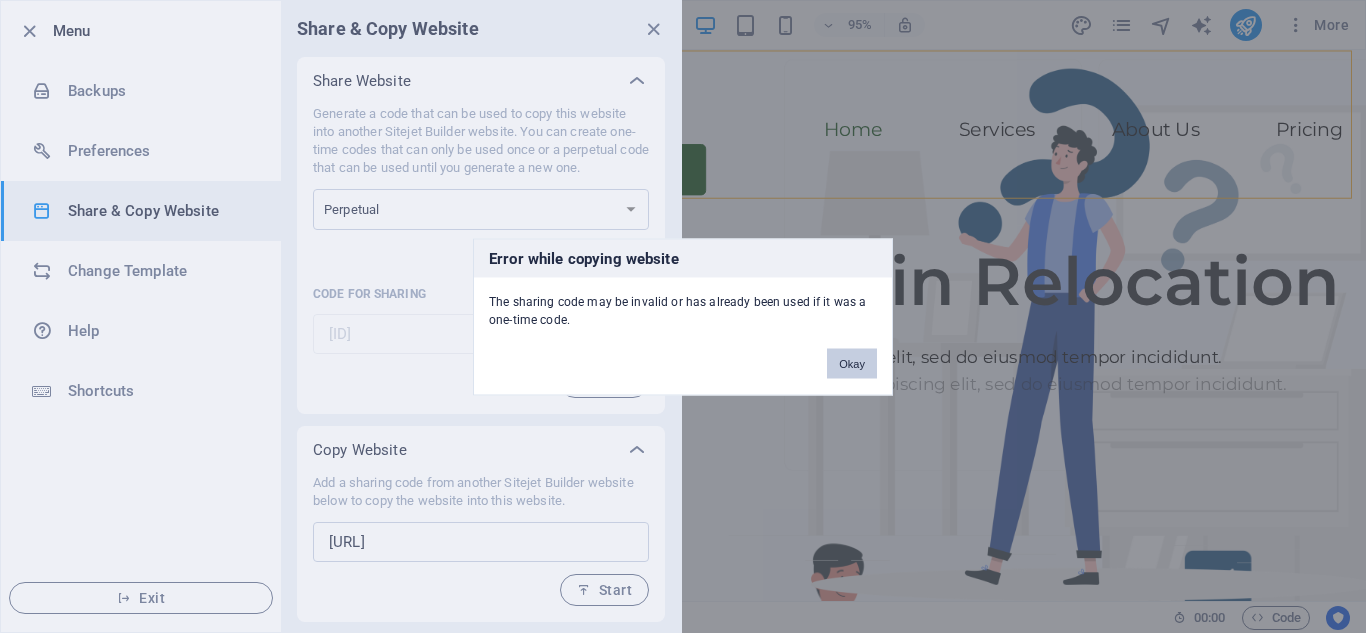click on "Okay" at bounding box center (852, 363) 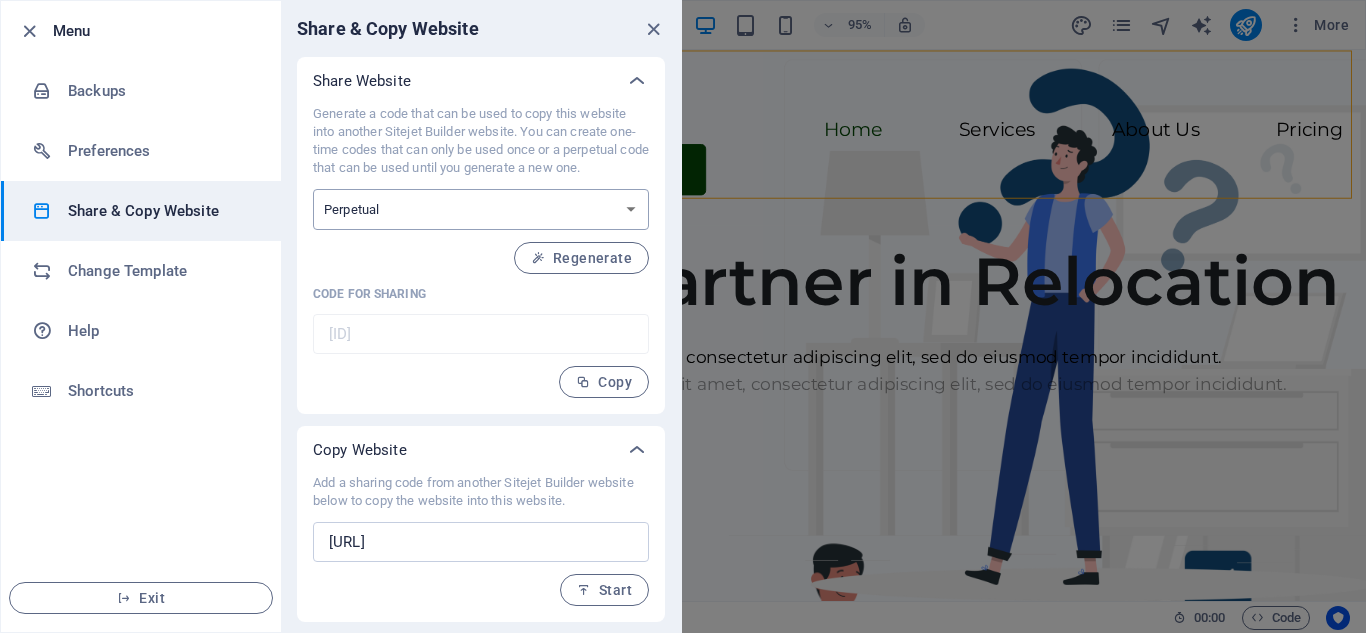 click on "One-time Perpetual" at bounding box center (481, 209) 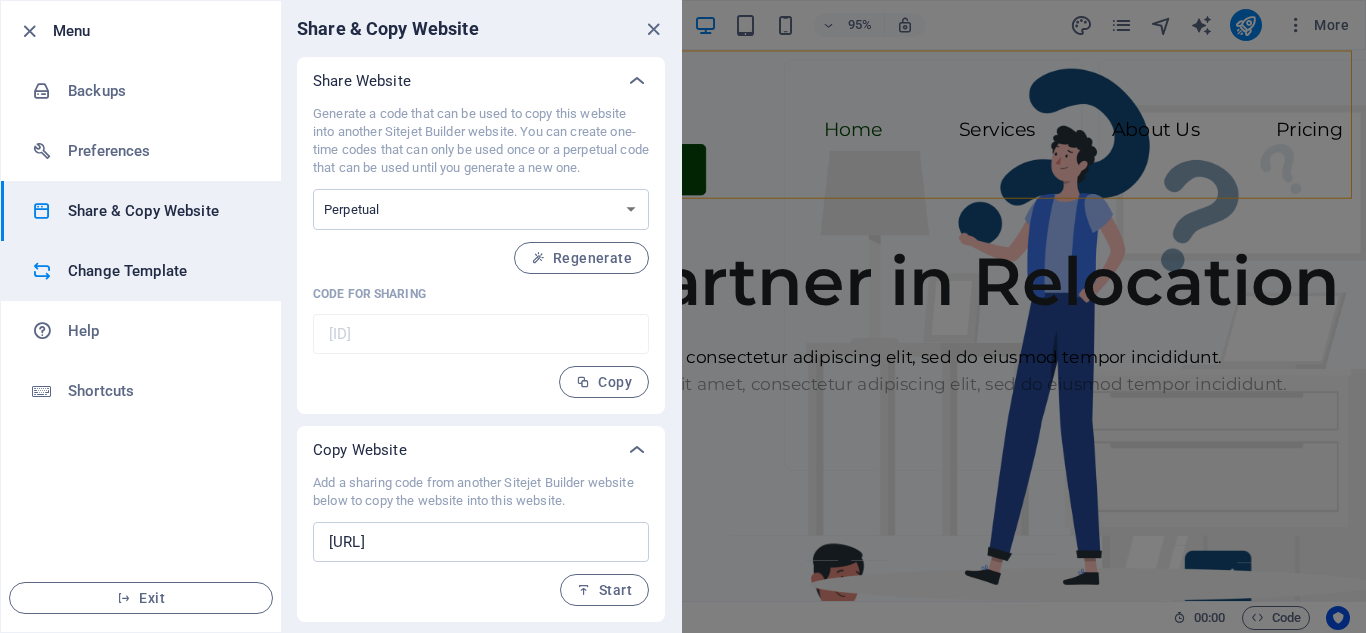click on "Change Template" at bounding box center (160, 271) 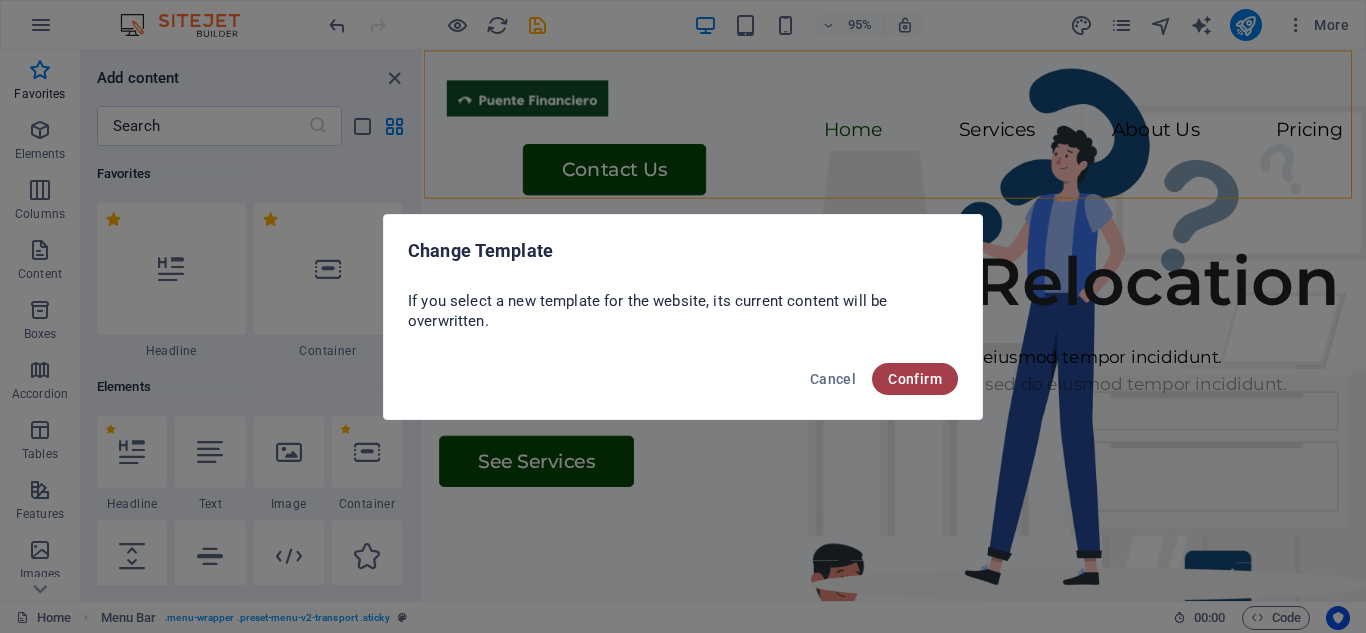 click on "Confirm" at bounding box center [915, 379] 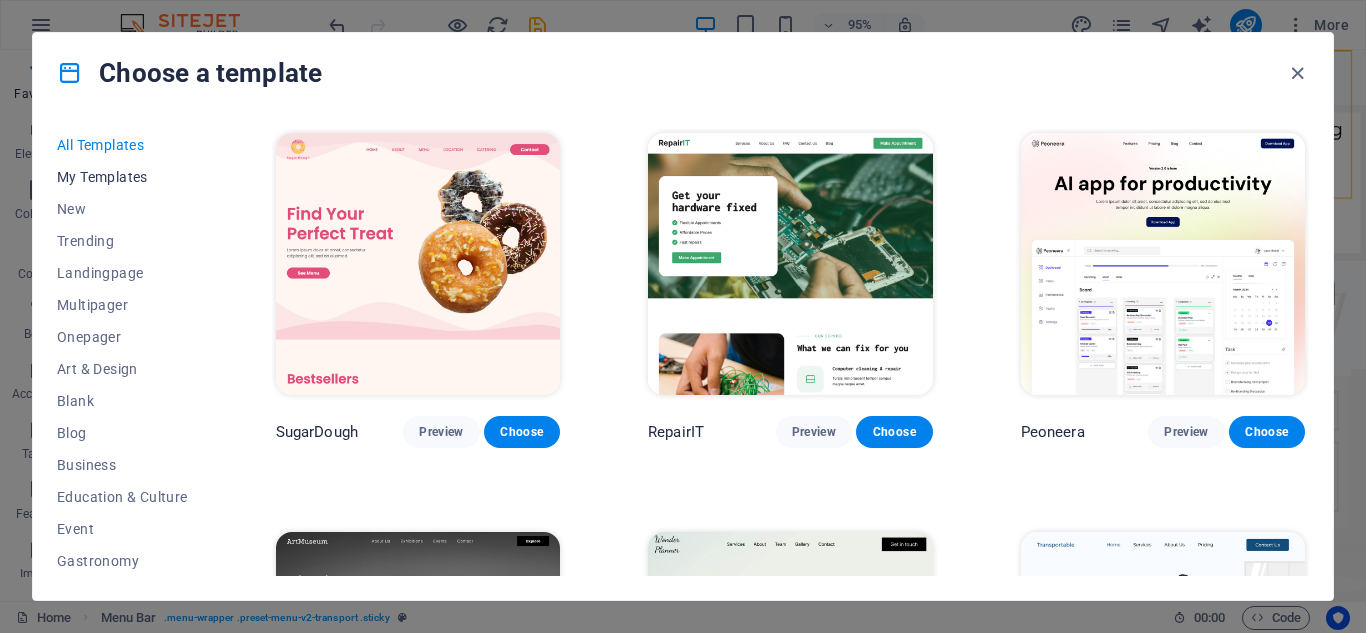 click on "My Templates" at bounding box center [122, 177] 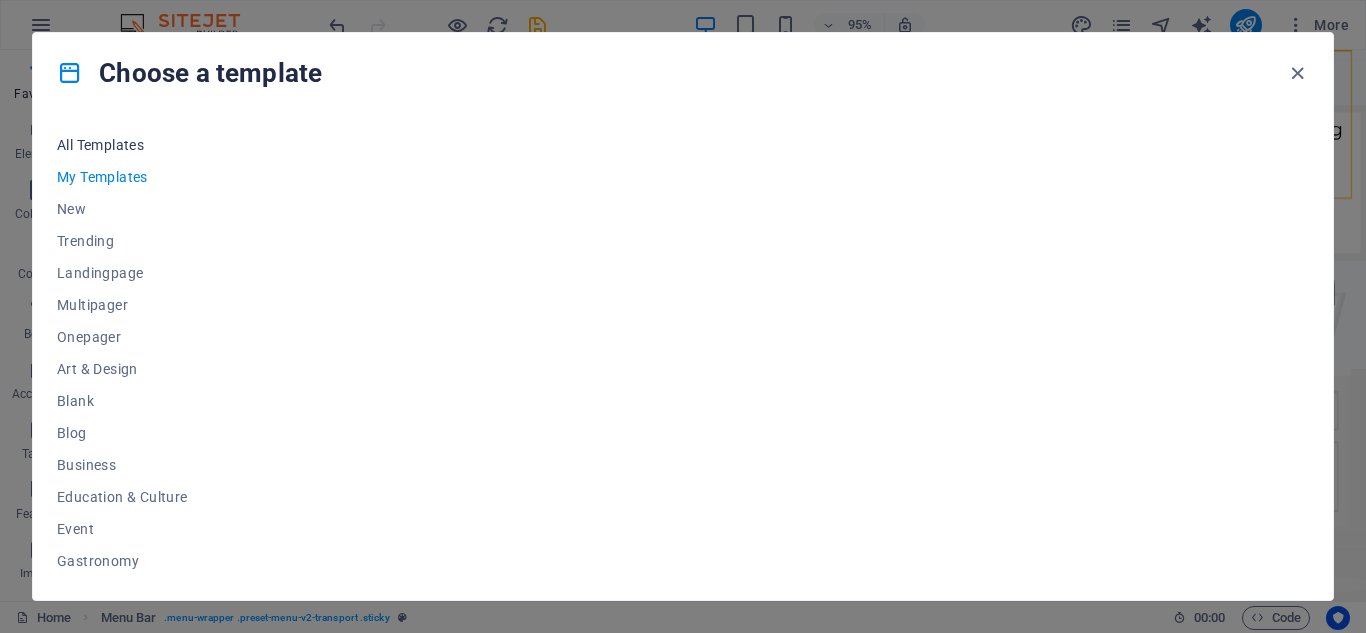click on "All Templates" at bounding box center [122, 145] 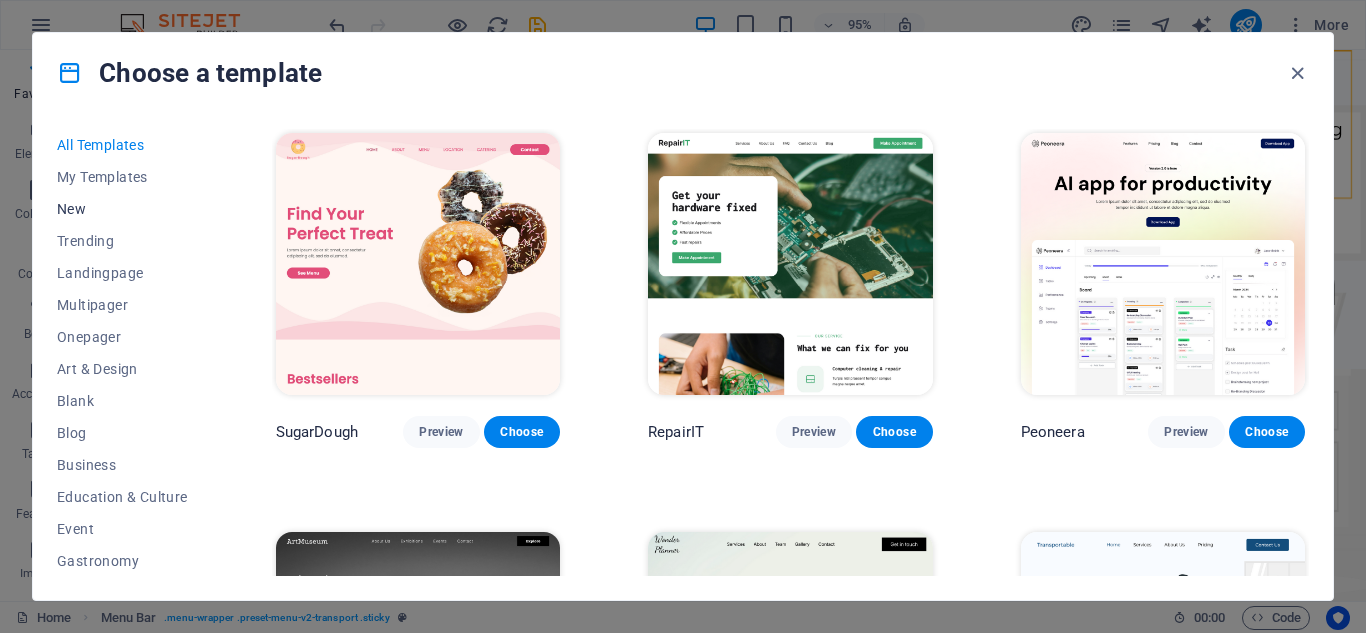 click on "New" at bounding box center [122, 209] 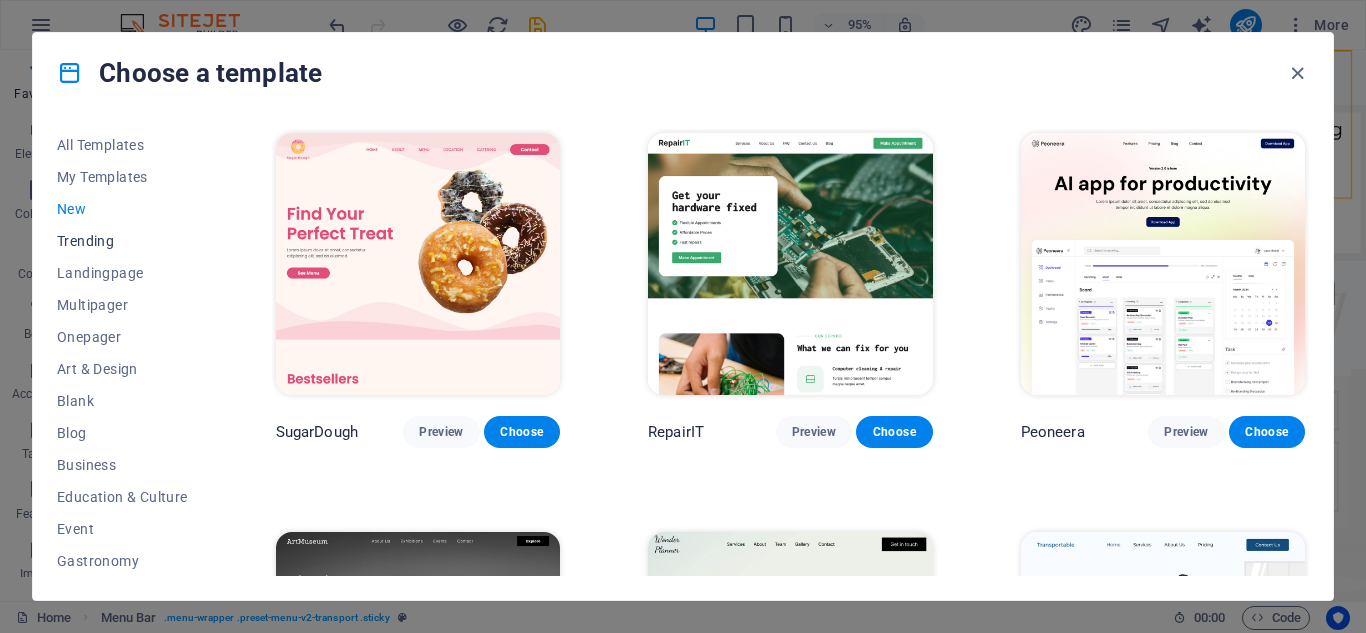 click on "Trending" at bounding box center (122, 241) 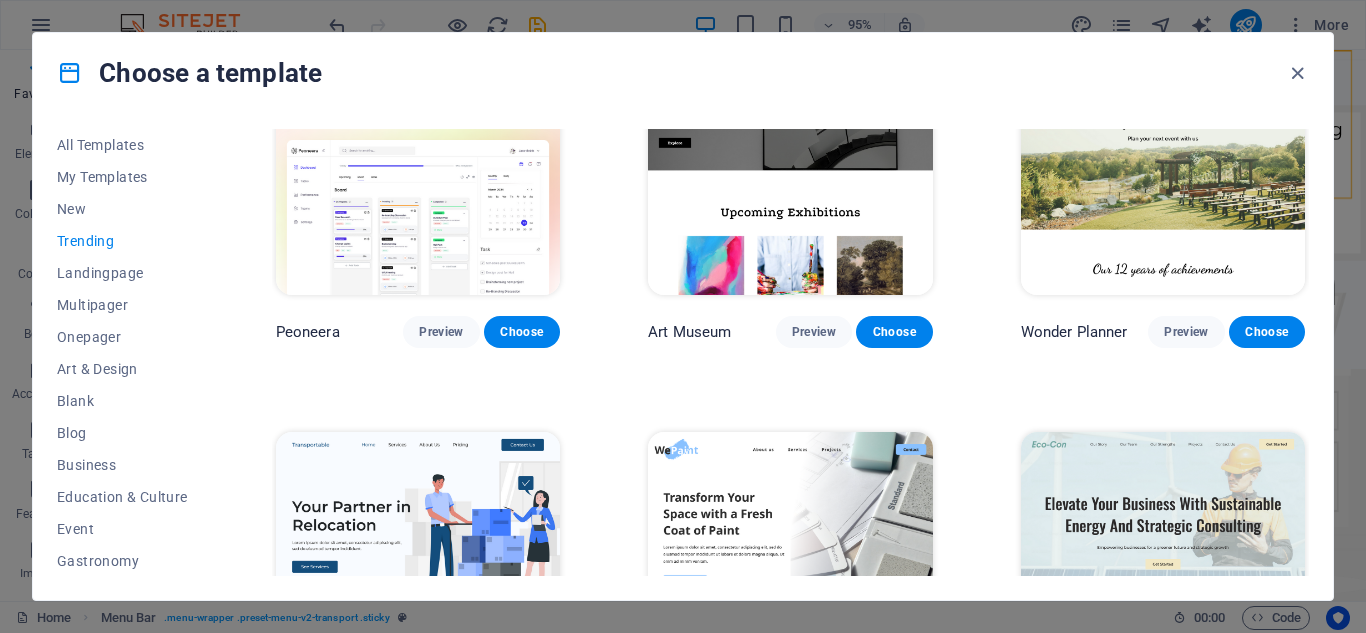 scroll, scrollTop: 200, scrollLeft: 0, axis: vertical 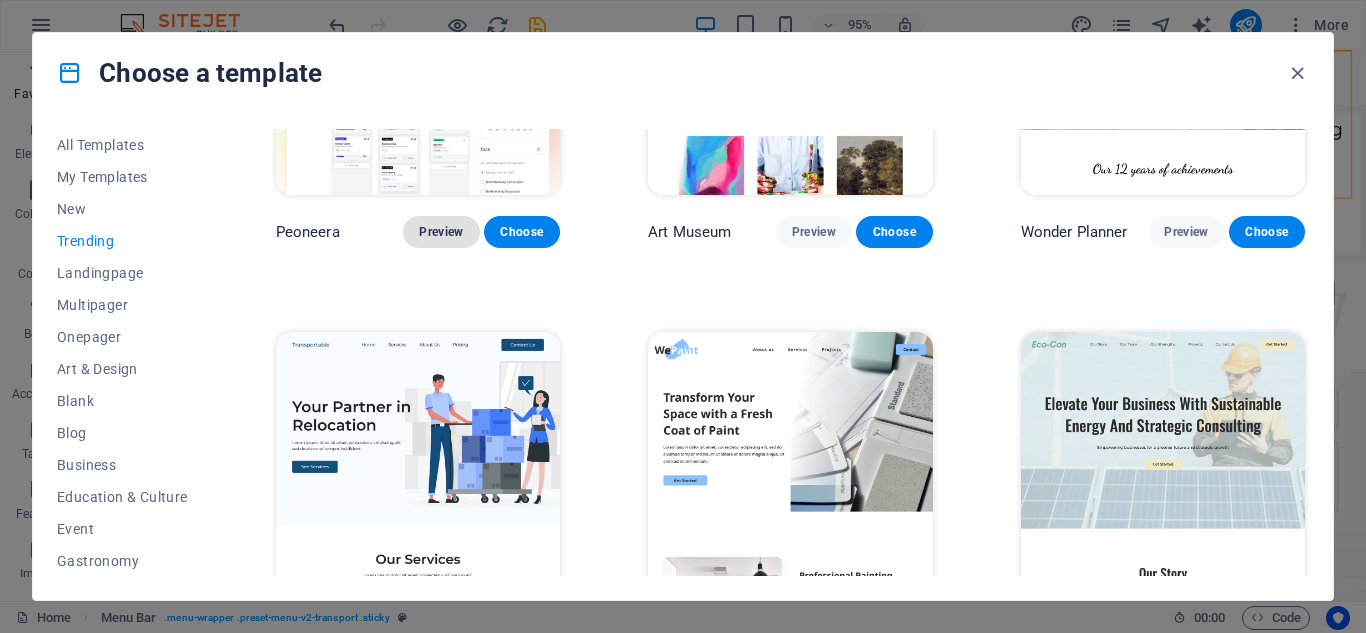 click on "Preview" at bounding box center [441, 232] 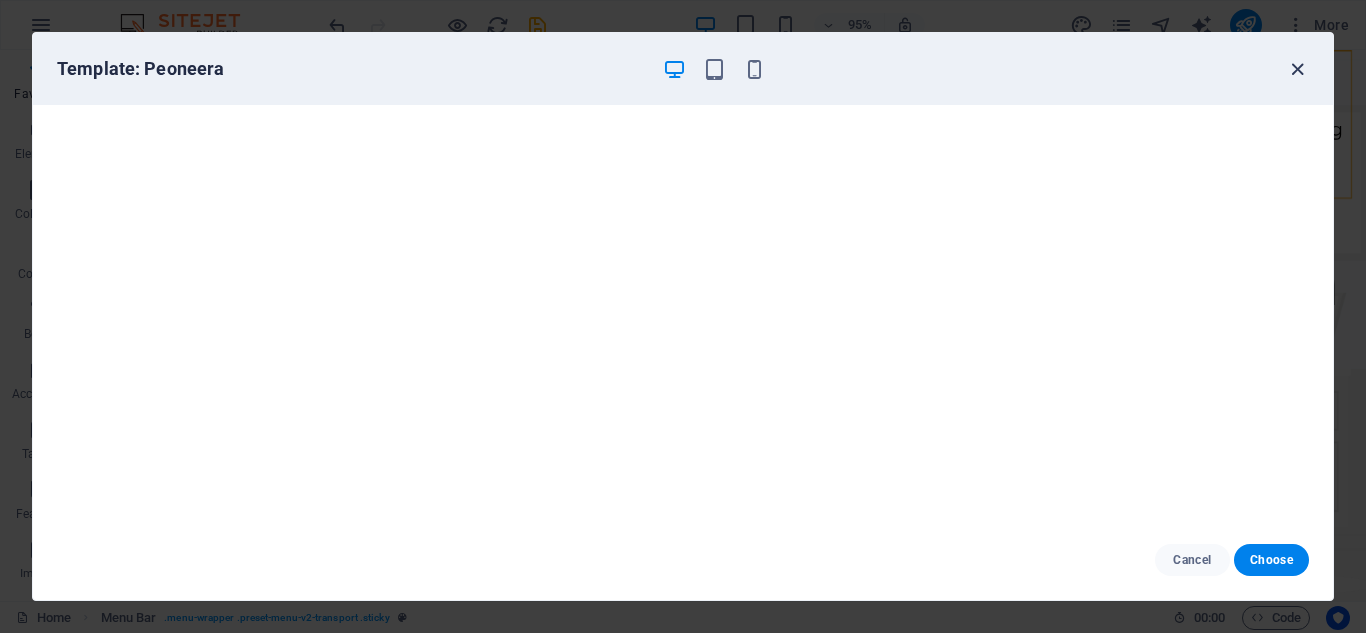 click at bounding box center [1297, 69] 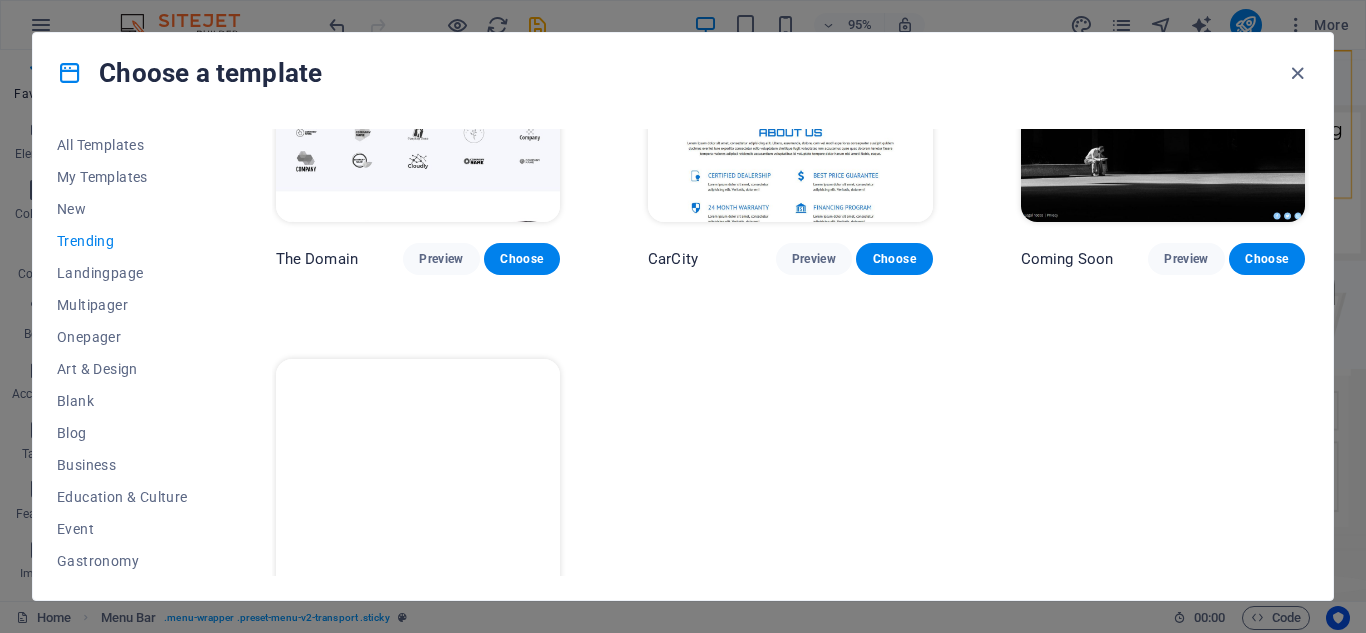 scroll, scrollTop: 1854, scrollLeft: 0, axis: vertical 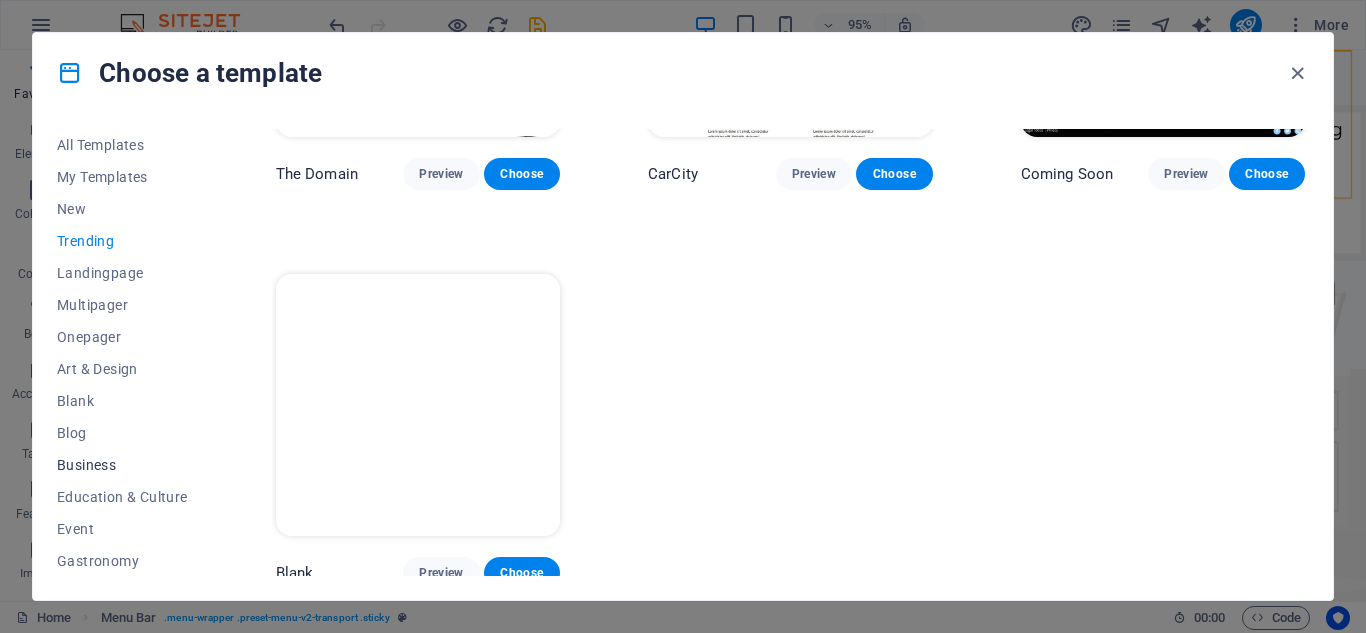 click on "Business" at bounding box center [122, 465] 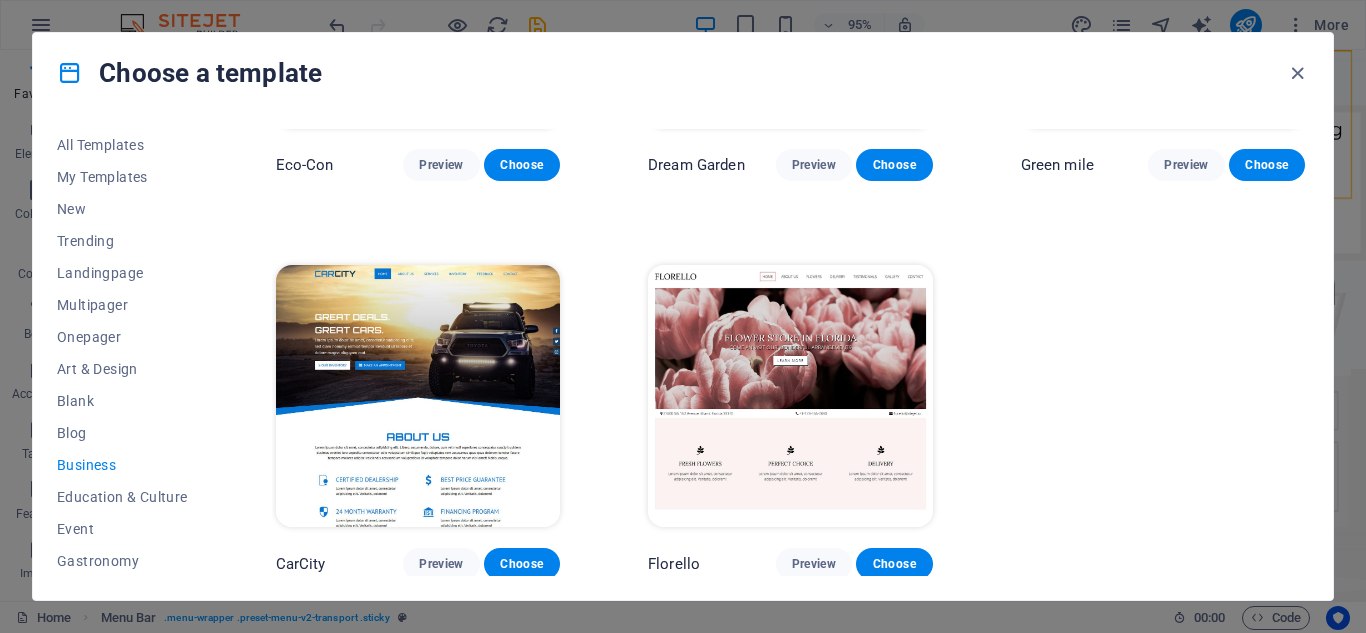 scroll, scrollTop: 0, scrollLeft: 0, axis: both 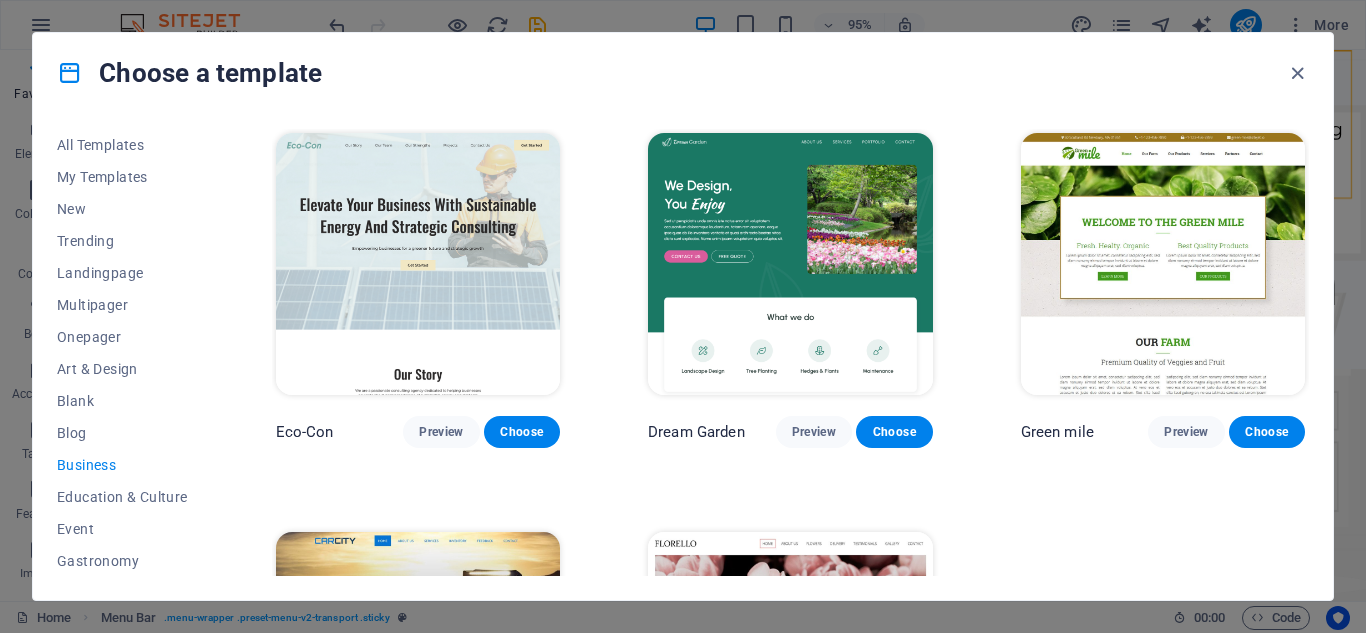 click at bounding box center (418, 264) 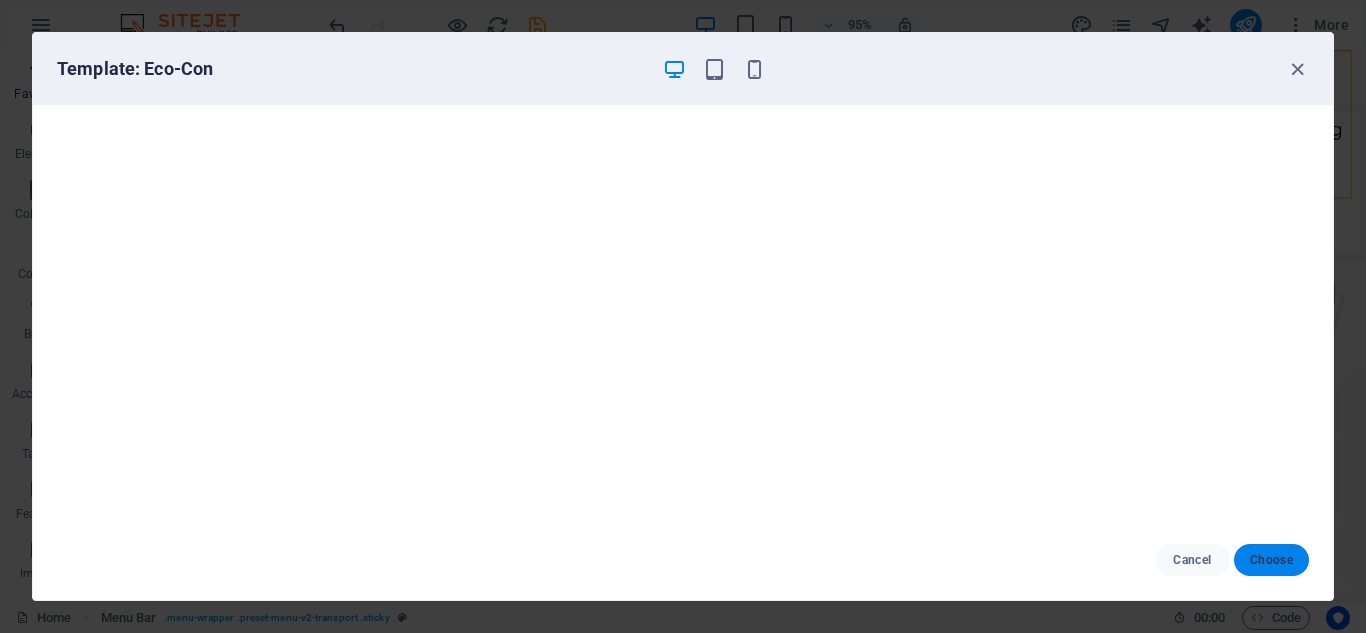 click on "Choose" at bounding box center [1271, 560] 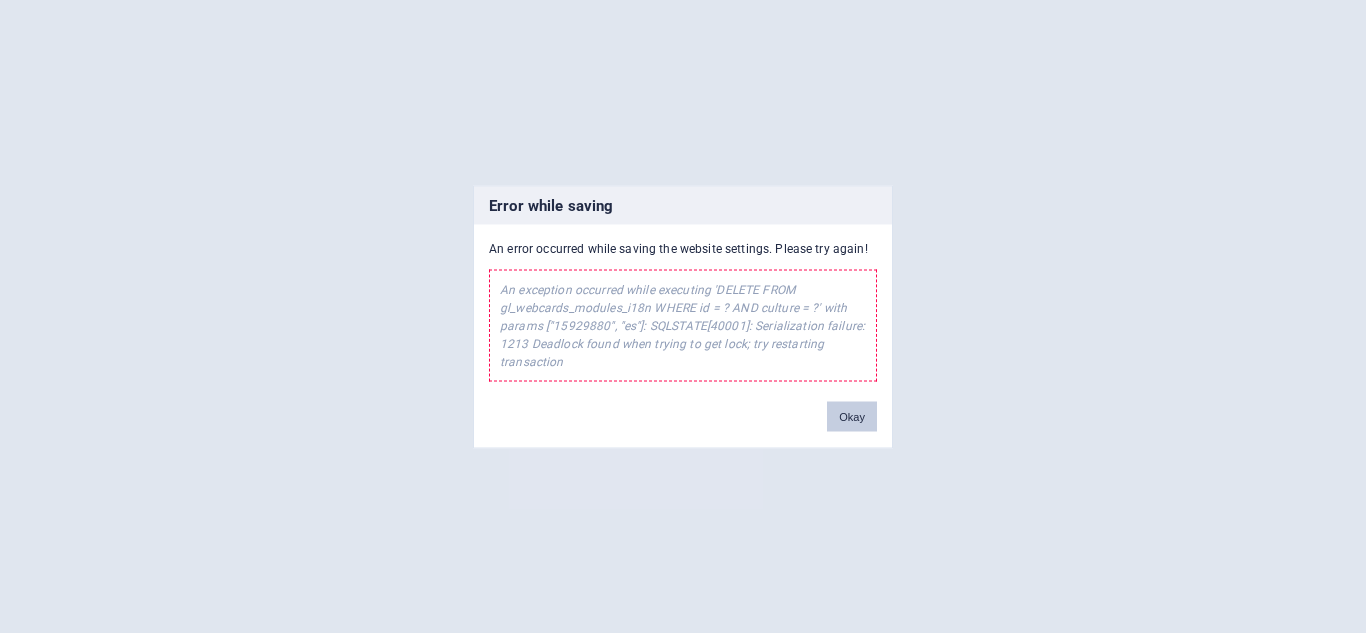 click on "Okay" at bounding box center (852, 416) 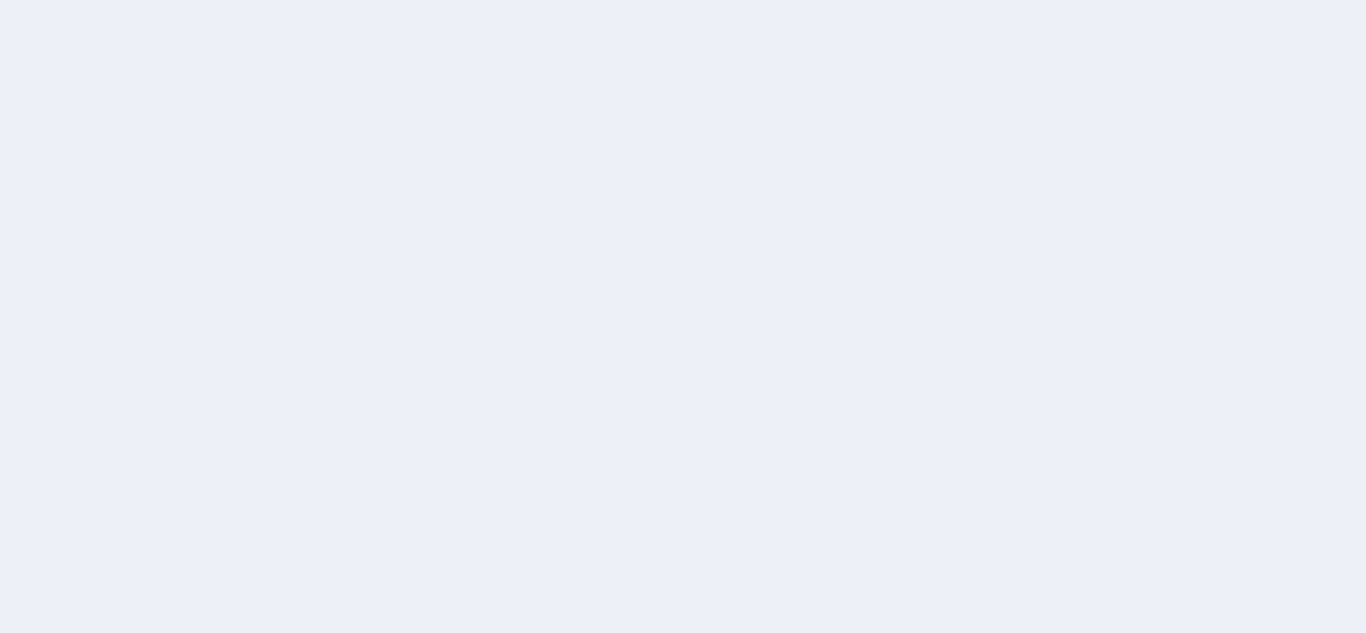 scroll, scrollTop: 0, scrollLeft: 0, axis: both 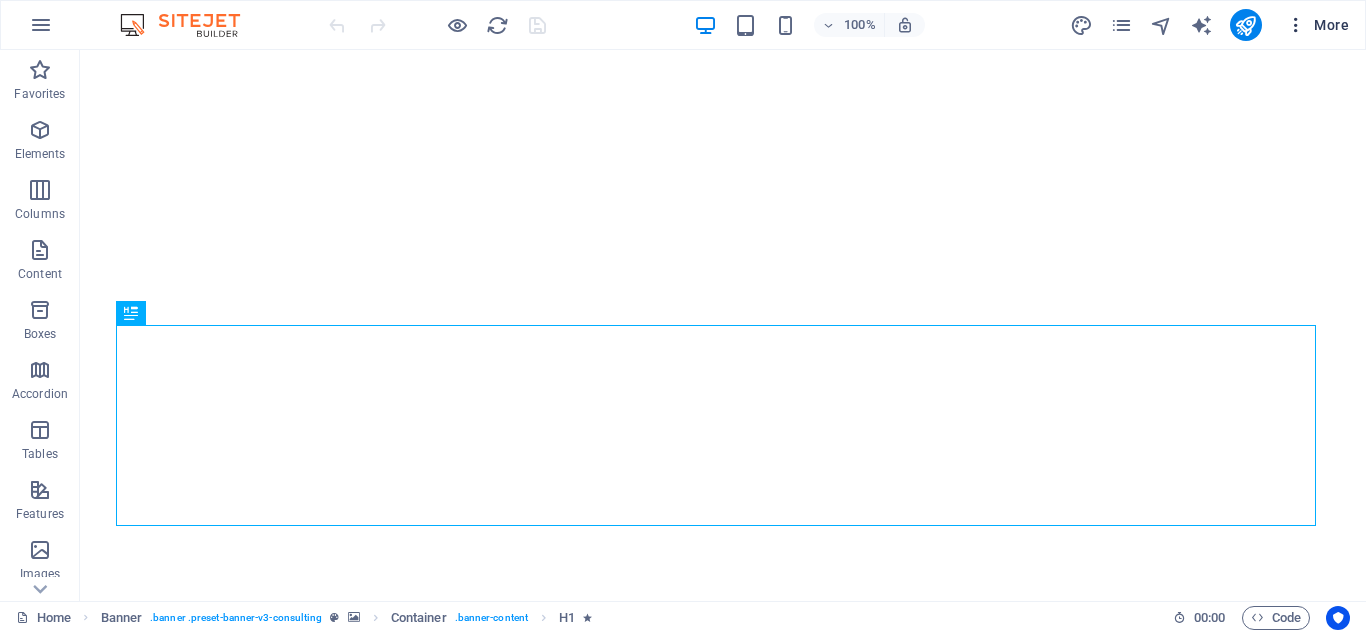 click at bounding box center (1296, 25) 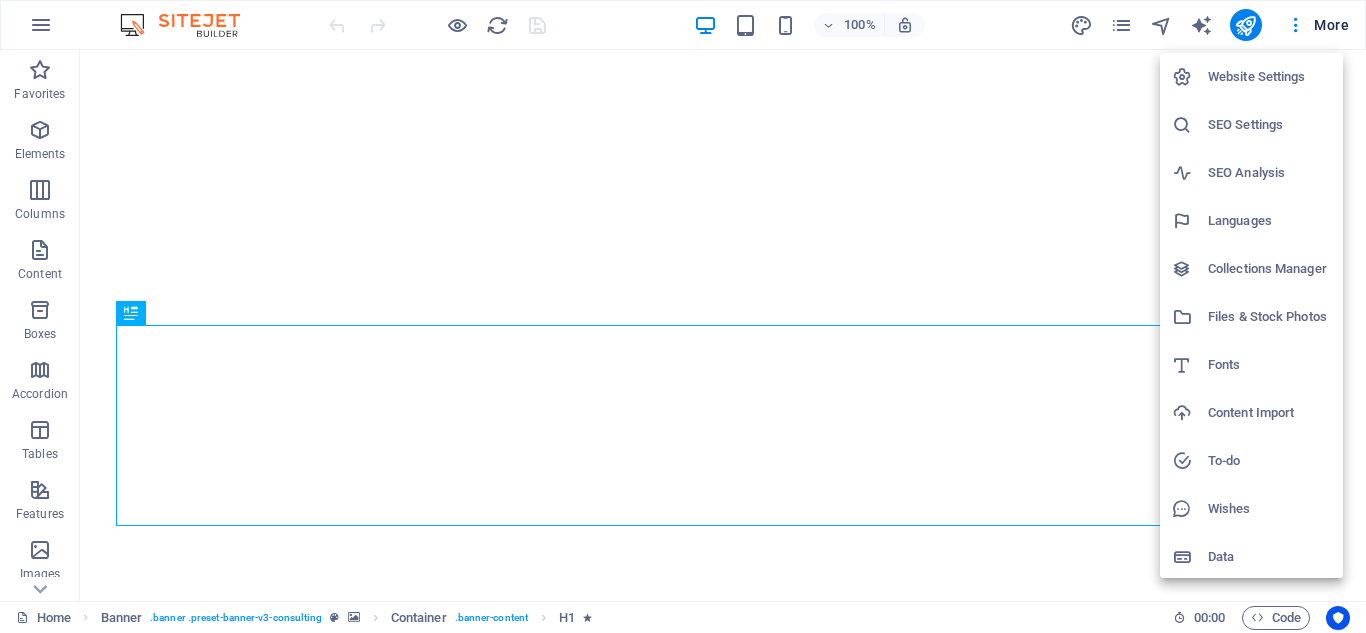 click on "Languages" at bounding box center [1269, 221] 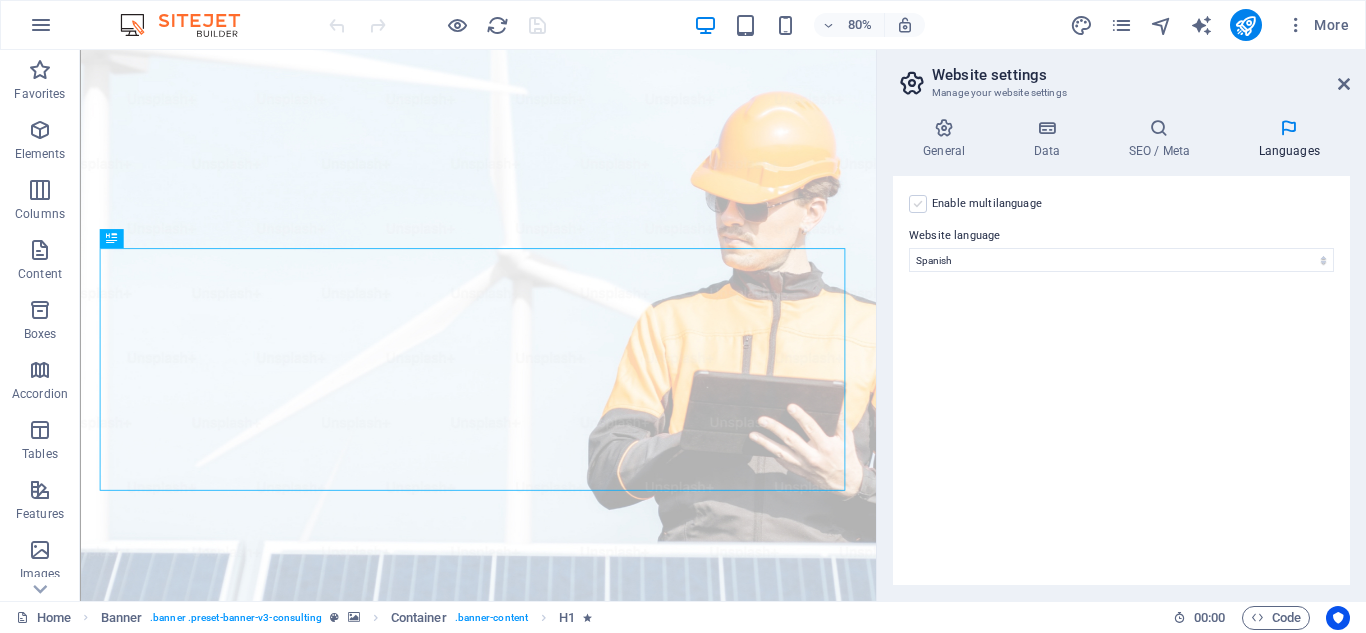 scroll, scrollTop: 0, scrollLeft: 0, axis: both 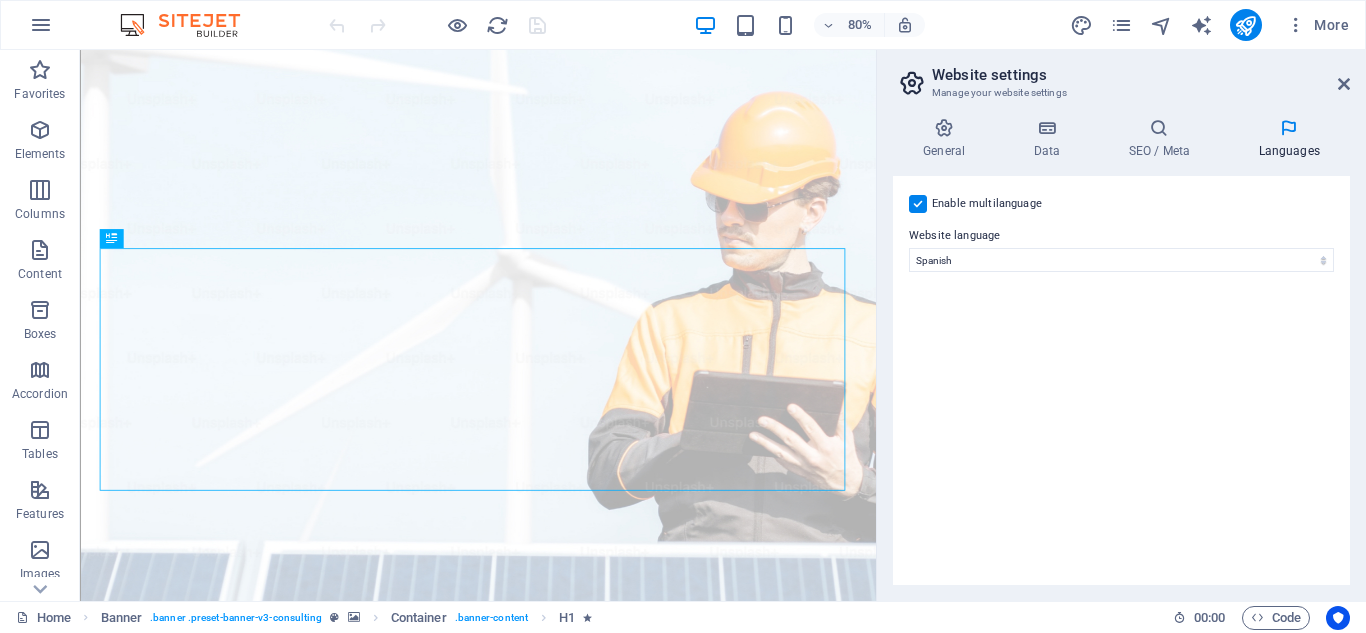 select 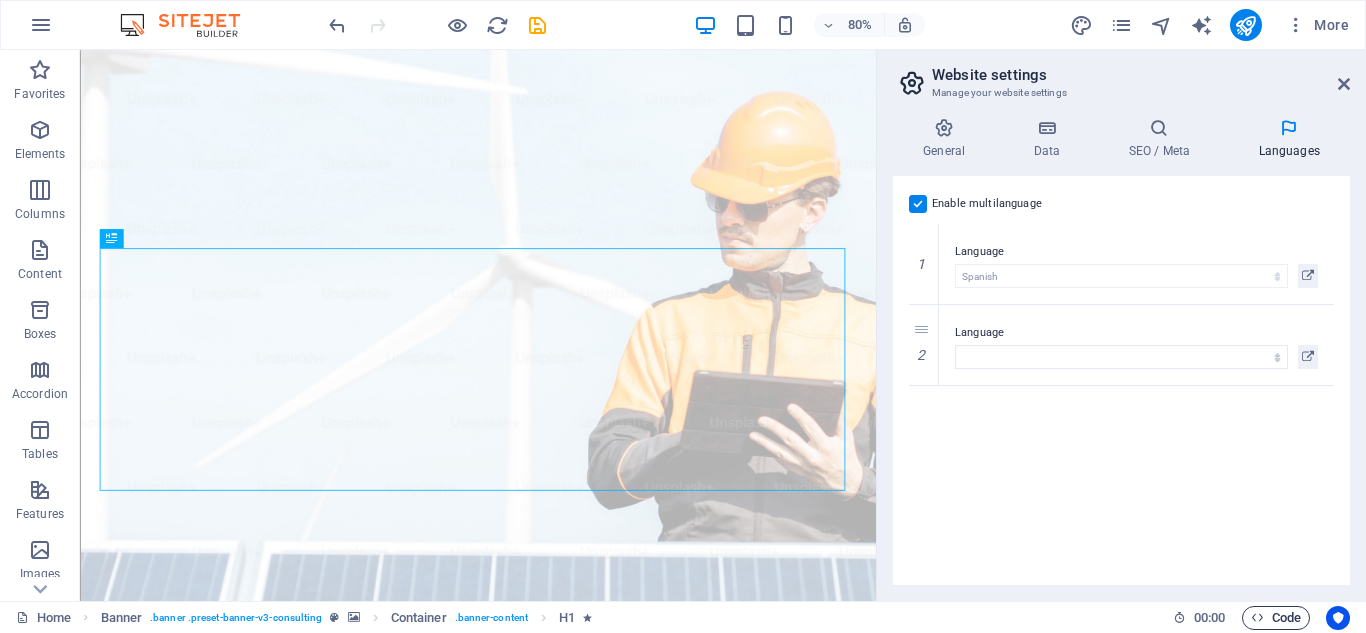 click on "Code" at bounding box center (1276, 618) 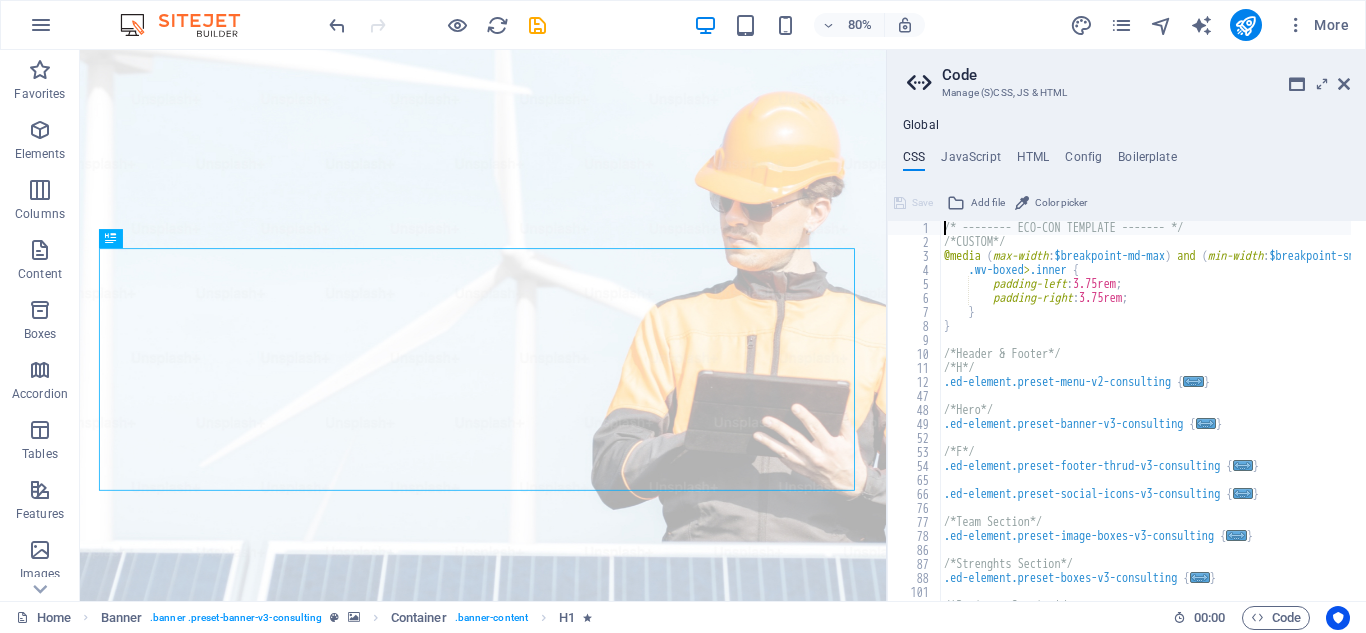 scroll, scrollTop: 265, scrollLeft: 0, axis: vertical 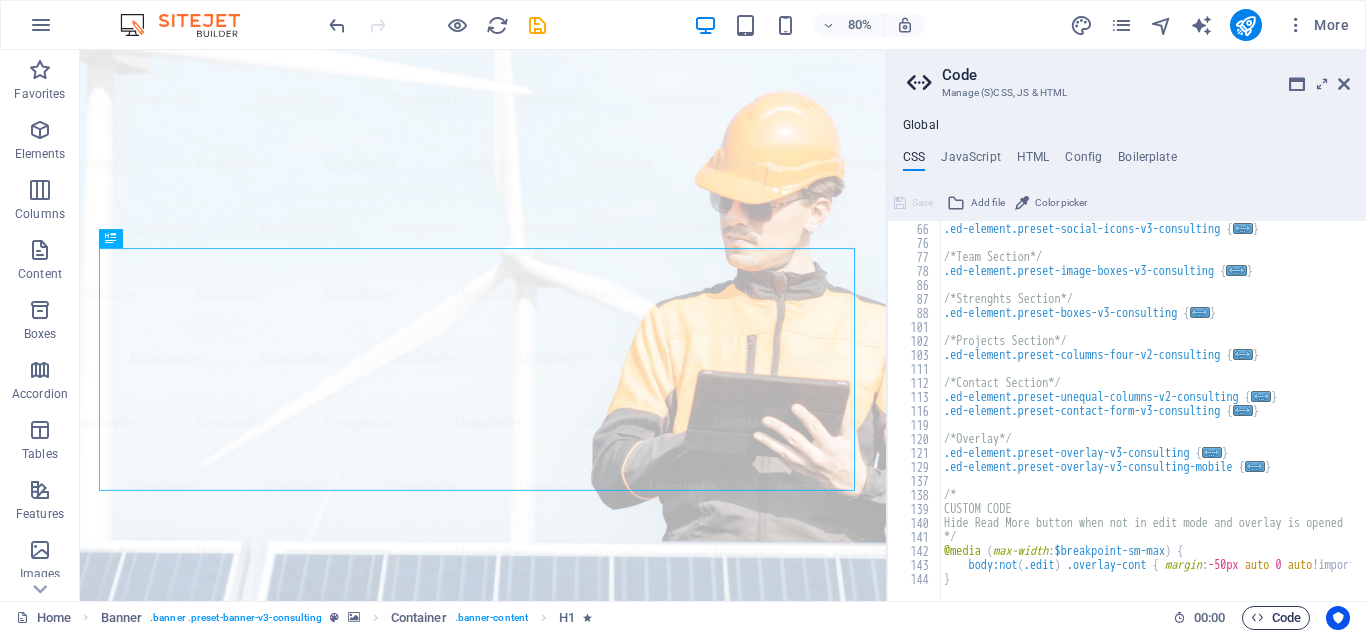 click at bounding box center (1257, 617) 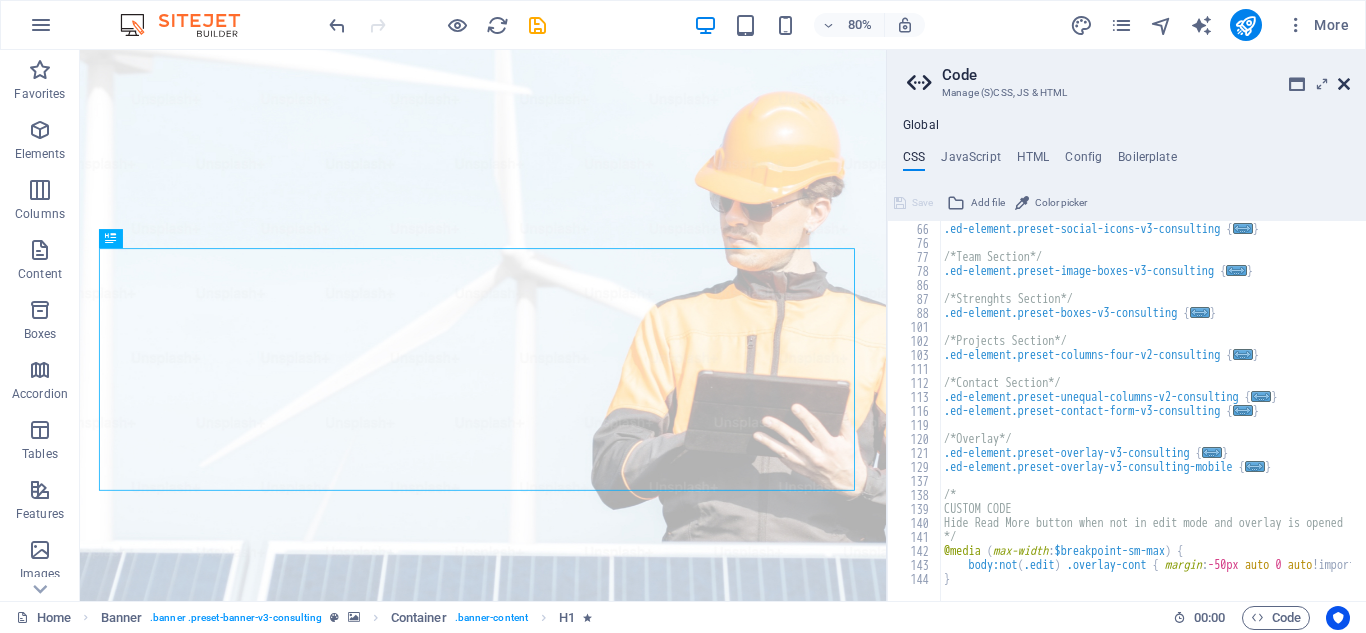 click at bounding box center [1344, 84] 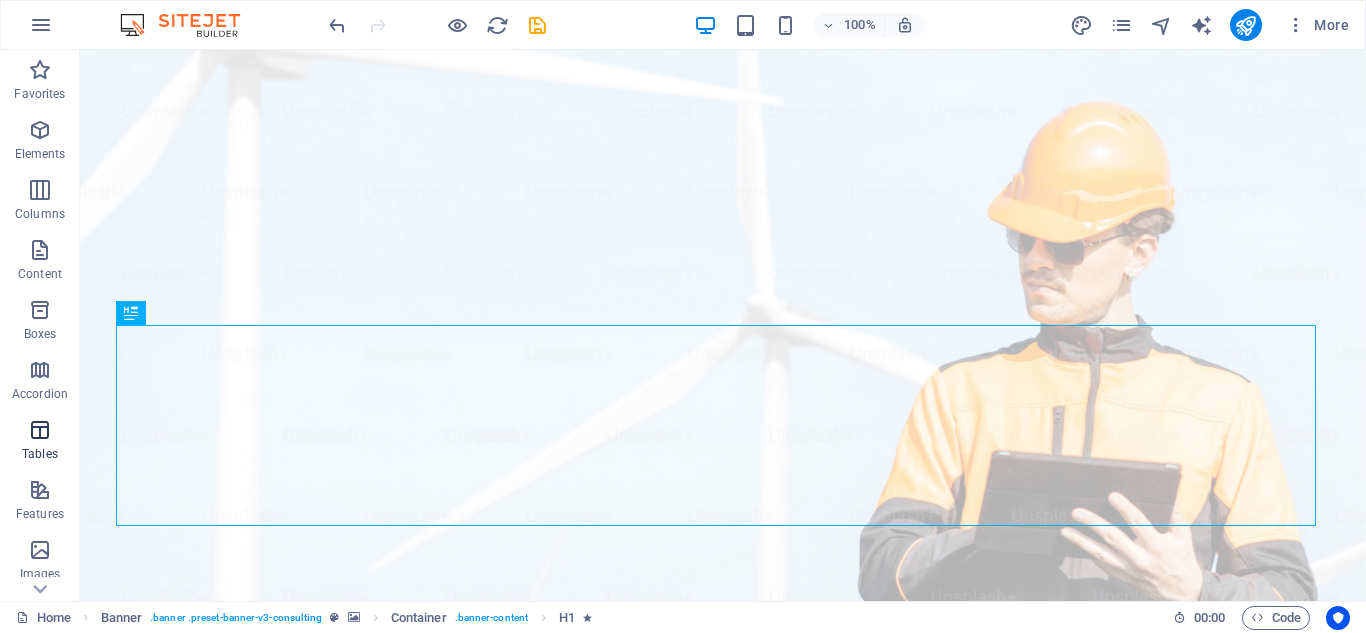 scroll, scrollTop: 349, scrollLeft: 0, axis: vertical 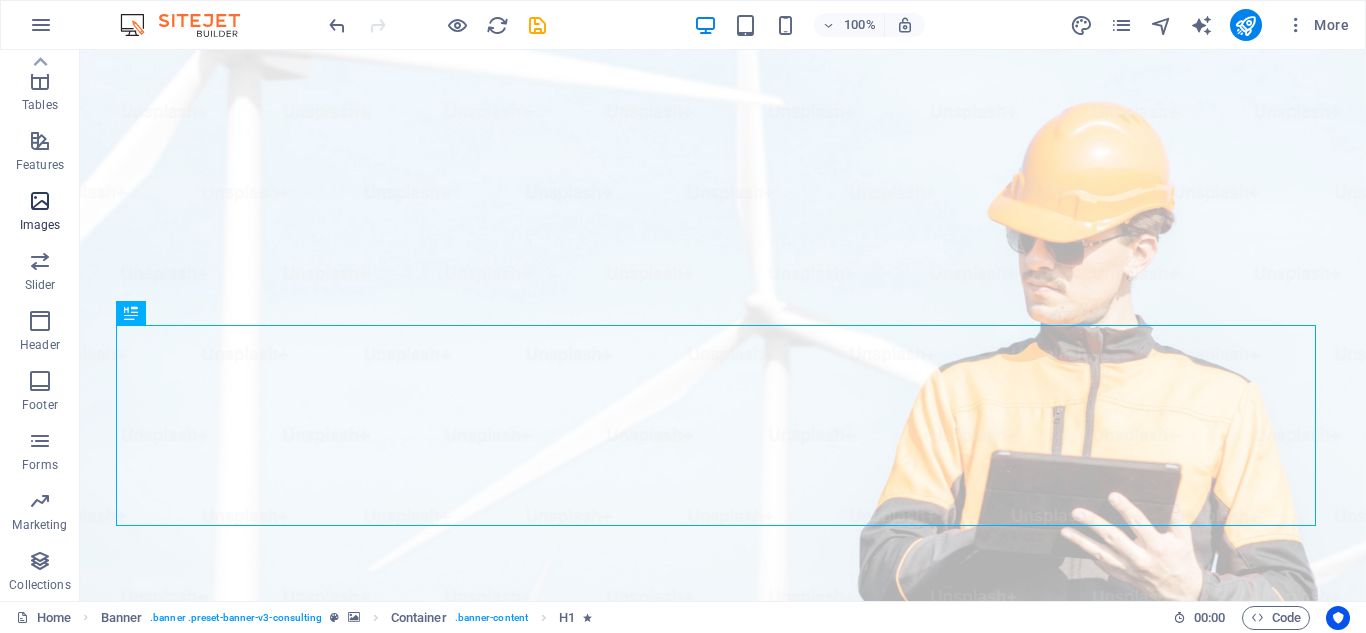 click at bounding box center [40, 201] 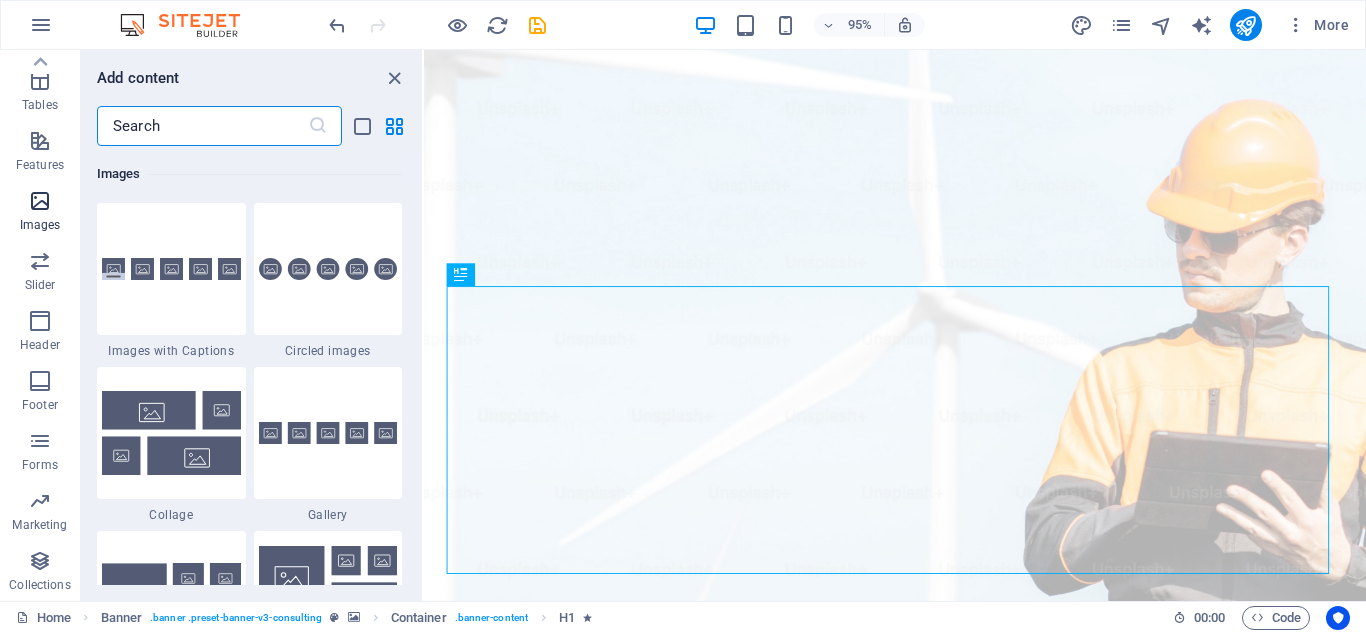 scroll, scrollTop: 10140, scrollLeft: 0, axis: vertical 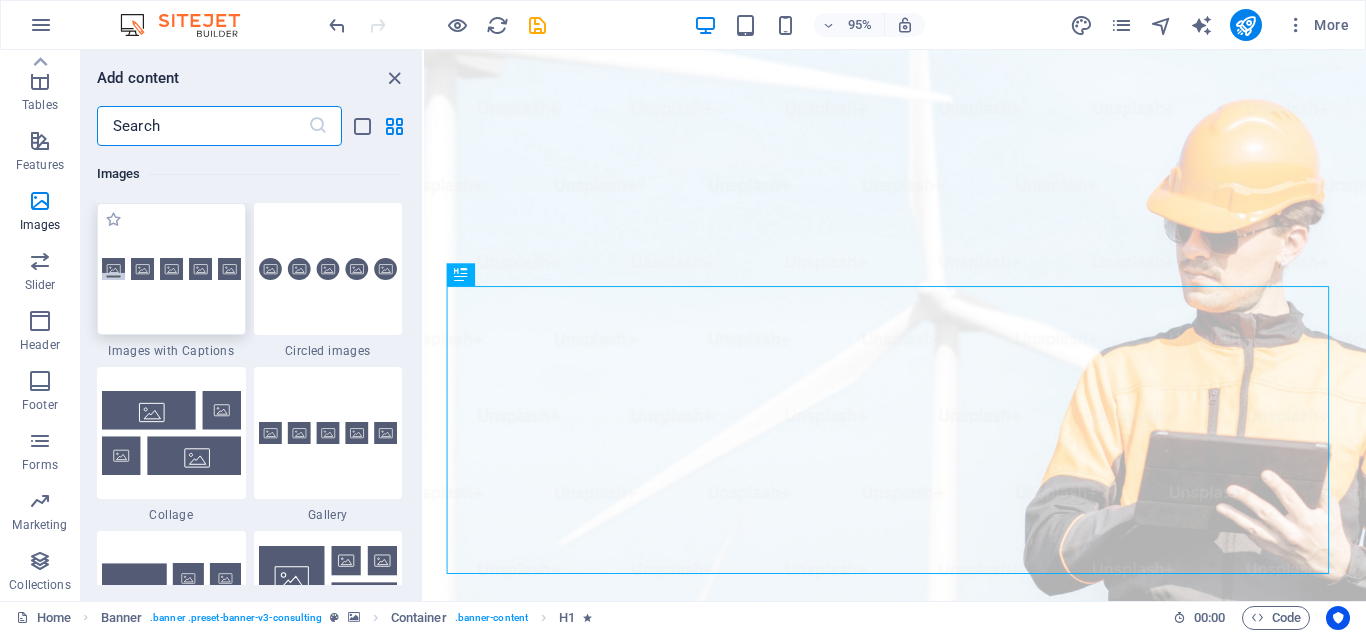click at bounding box center [171, 269] 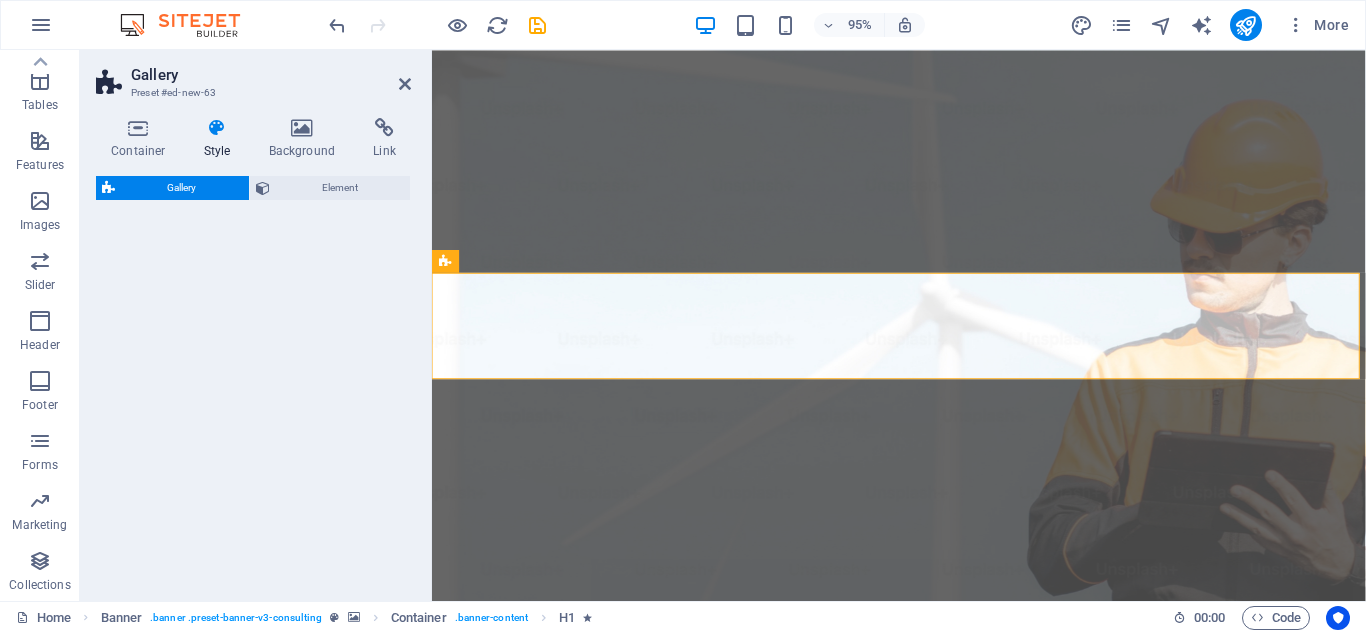 select on "rem" 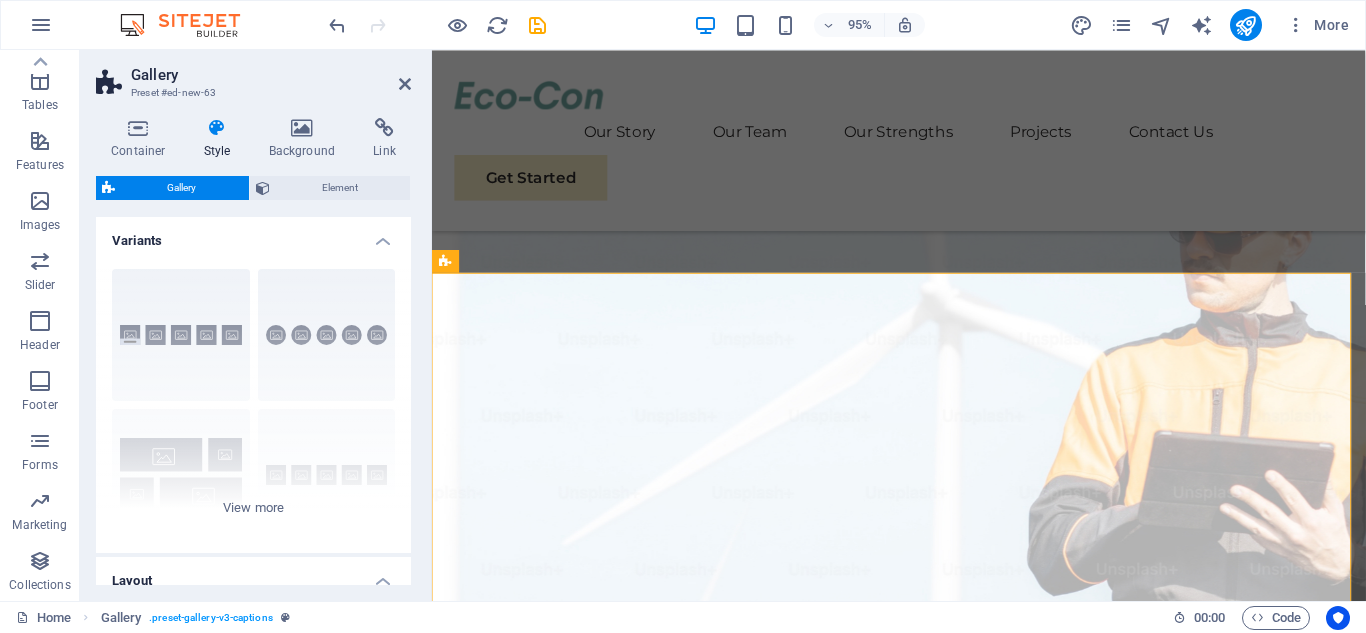 scroll, scrollTop: 666, scrollLeft: 0, axis: vertical 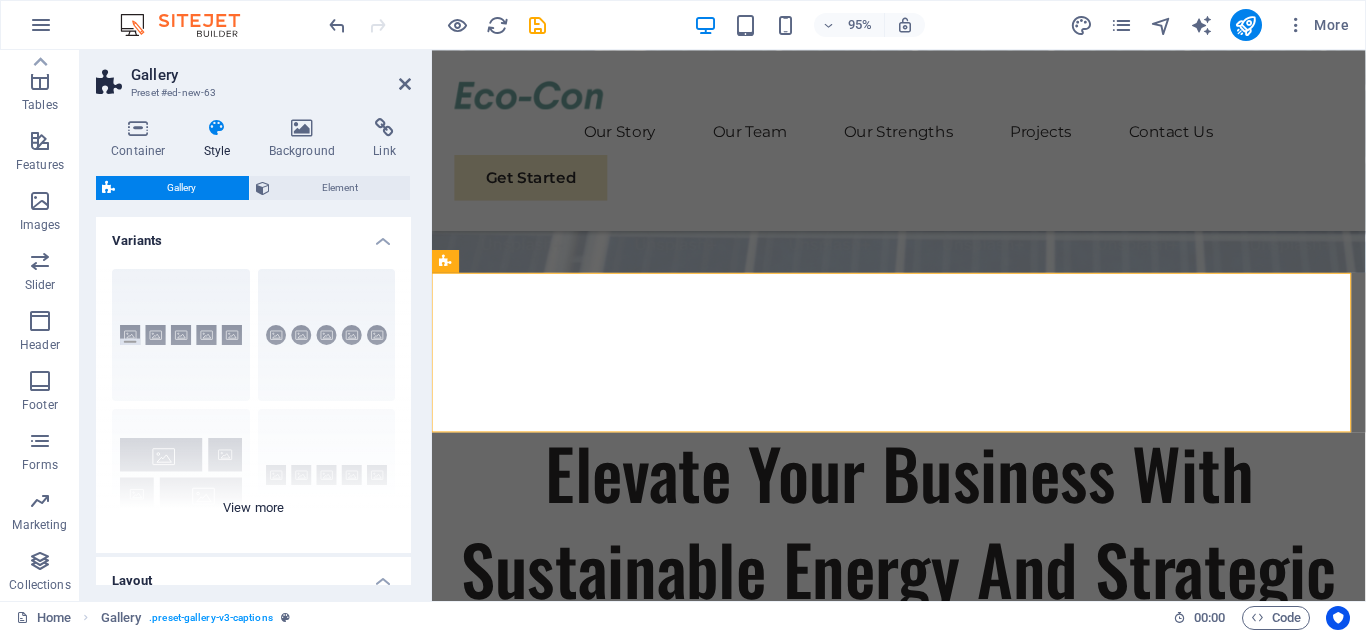 click on "Captions Circle Collage Default Grid Grid shifted" at bounding box center (253, 403) 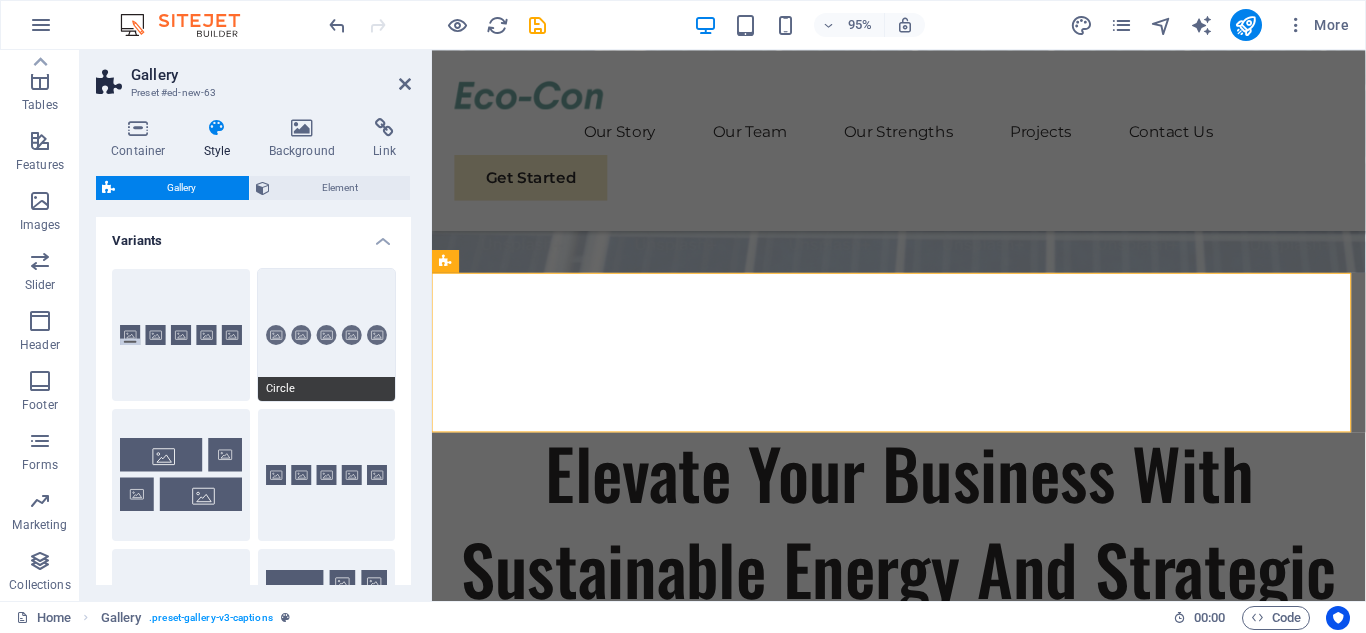 click on "Circle" at bounding box center (327, 335) 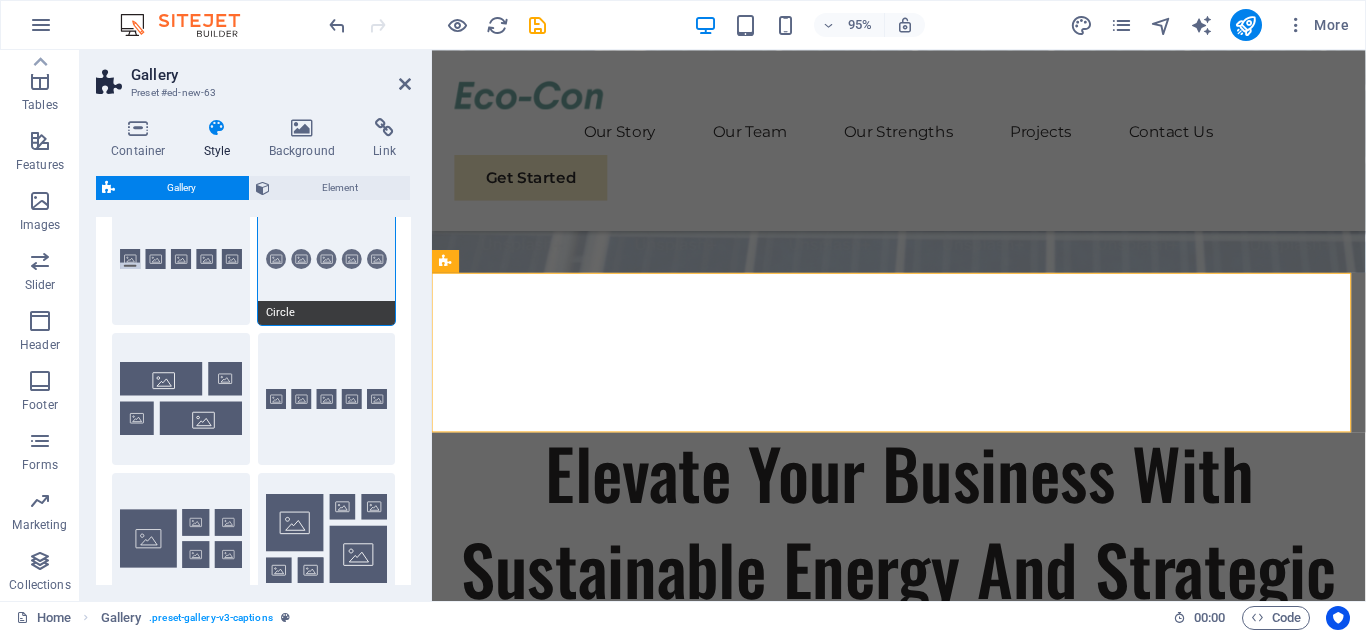 scroll, scrollTop: 100, scrollLeft: 0, axis: vertical 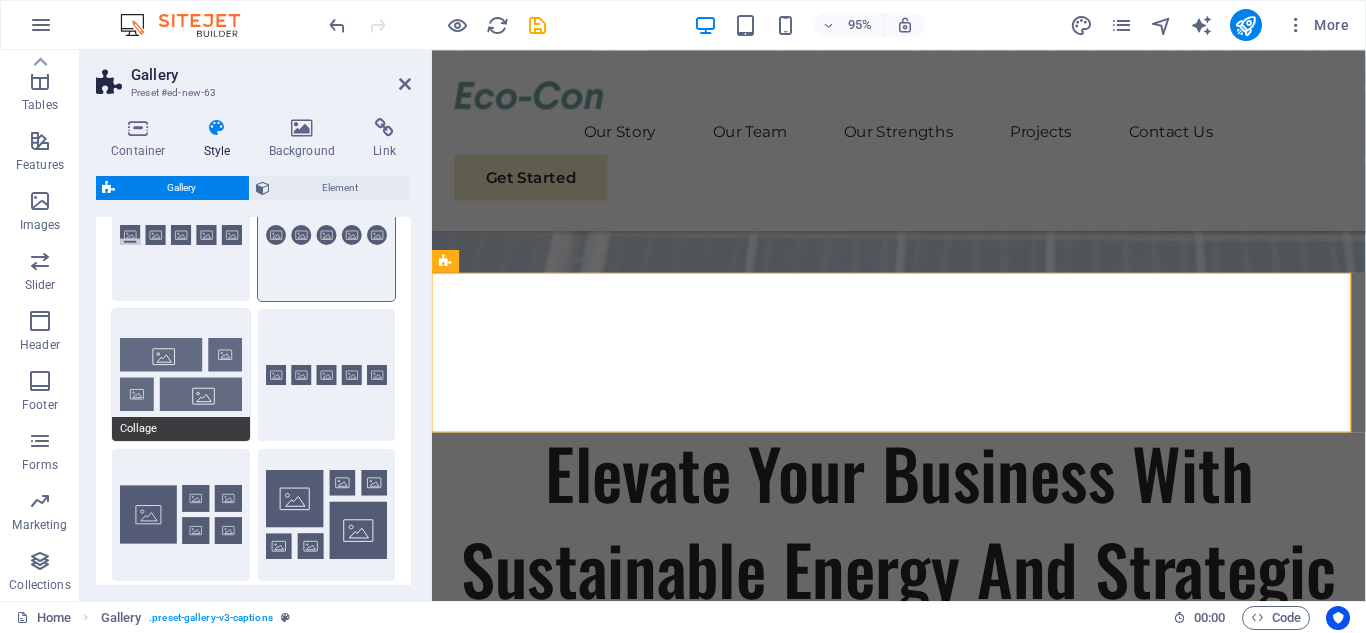 click on "Collage" at bounding box center (181, 375) 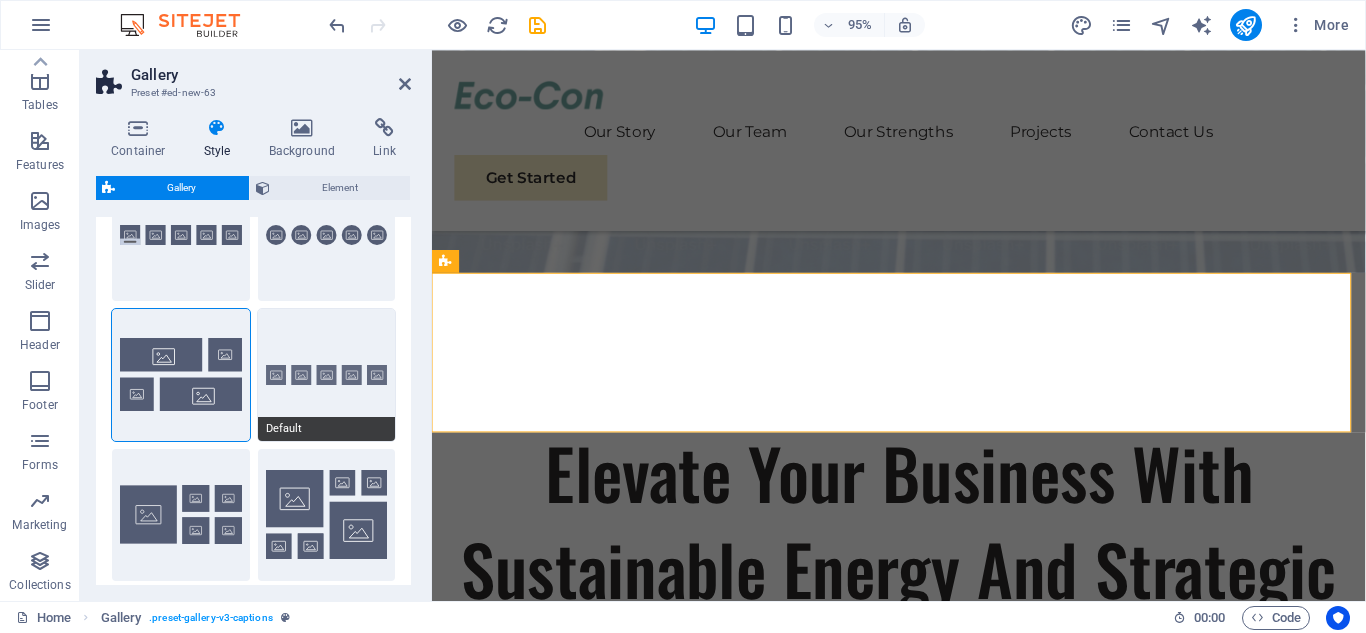 click on "Default" at bounding box center (327, 375) 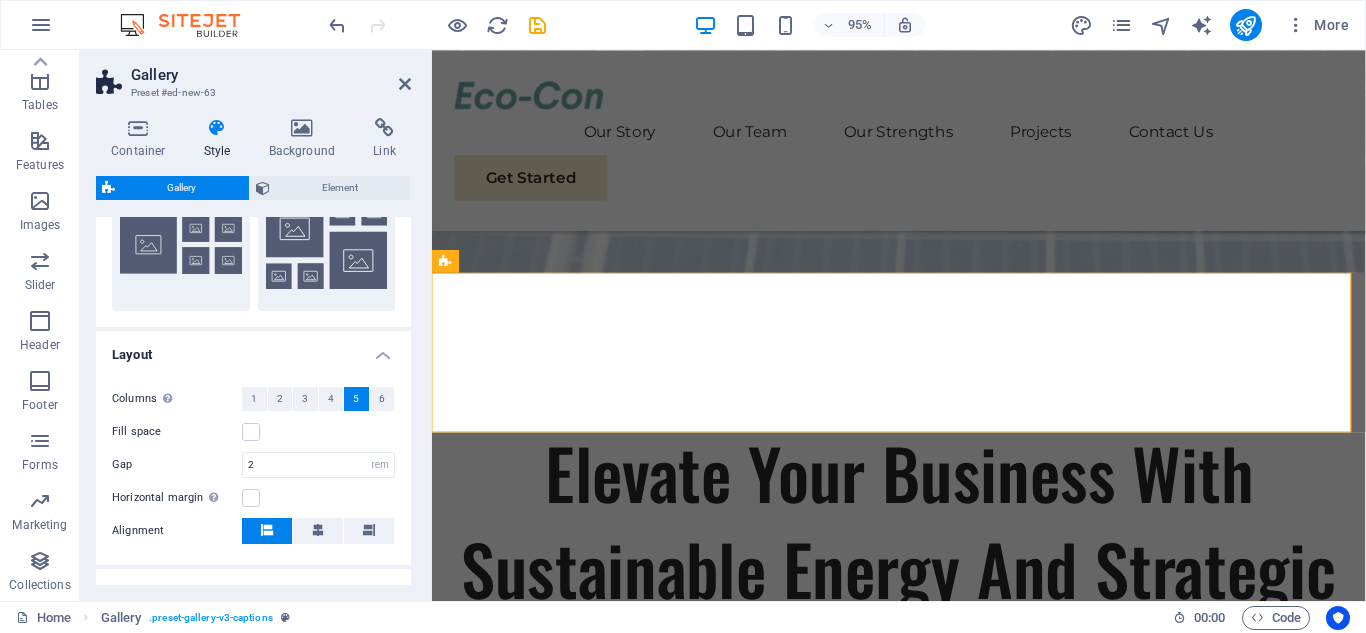 scroll, scrollTop: 400, scrollLeft: 0, axis: vertical 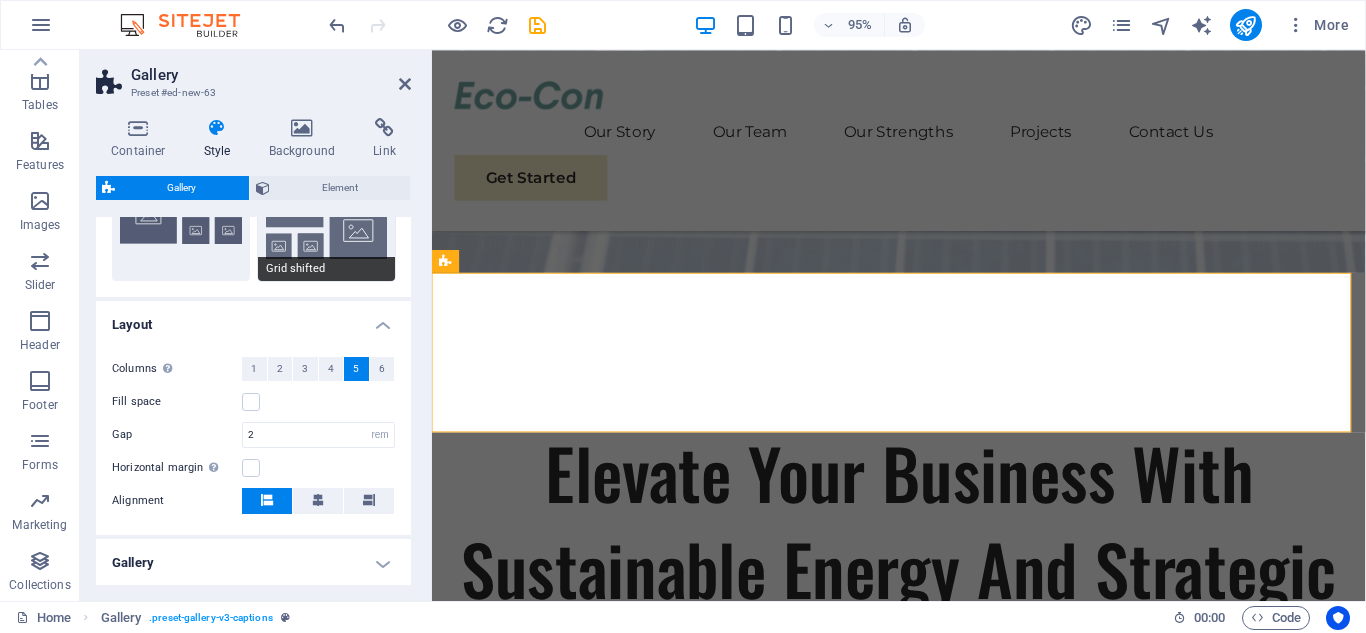 click on "Grid shifted" at bounding box center [327, 215] 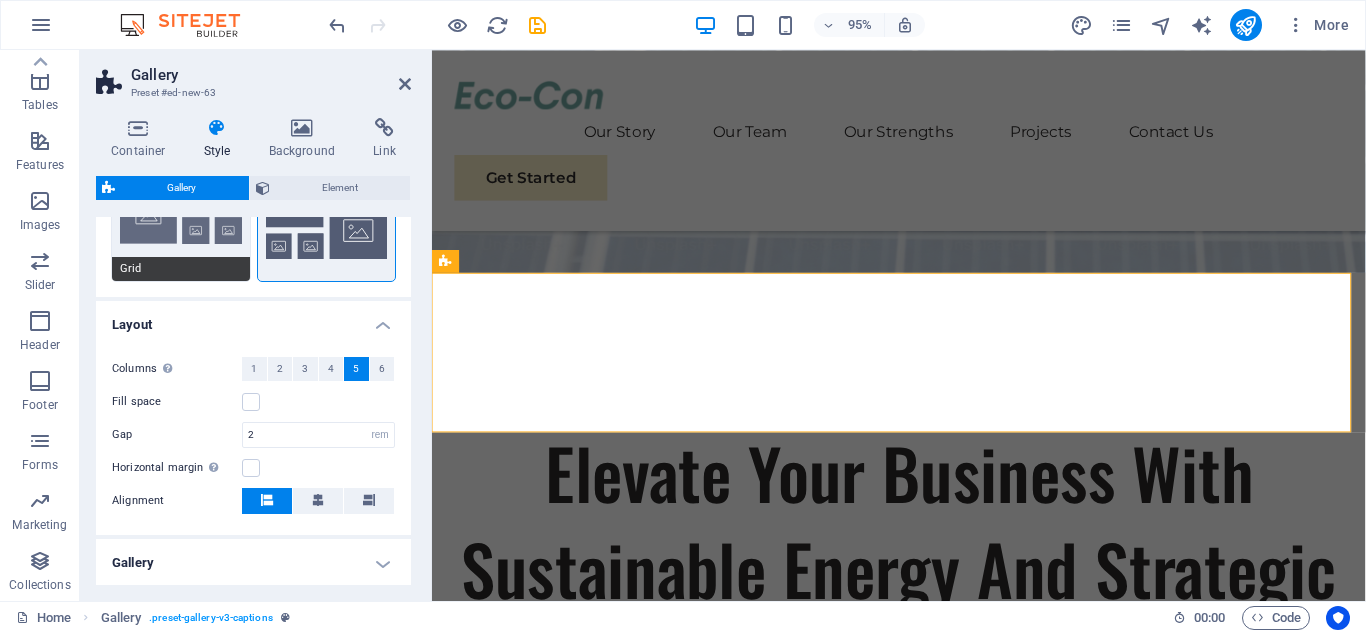 click on "Grid" at bounding box center (181, 215) 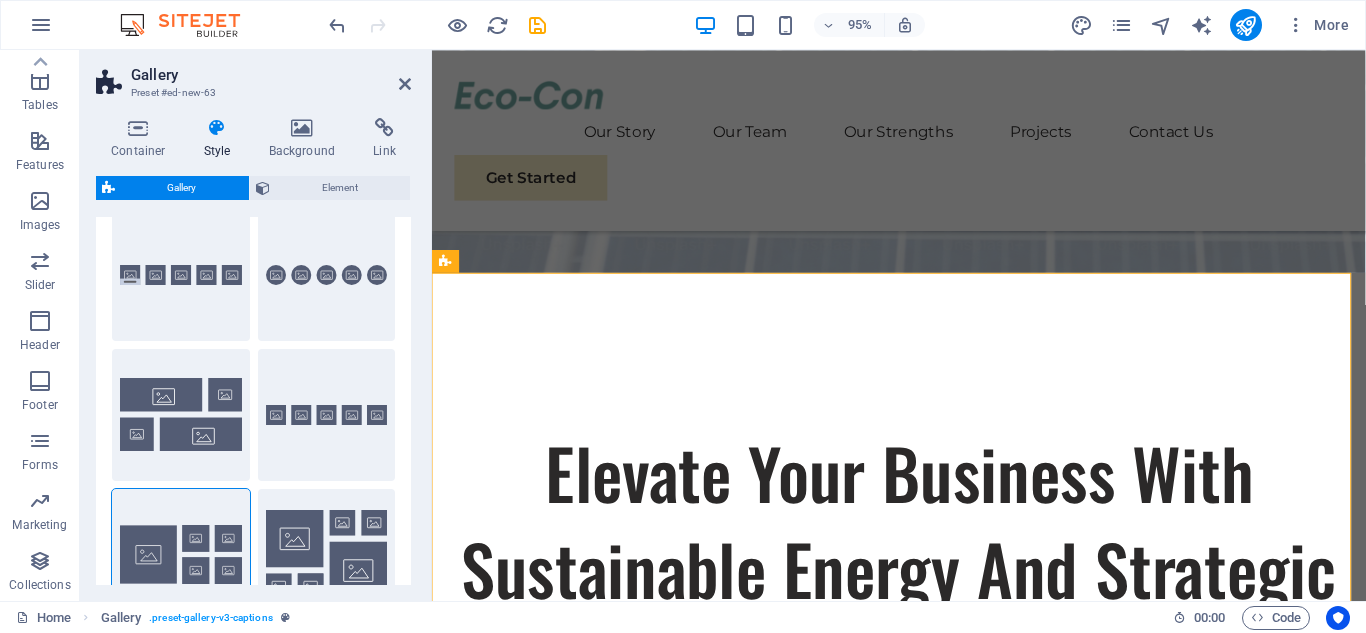 scroll, scrollTop: 34, scrollLeft: 0, axis: vertical 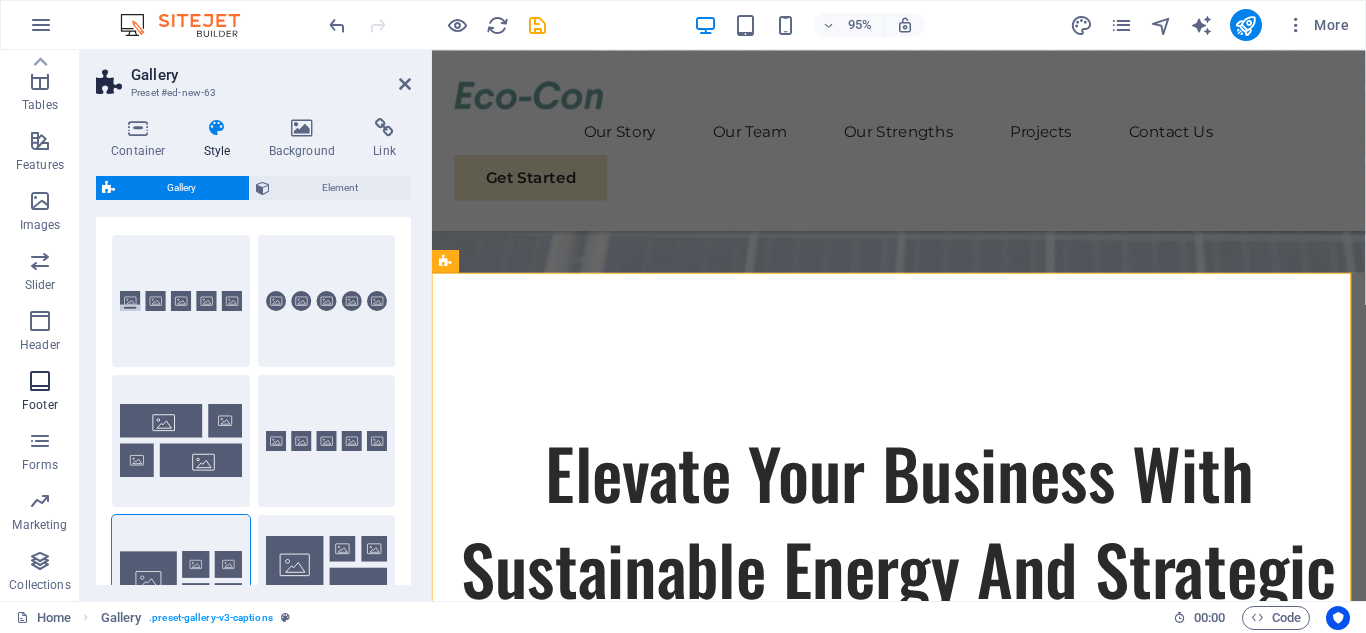 click on "Footer" at bounding box center (40, 393) 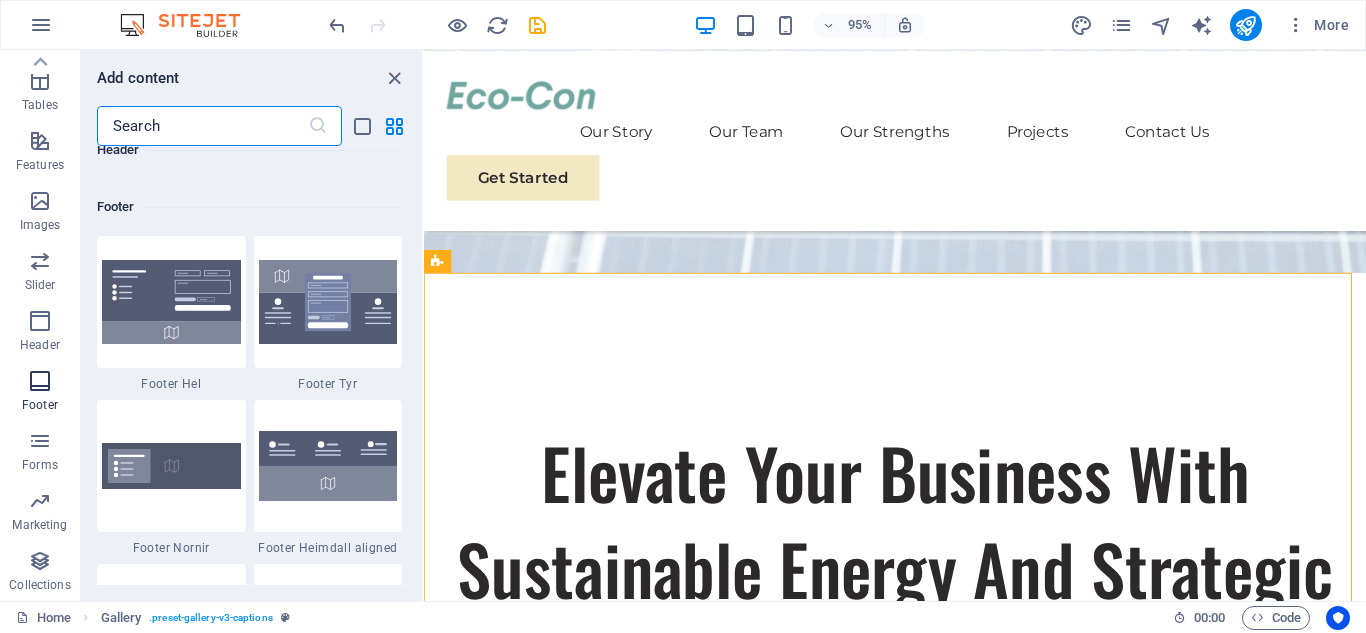scroll, scrollTop: 13239, scrollLeft: 0, axis: vertical 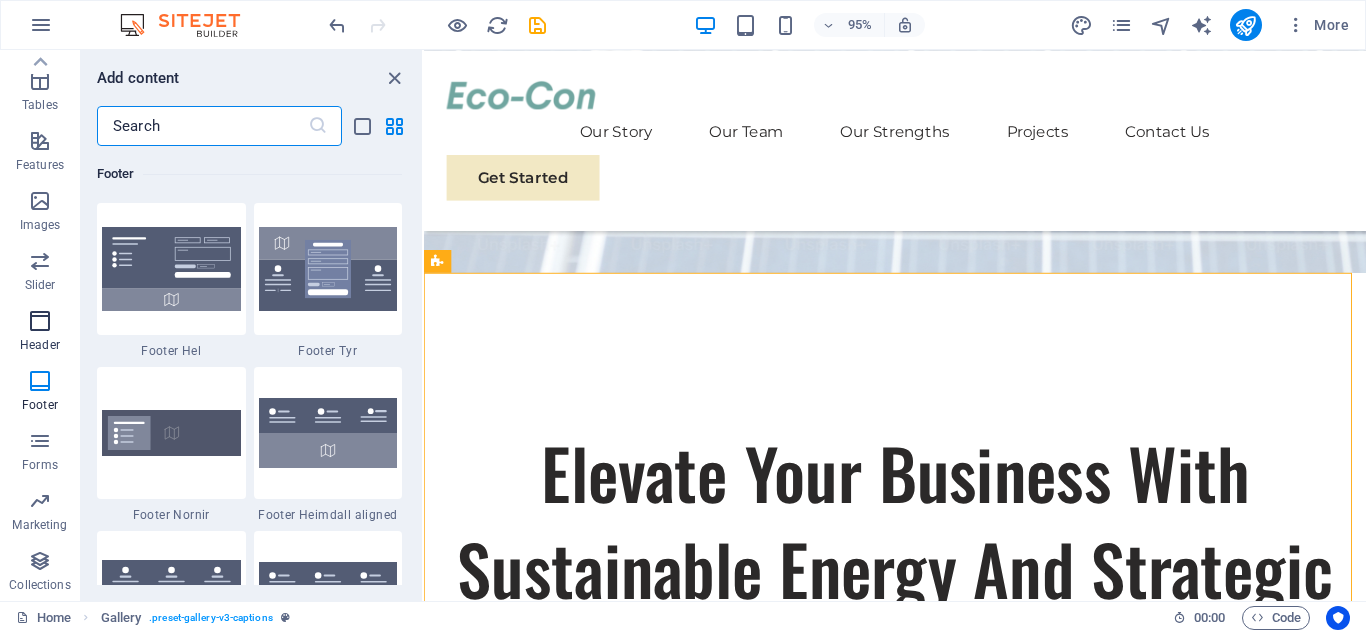 click on "Header" at bounding box center (40, 333) 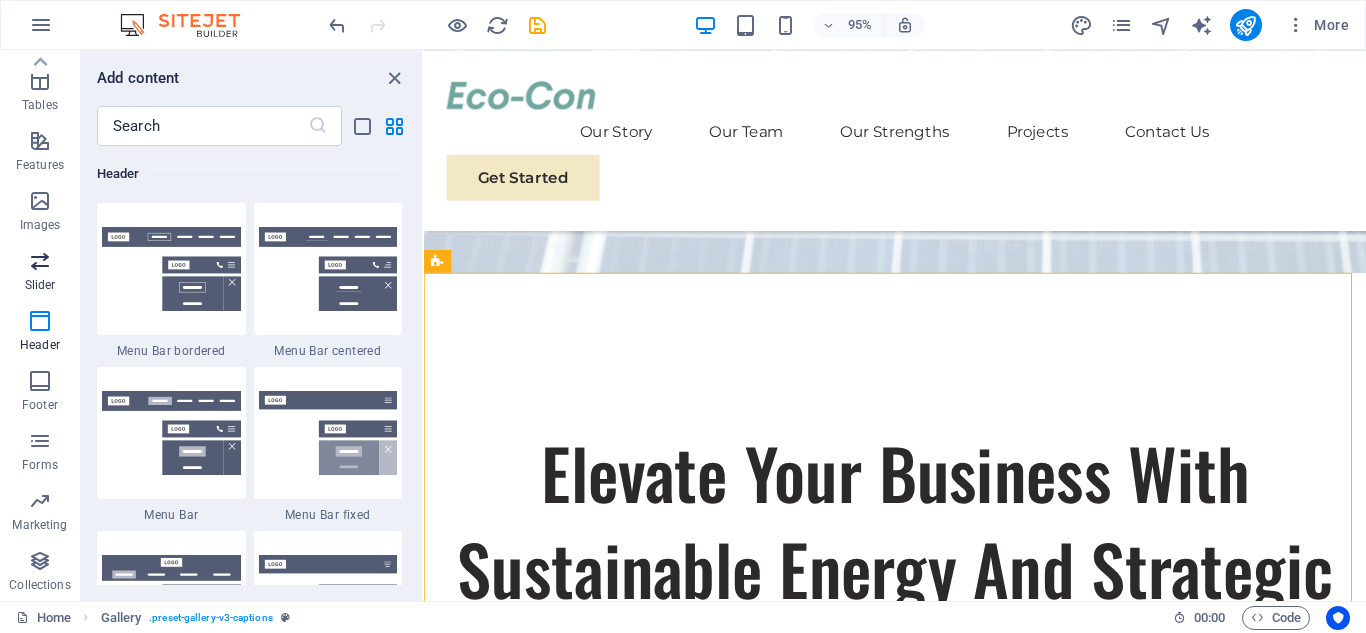 click on "Slider" at bounding box center (40, 285) 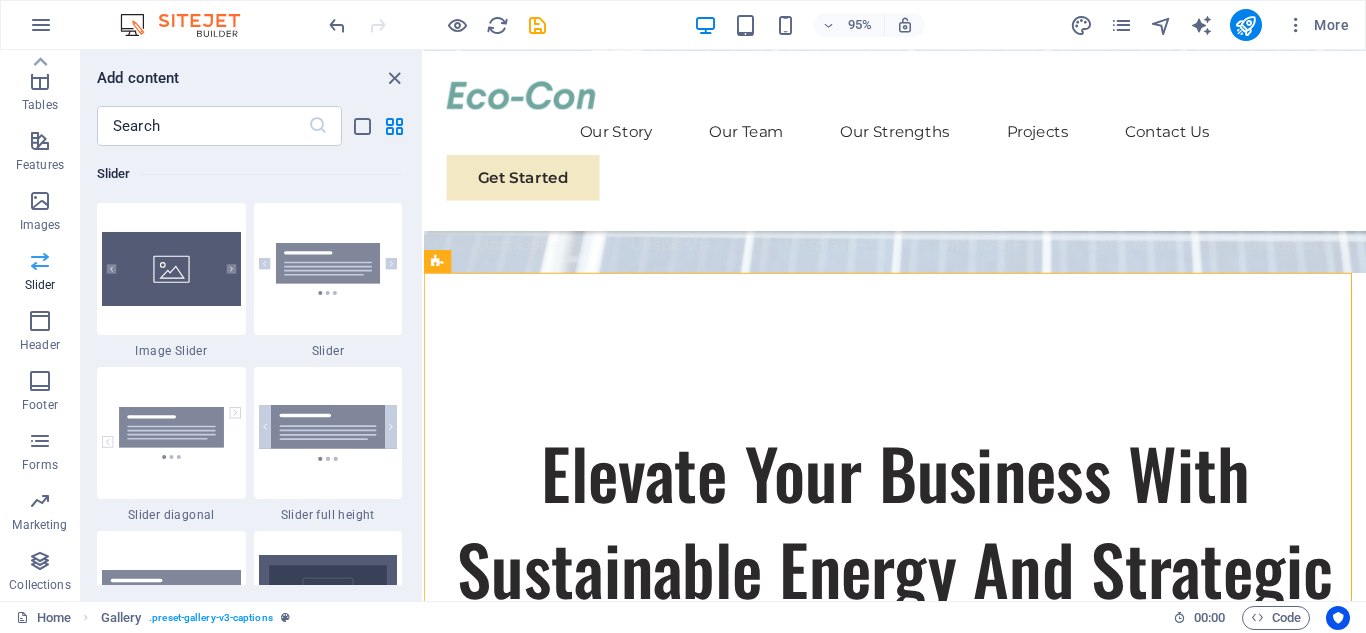 scroll, scrollTop: 11337, scrollLeft: 0, axis: vertical 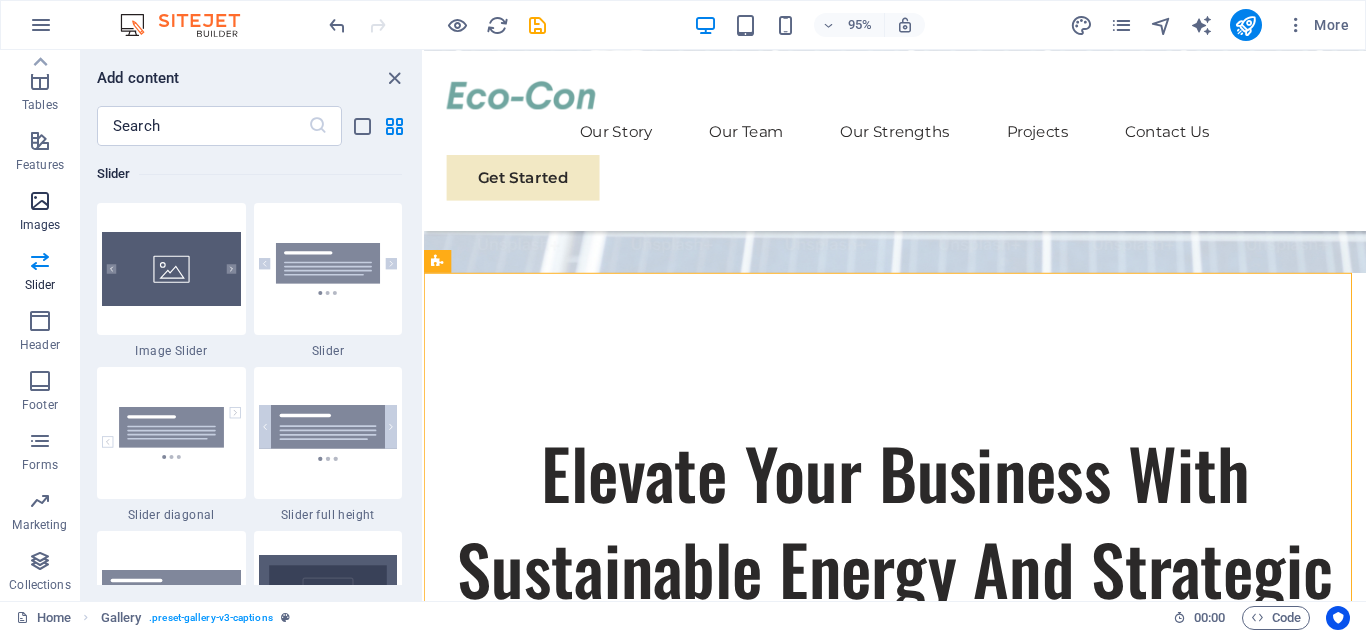 click on "Images" at bounding box center [40, 213] 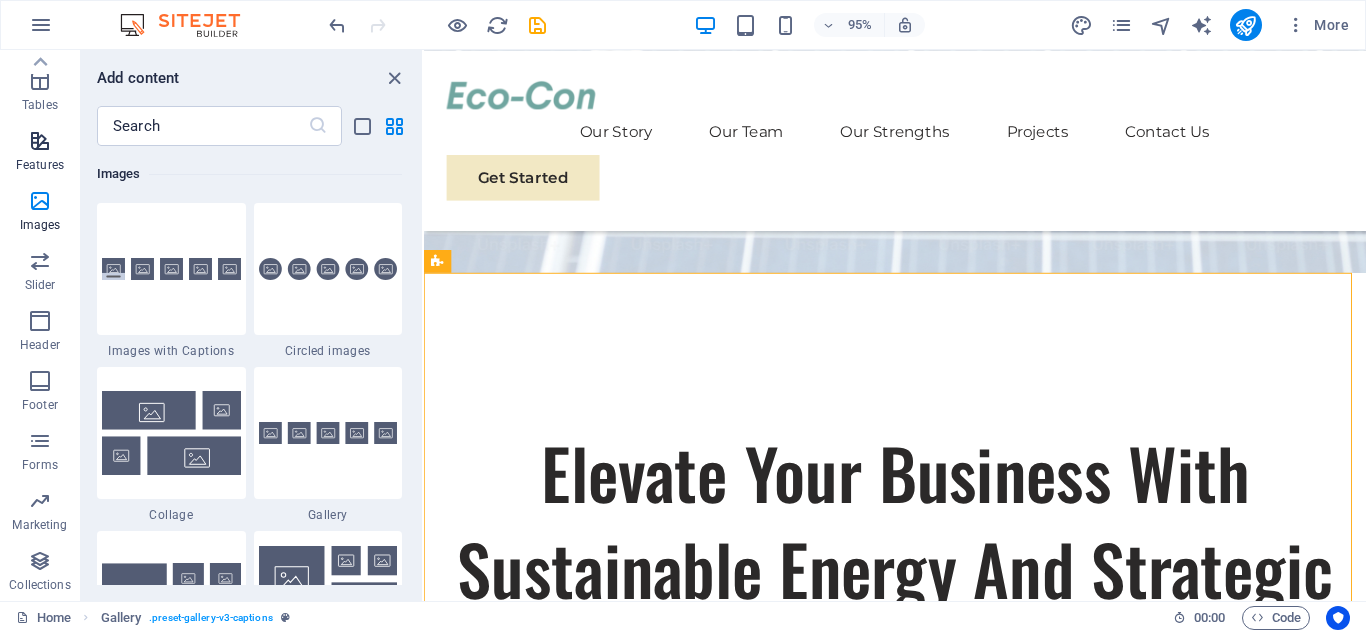 click on "Features" at bounding box center [40, 165] 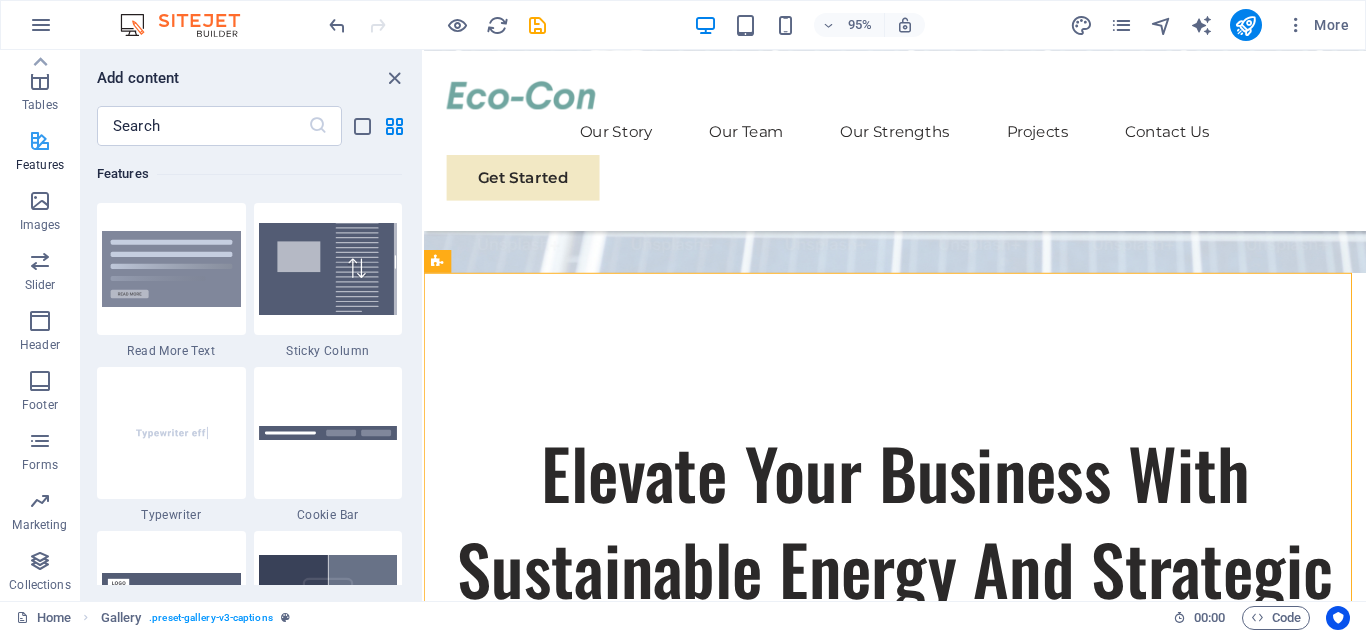 scroll, scrollTop: 7795, scrollLeft: 0, axis: vertical 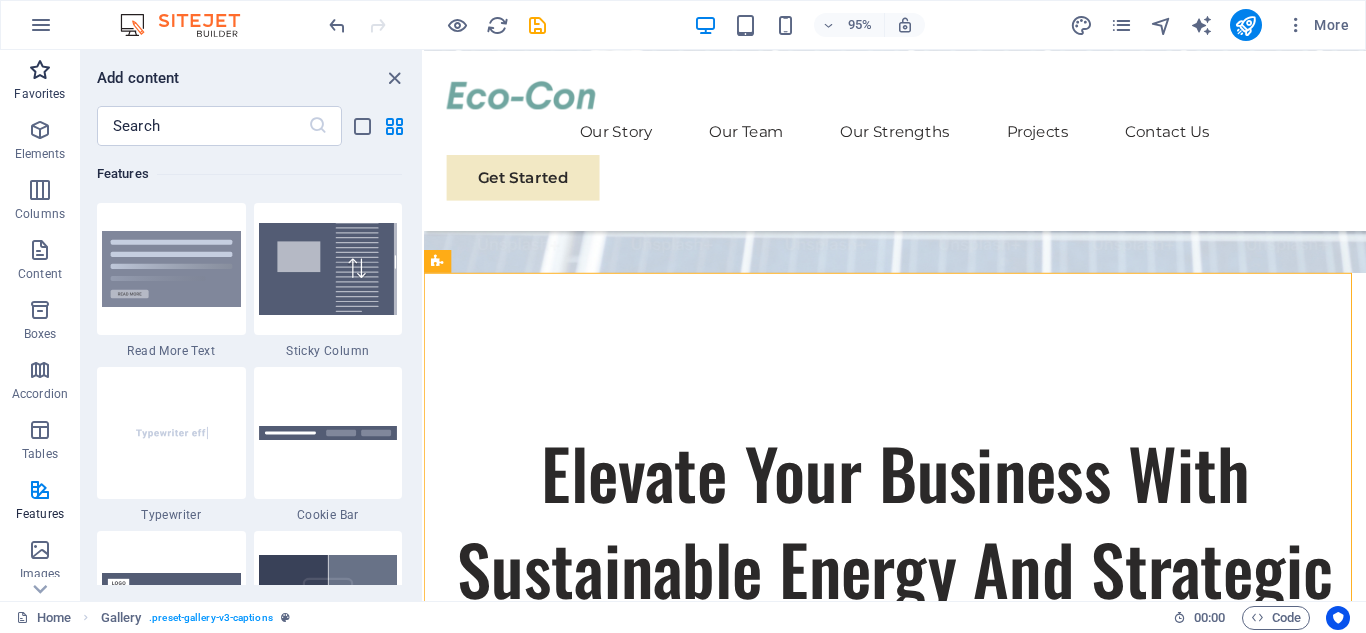 click at bounding box center [40, 70] 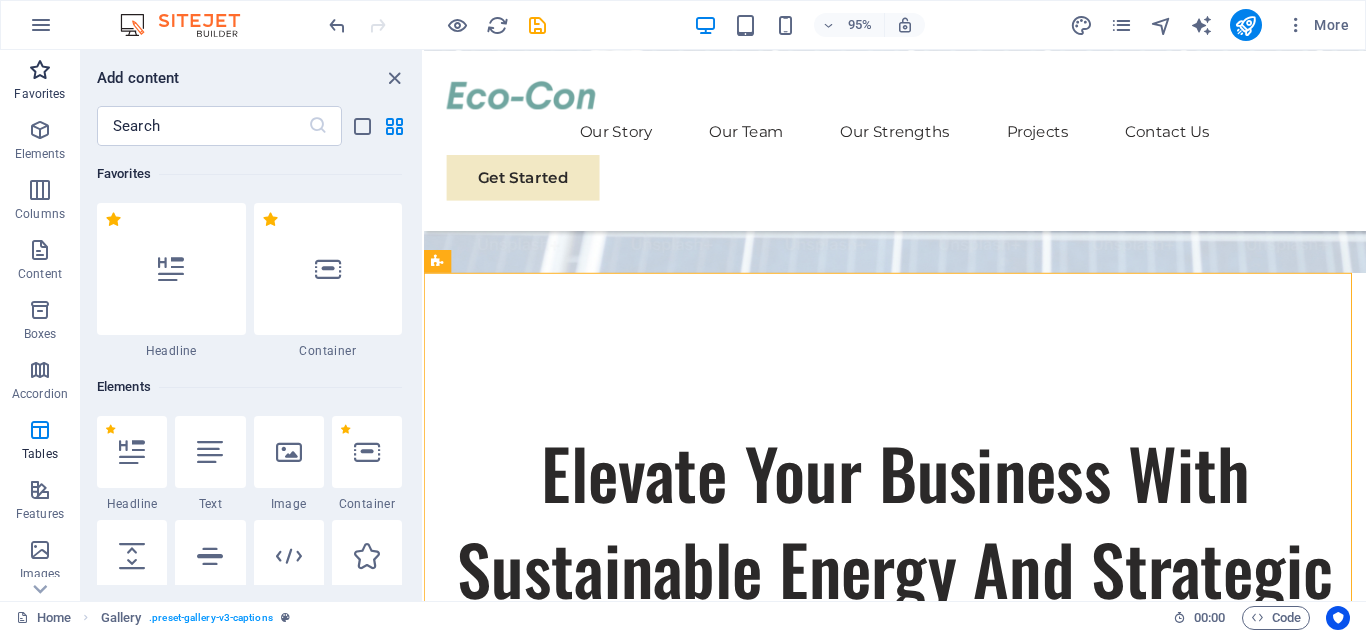 scroll, scrollTop: 0, scrollLeft: 0, axis: both 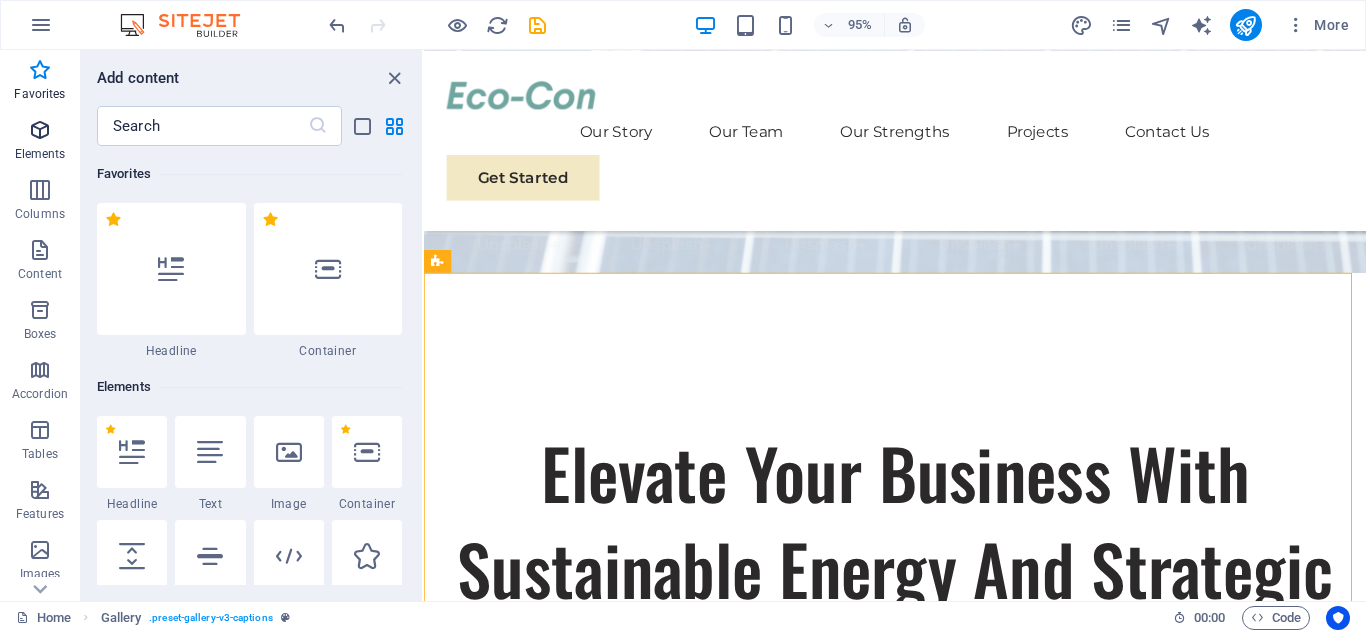 click at bounding box center (40, 130) 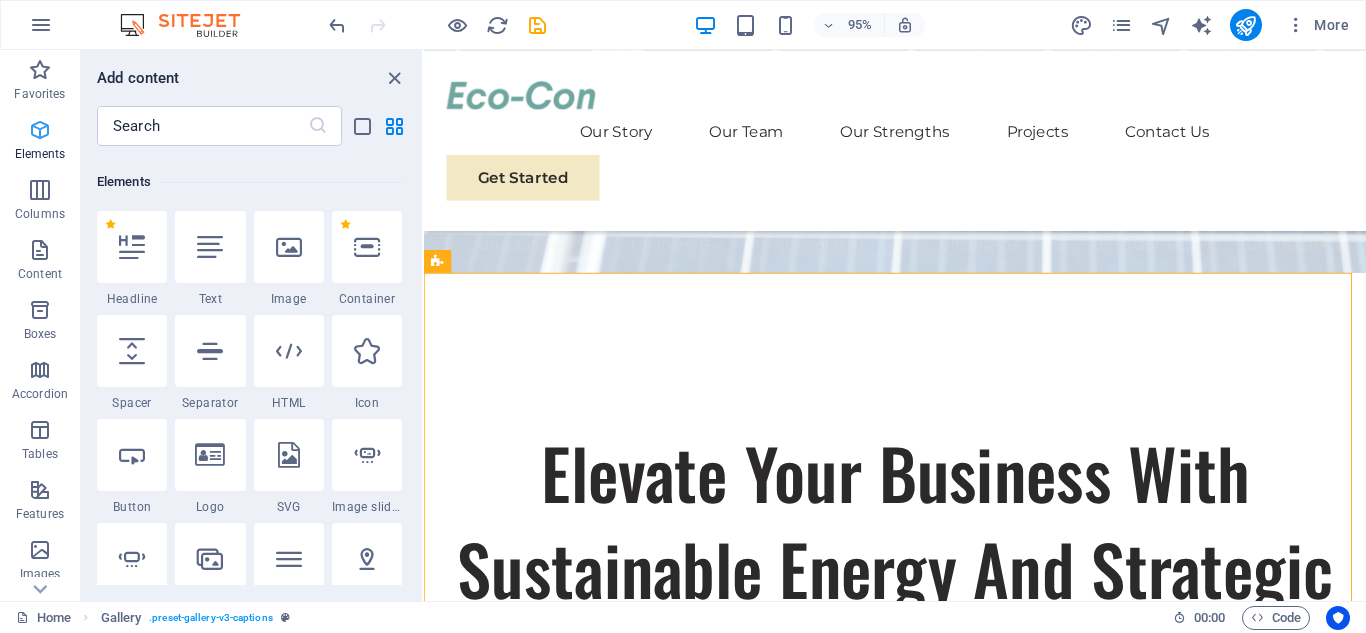 scroll, scrollTop: 213, scrollLeft: 0, axis: vertical 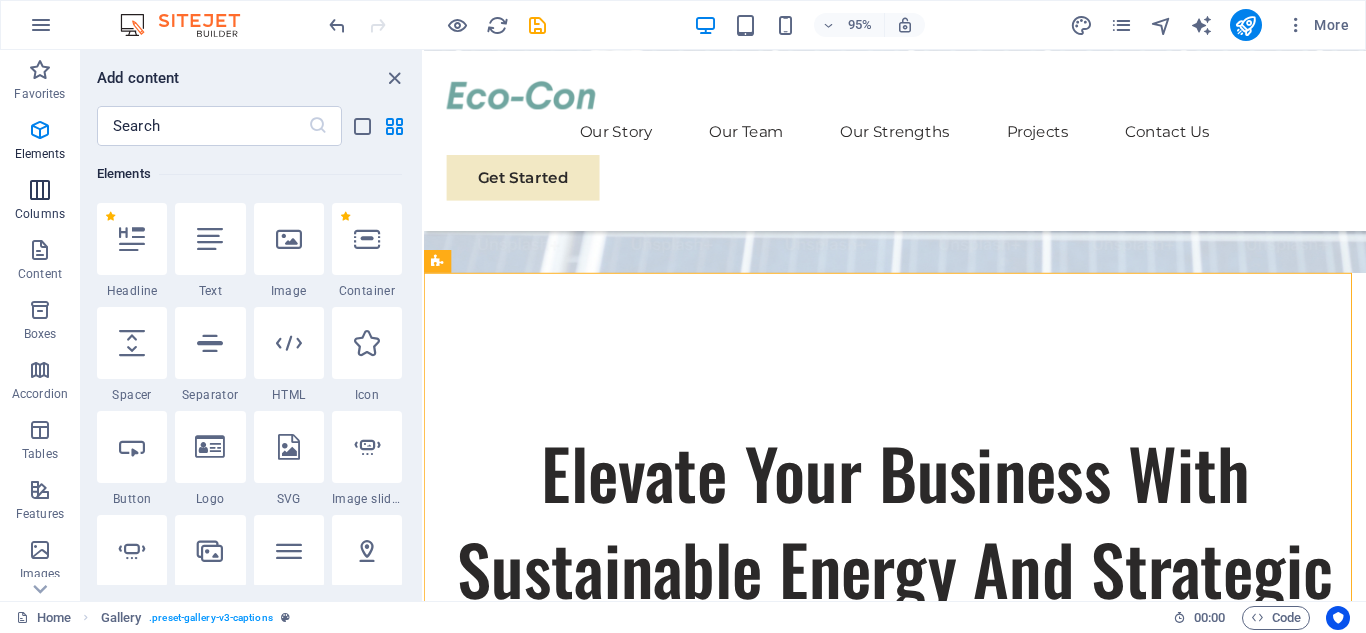 click at bounding box center (40, 190) 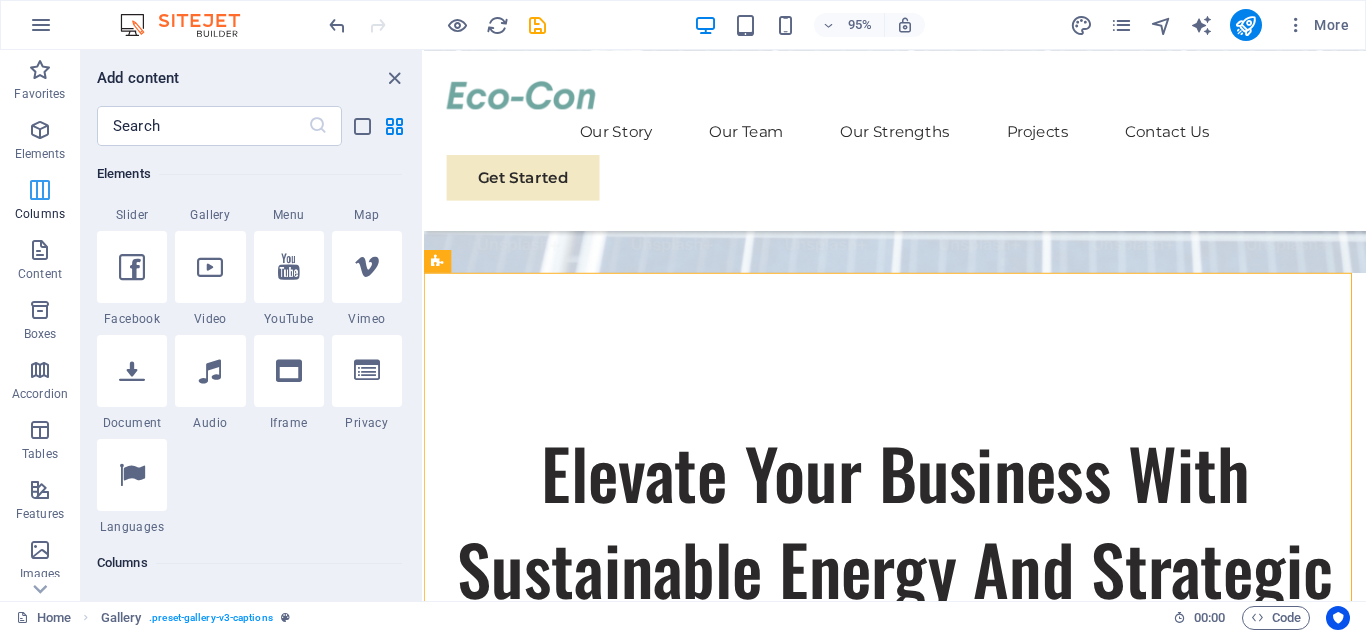 scroll, scrollTop: 990, scrollLeft: 0, axis: vertical 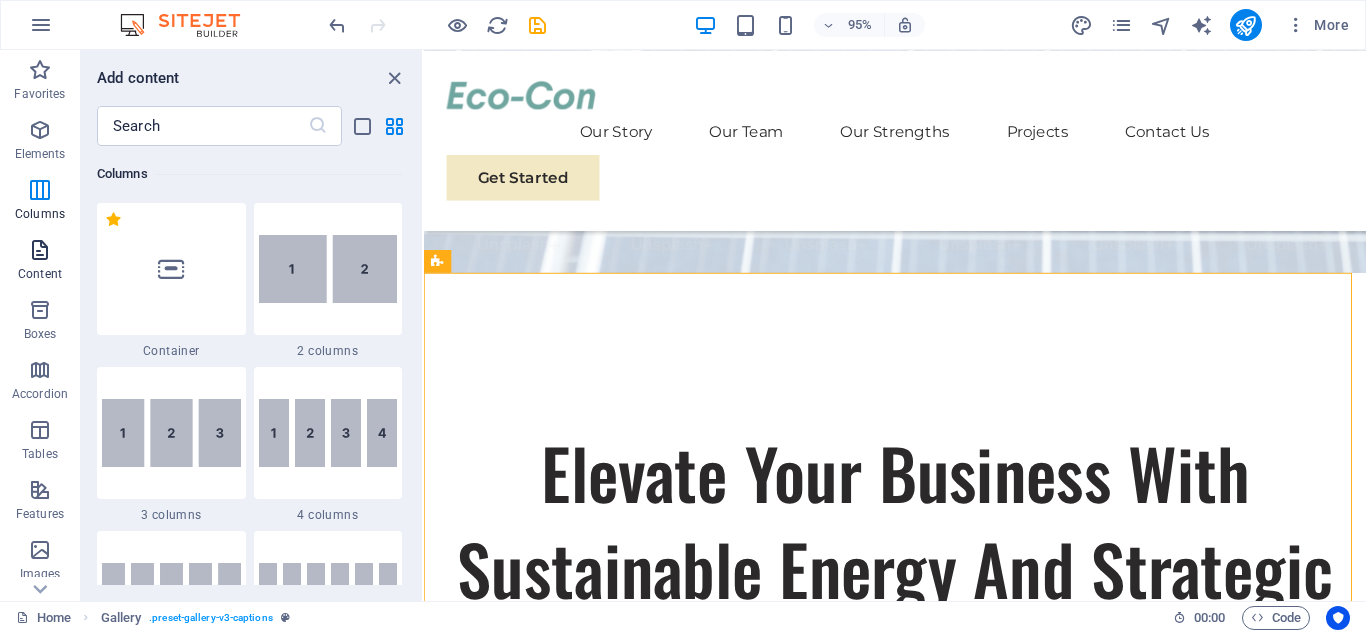 click at bounding box center [40, 250] 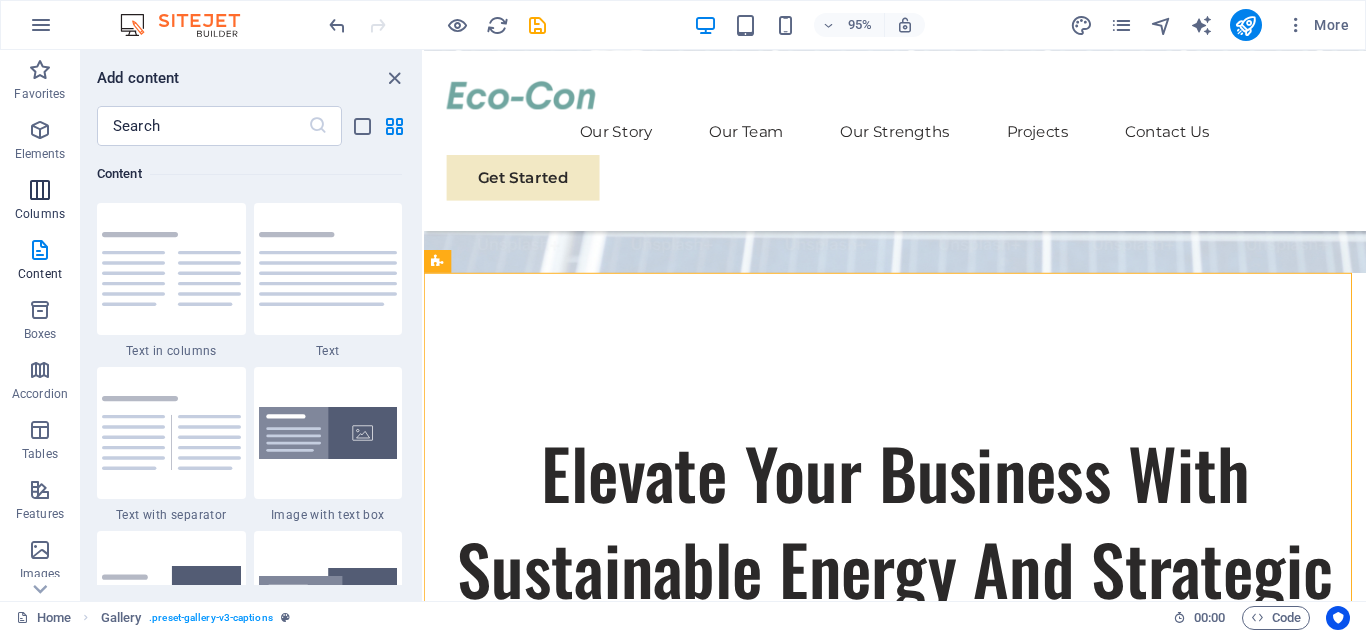 scroll, scrollTop: 3499, scrollLeft: 0, axis: vertical 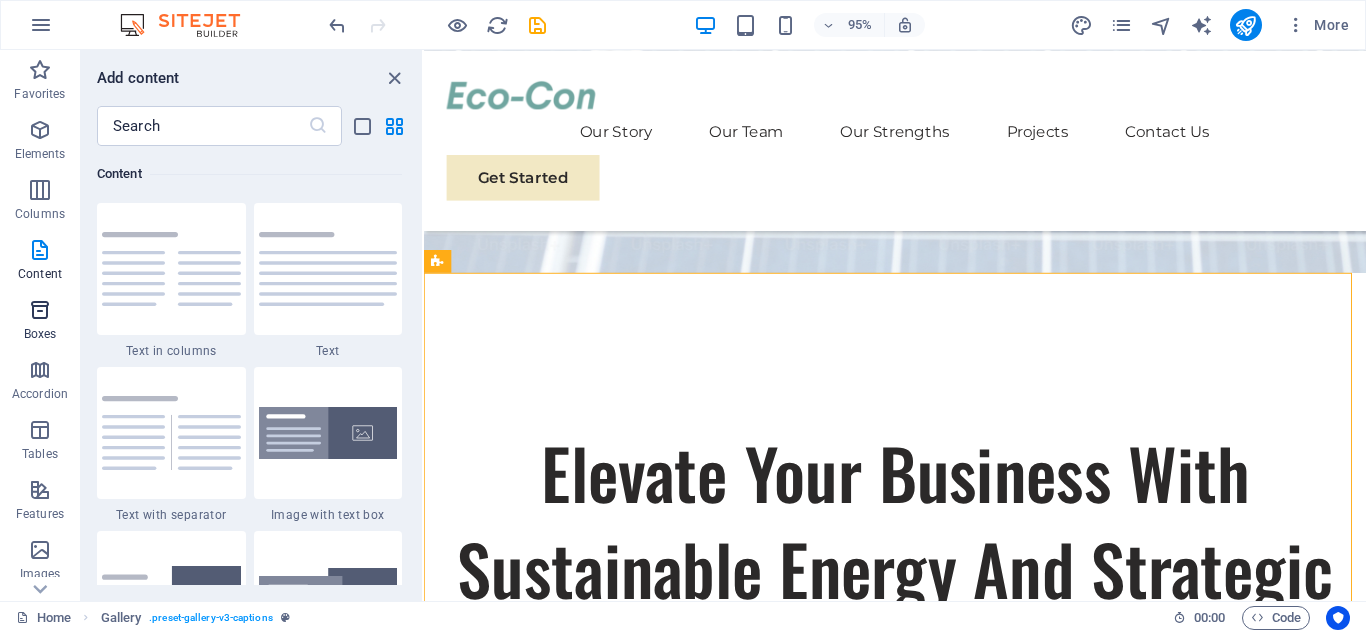 click at bounding box center [40, 310] 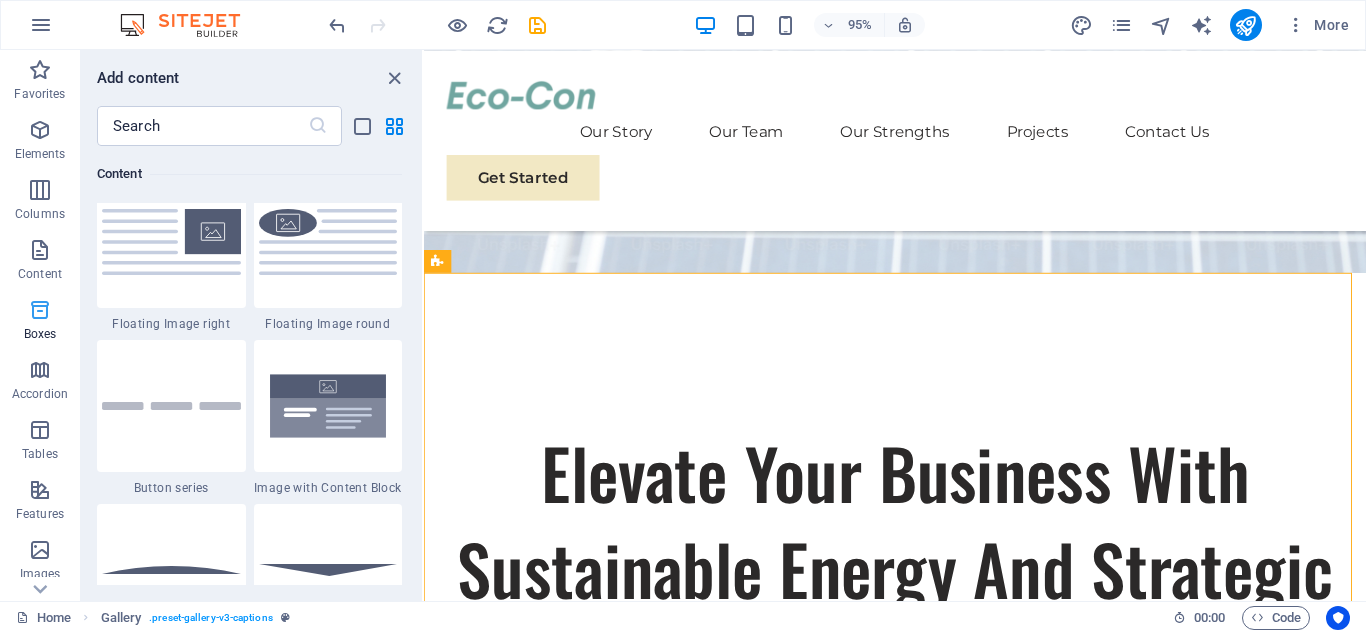 scroll, scrollTop: 5516, scrollLeft: 0, axis: vertical 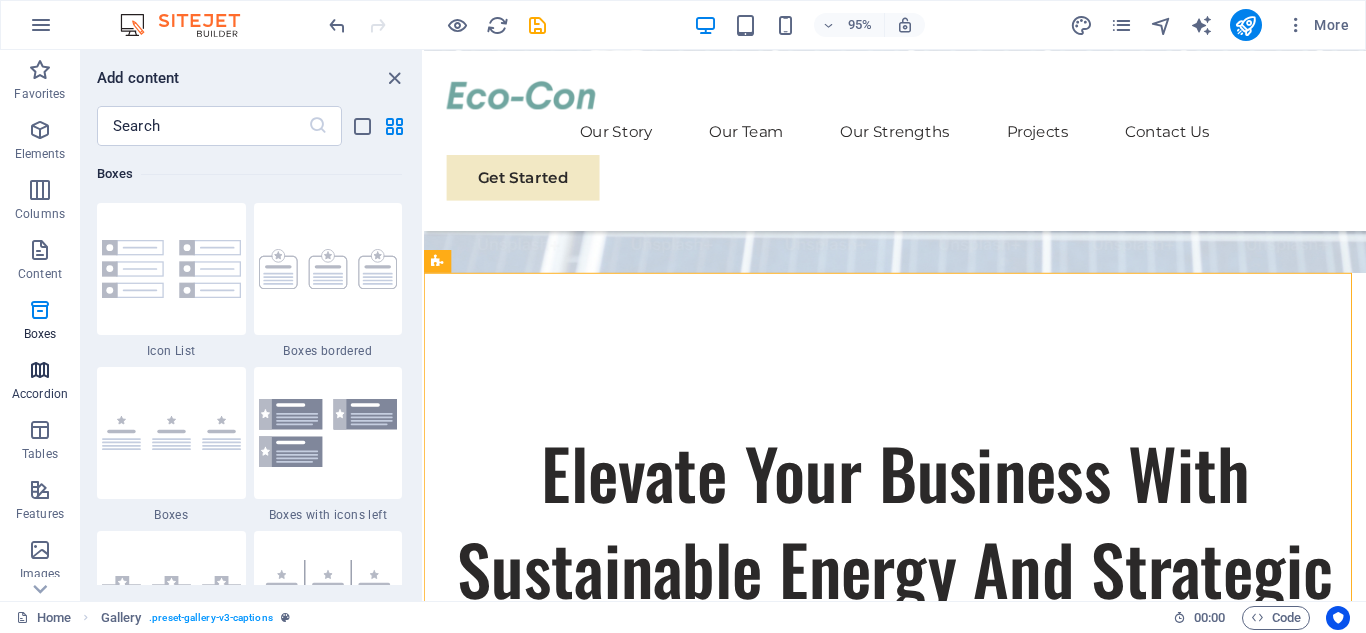 click at bounding box center [40, 370] 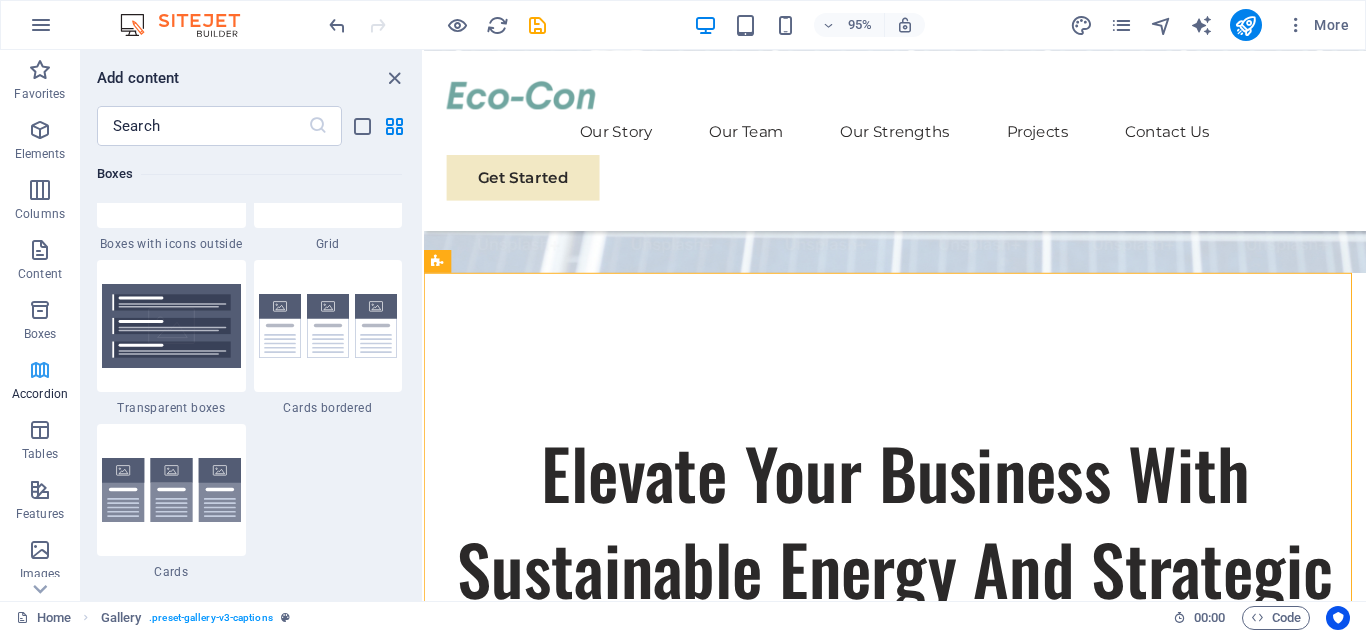 scroll, scrollTop: 6385, scrollLeft: 0, axis: vertical 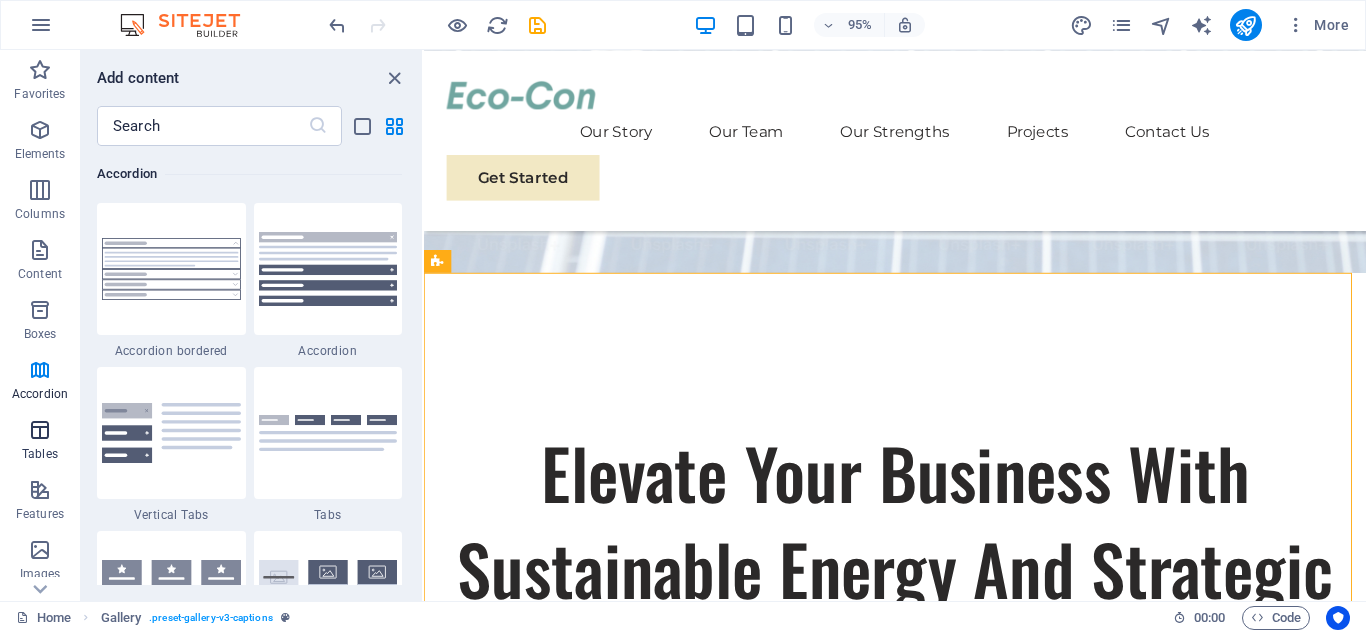 click at bounding box center [40, 430] 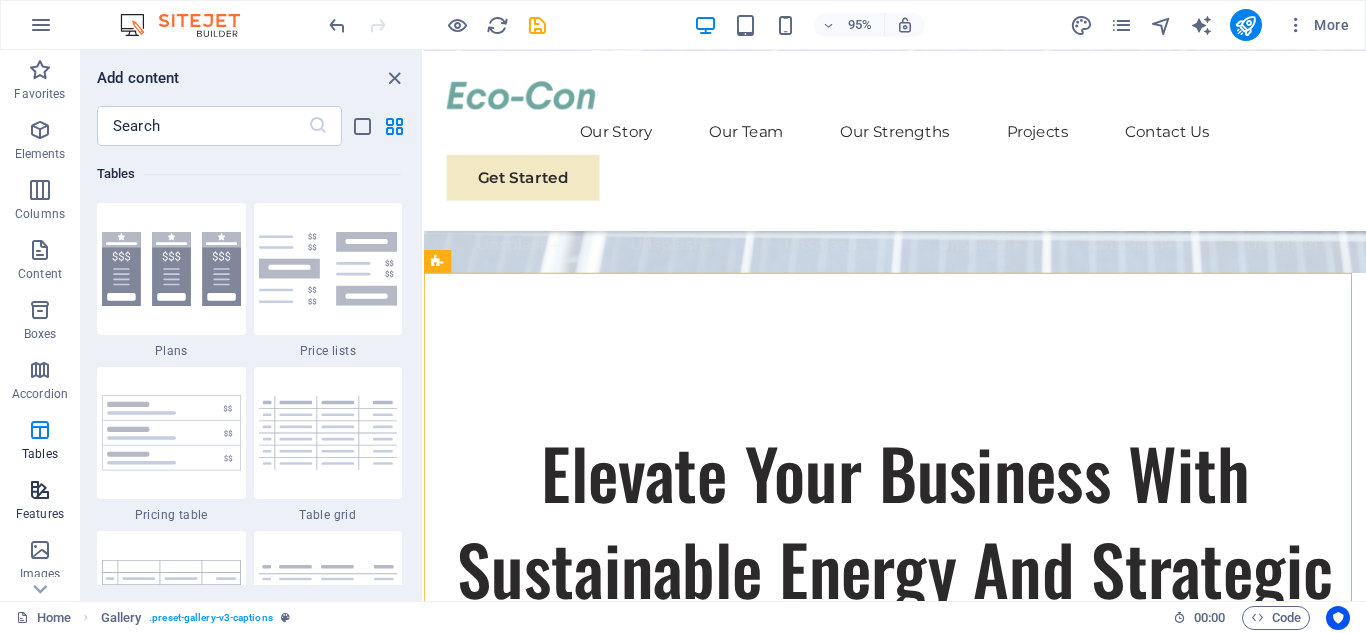 click at bounding box center (40, 490) 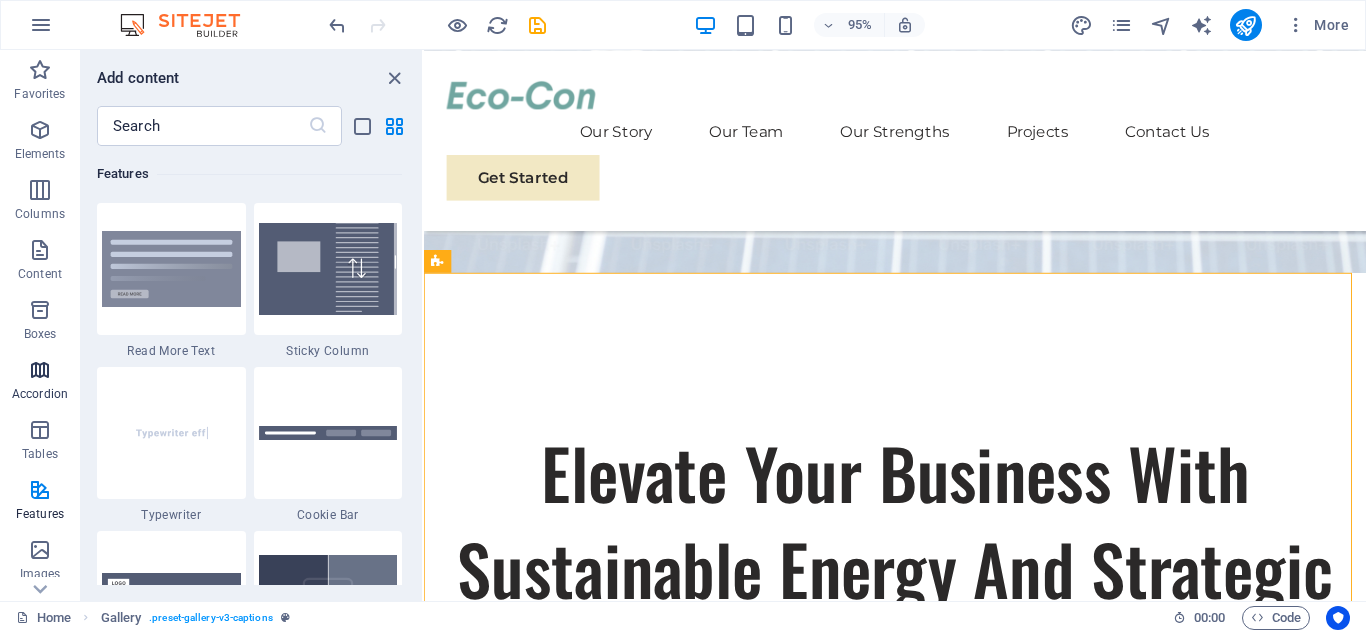scroll, scrollTop: 7795, scrollLeft: 0, axis: vertical 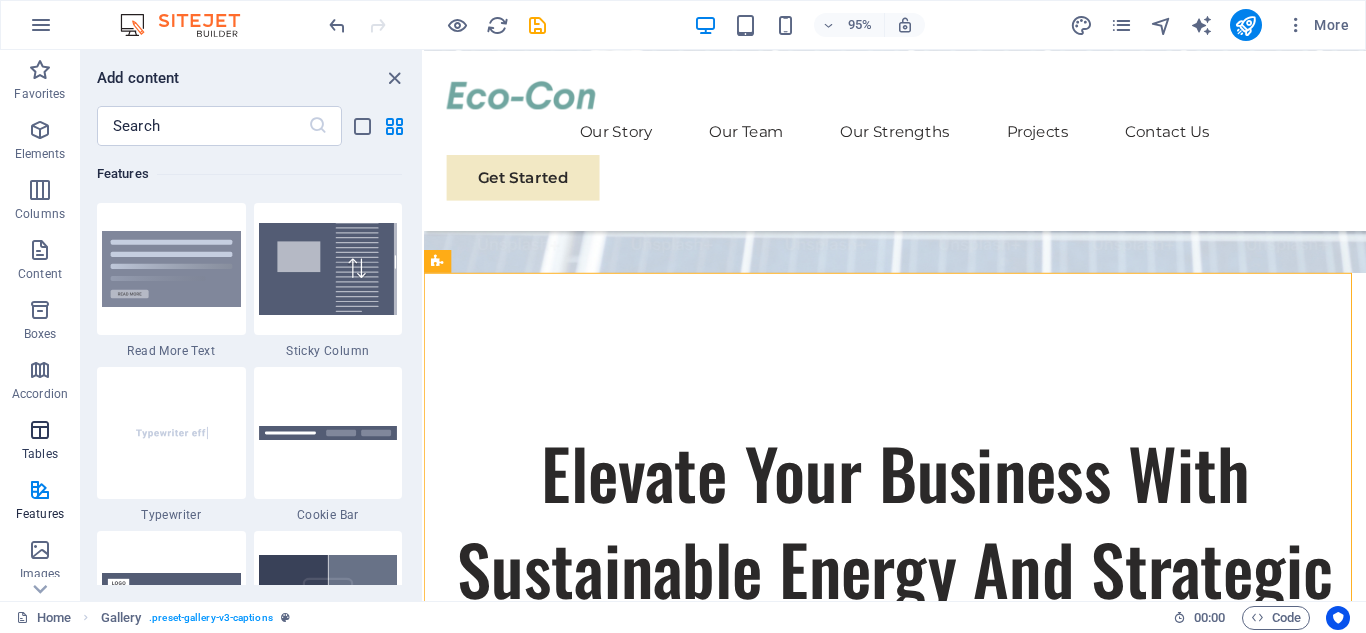 click on "Tables" at bounding box center [40, 442] 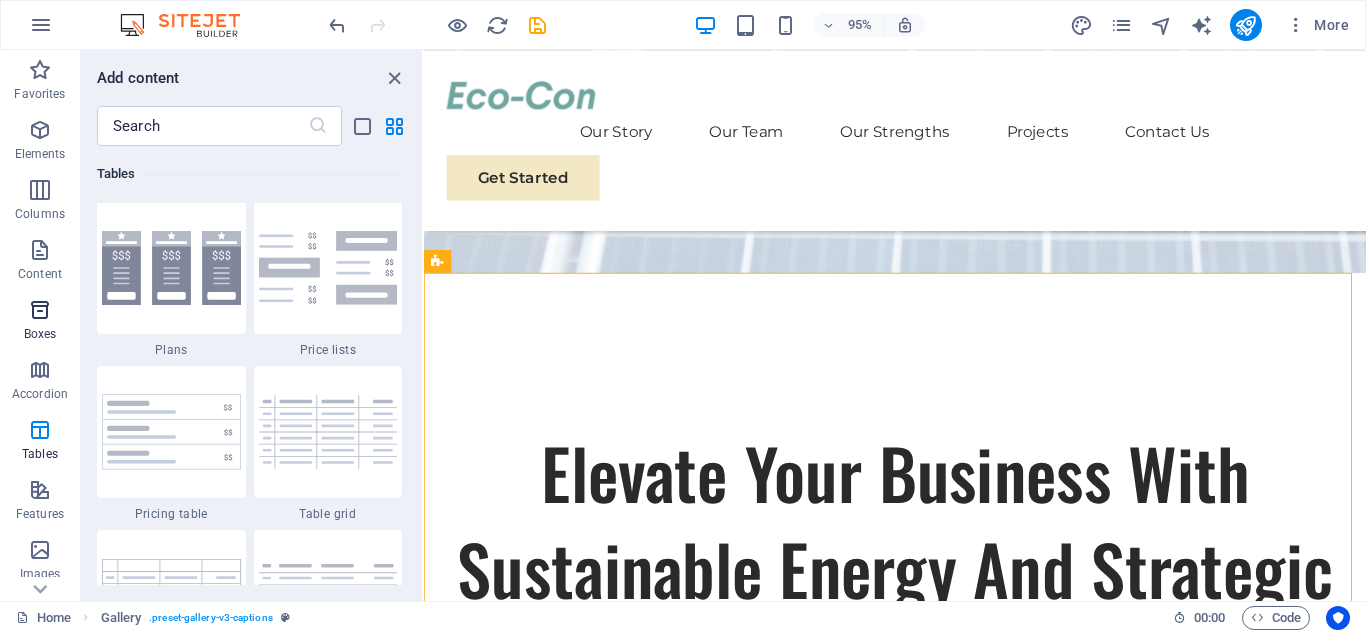 scroll, scrollTop: 6926, scrollLeft: 0, axis: vertical 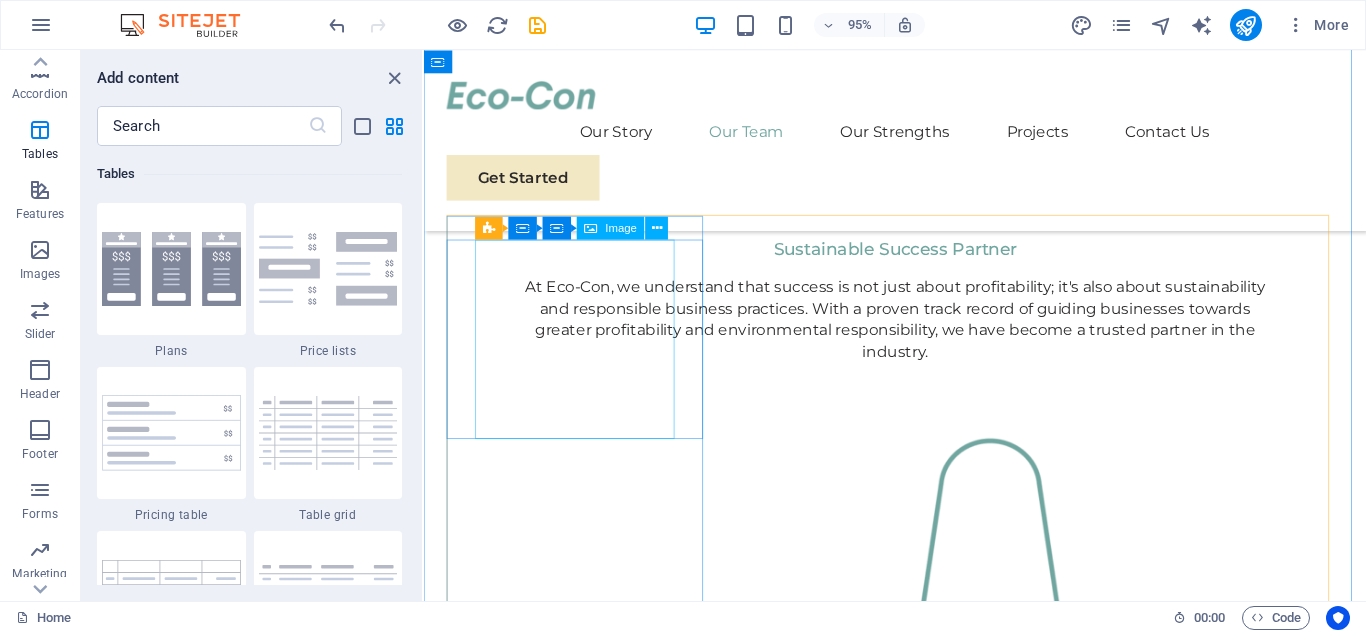 click on "Image" at bounding box center [611, 227] 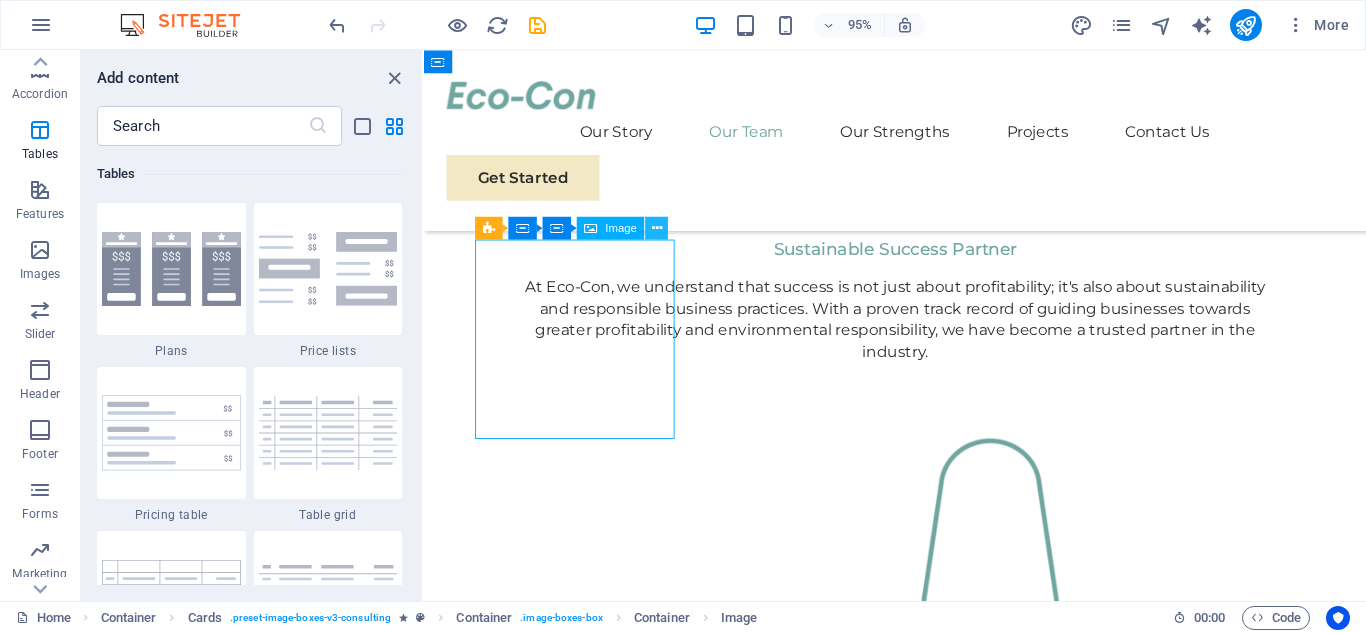 click at bounding box center [657, 228] 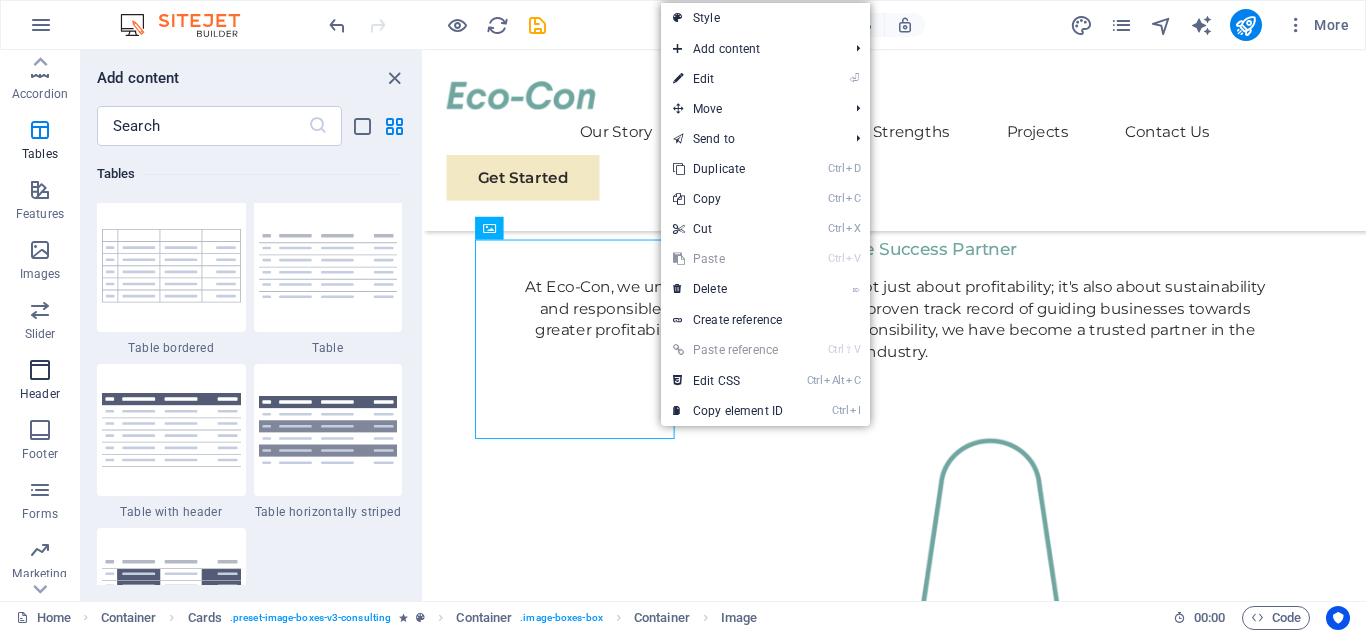 scroll, scrollTop: 7626, scrollLeft: 0, axis: vertical 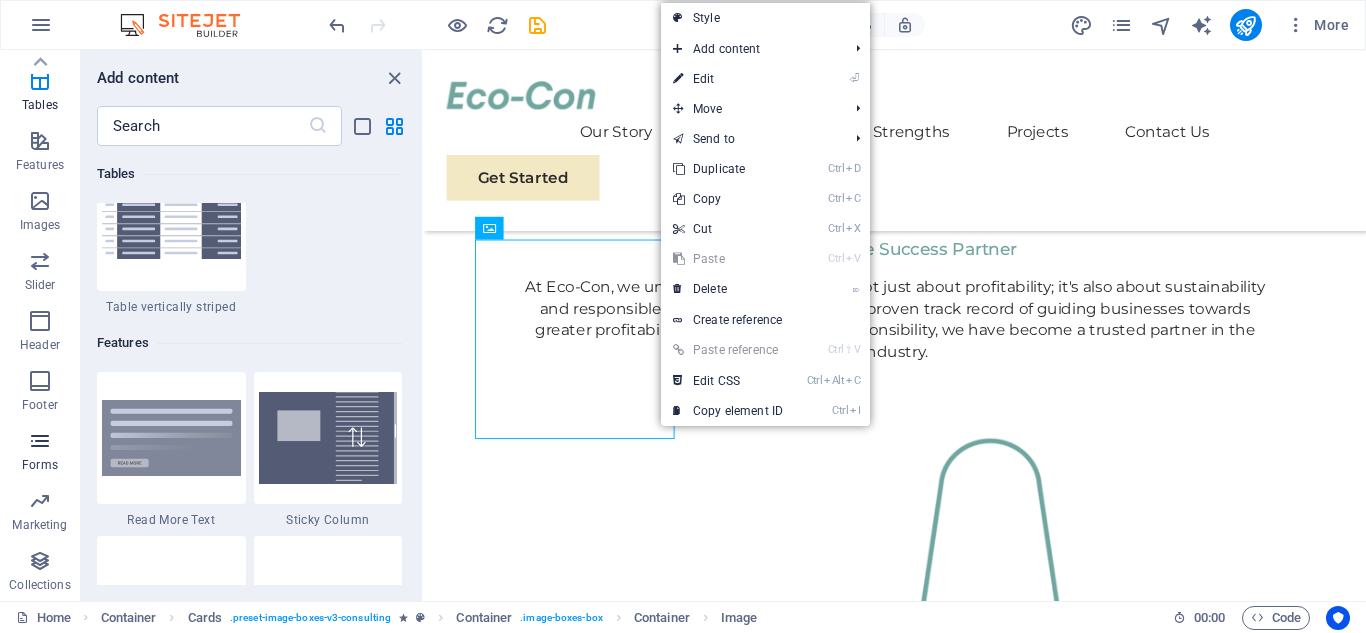 click on "Forms" at bounding box center [40, 453] 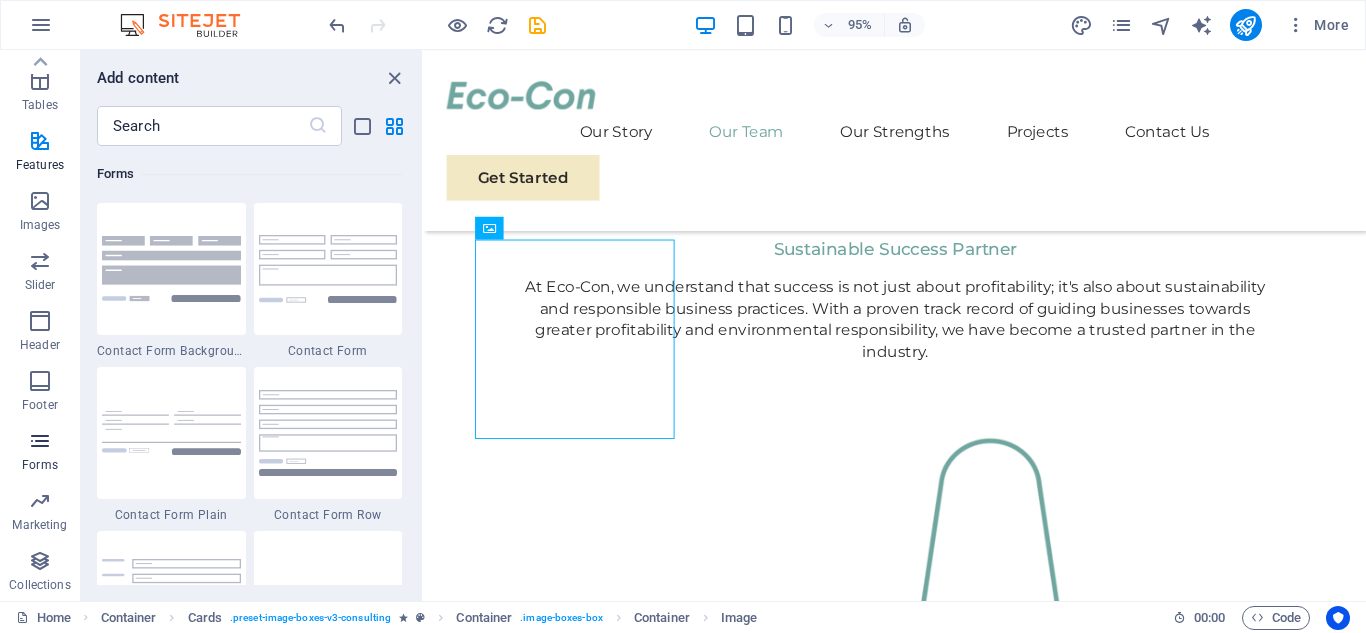 scroll, scrollTop: 14600, scrollLeft: 0, axis: vertical 